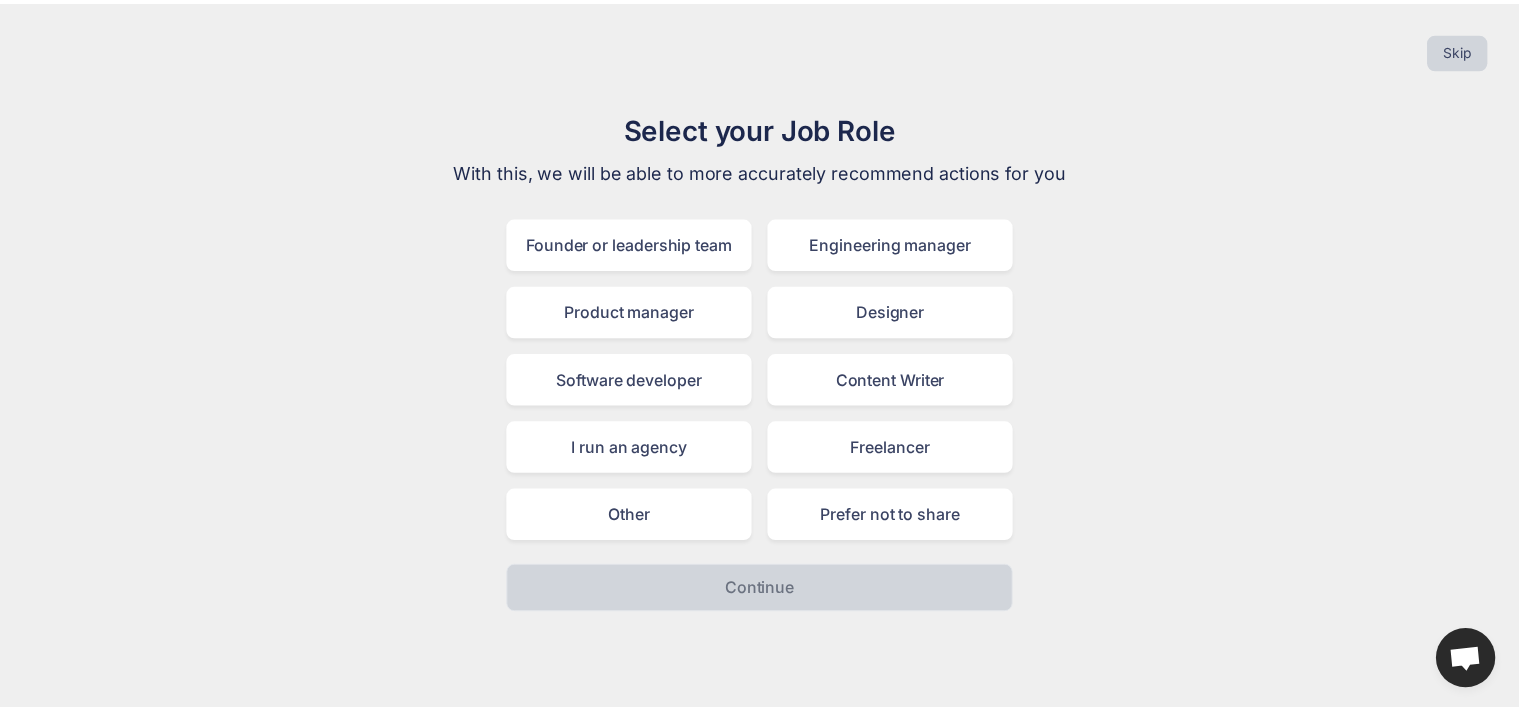 scroll, scrollTop: 0, scrollLeft: 0, axis: both 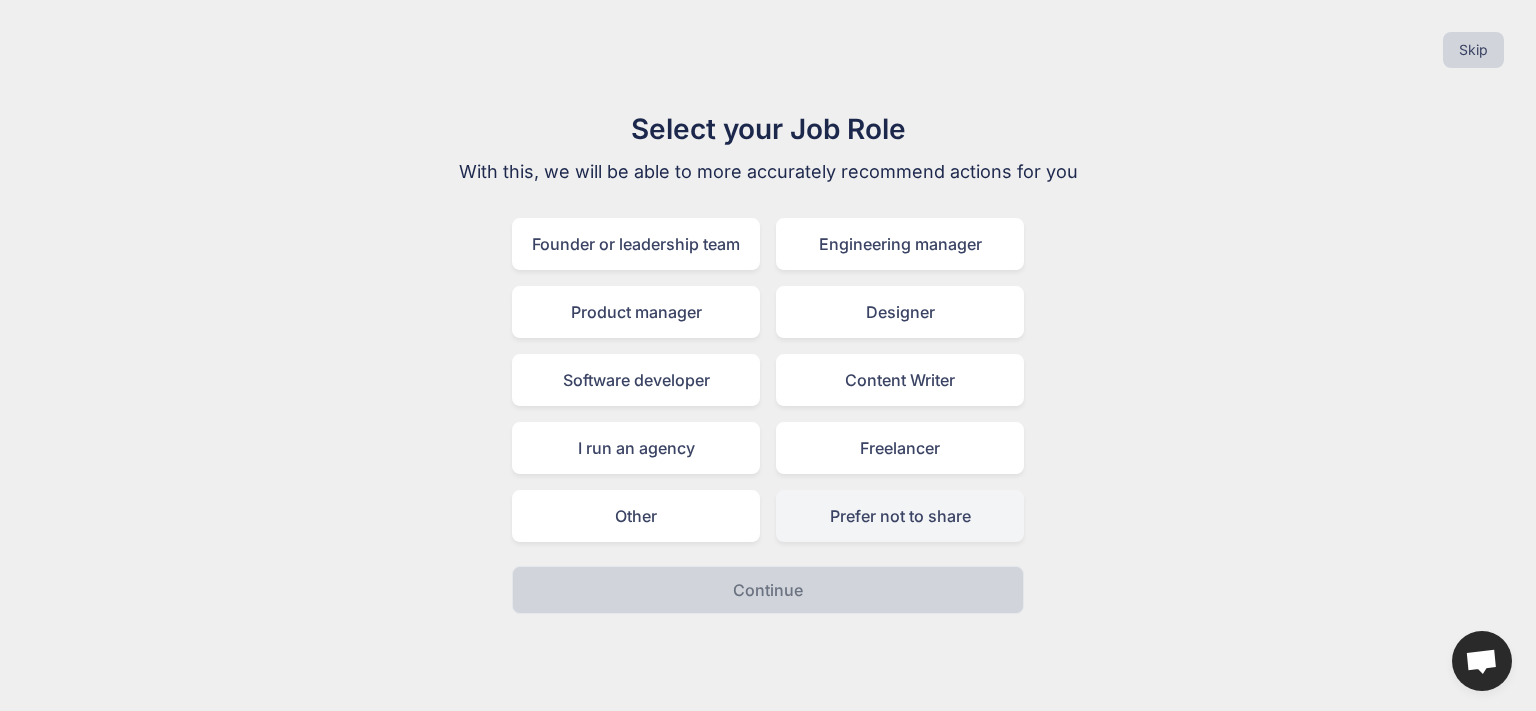 click on "Prefer not to share" at bounding box center (900, 516) 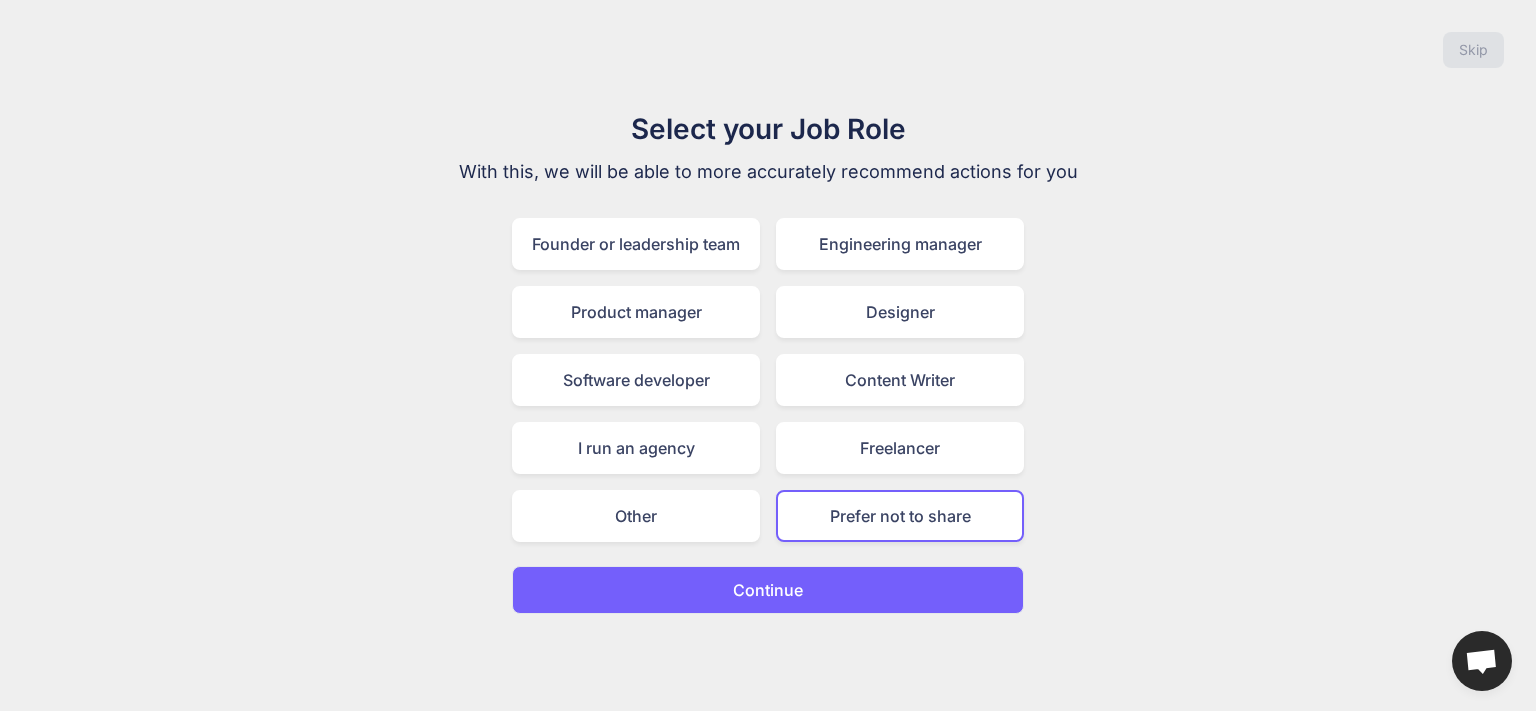 click on "Continue" at bounding box center (768, 590) 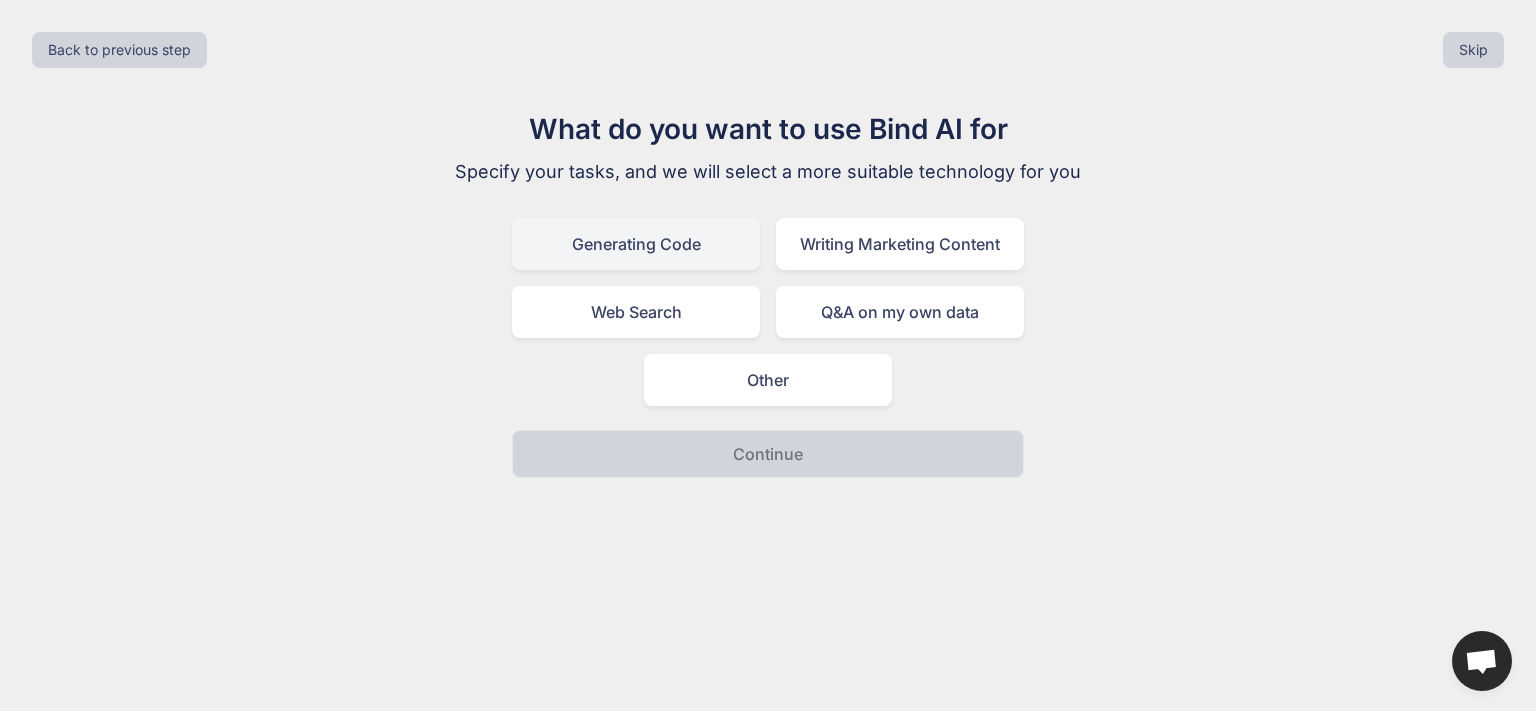 click on "Generating Code" at bounding box center [636, 244] 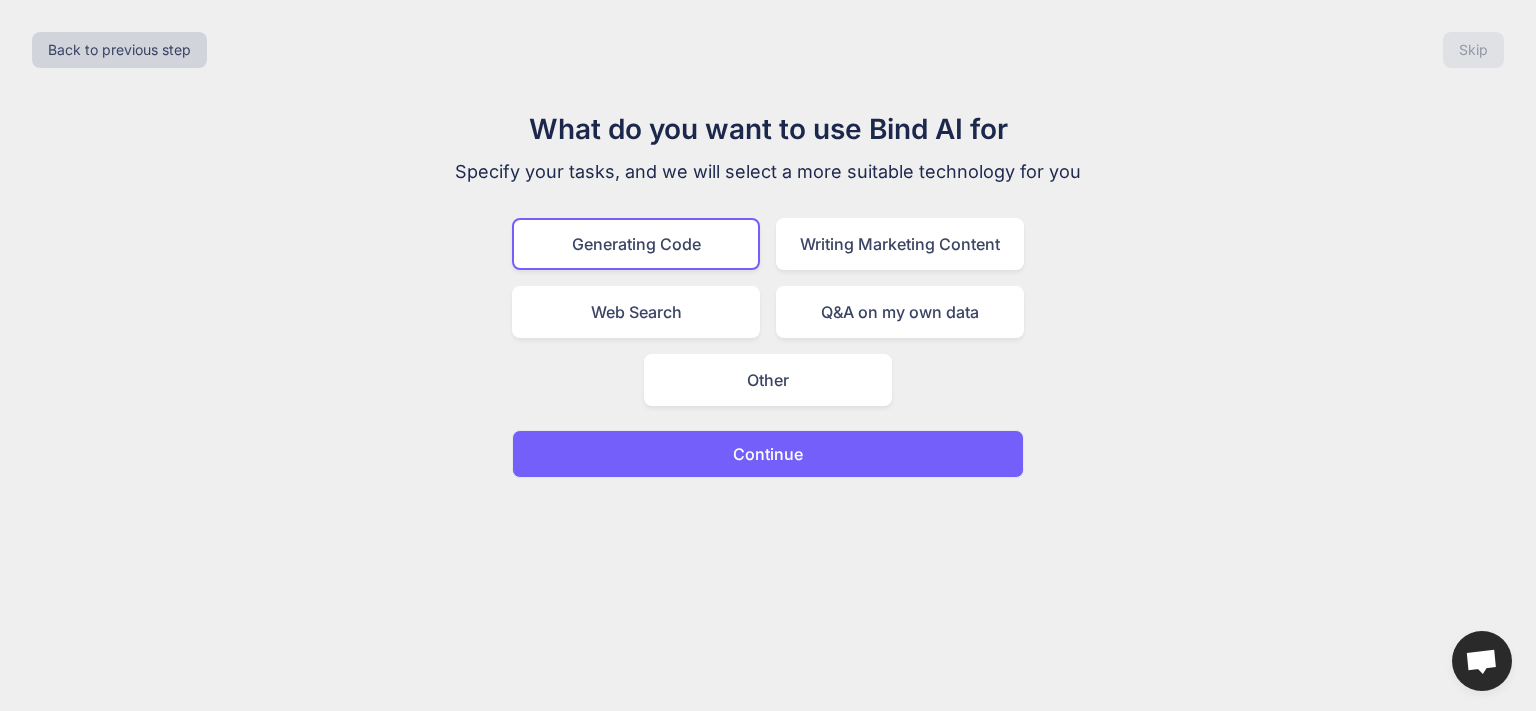 click on "Continue" at bounding box center [768, 454] 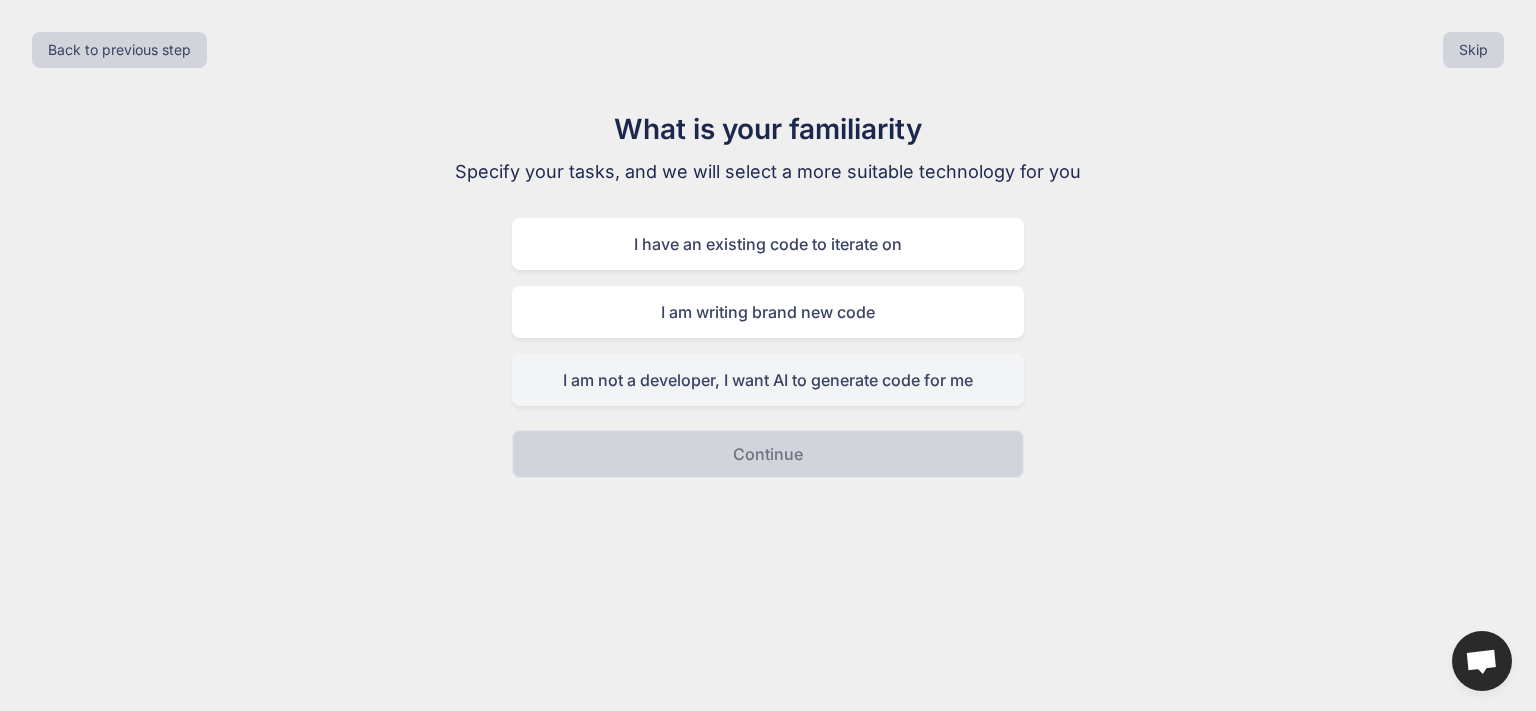 click on "I am not a developer, I want AI to generate code for me" at bounding box center (768, 380) 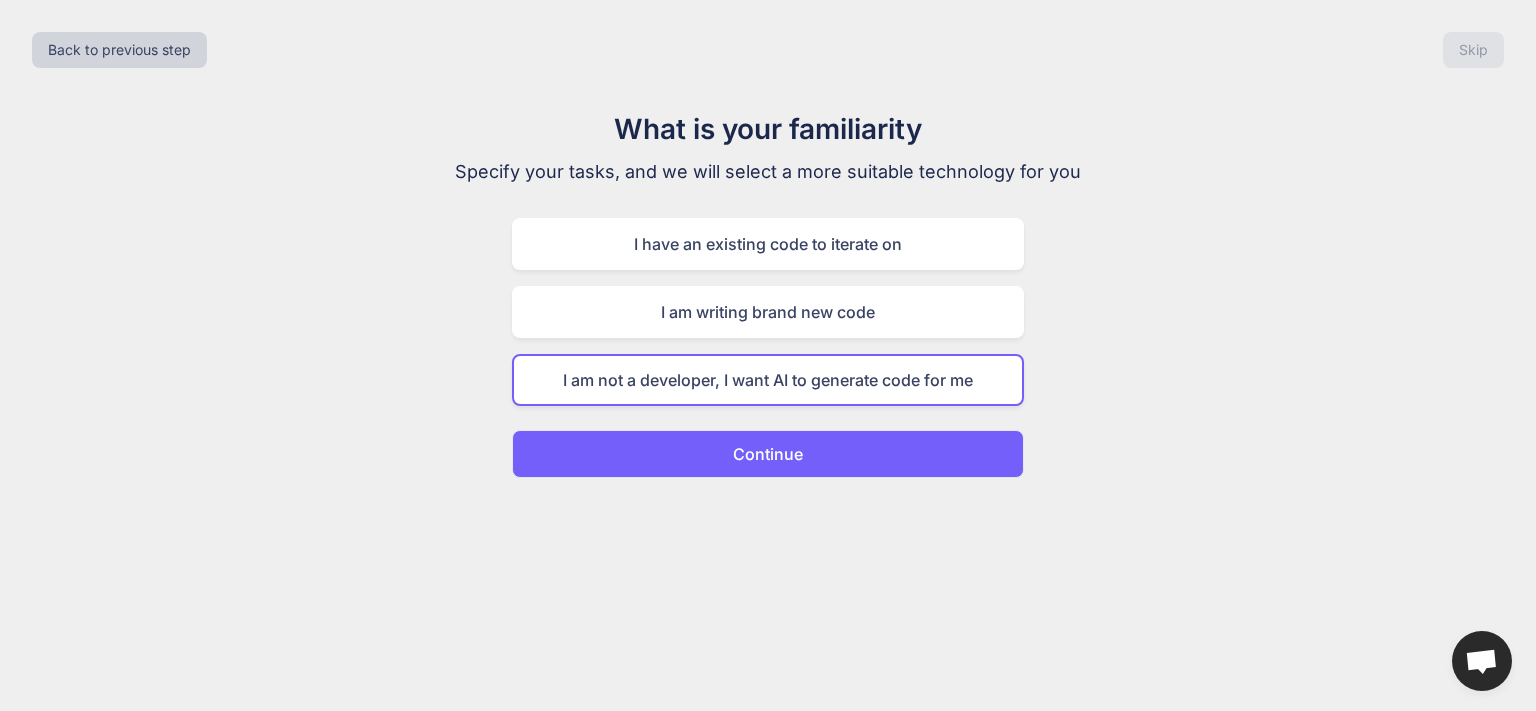 click on "Continue" at bounding box center (768, 454) 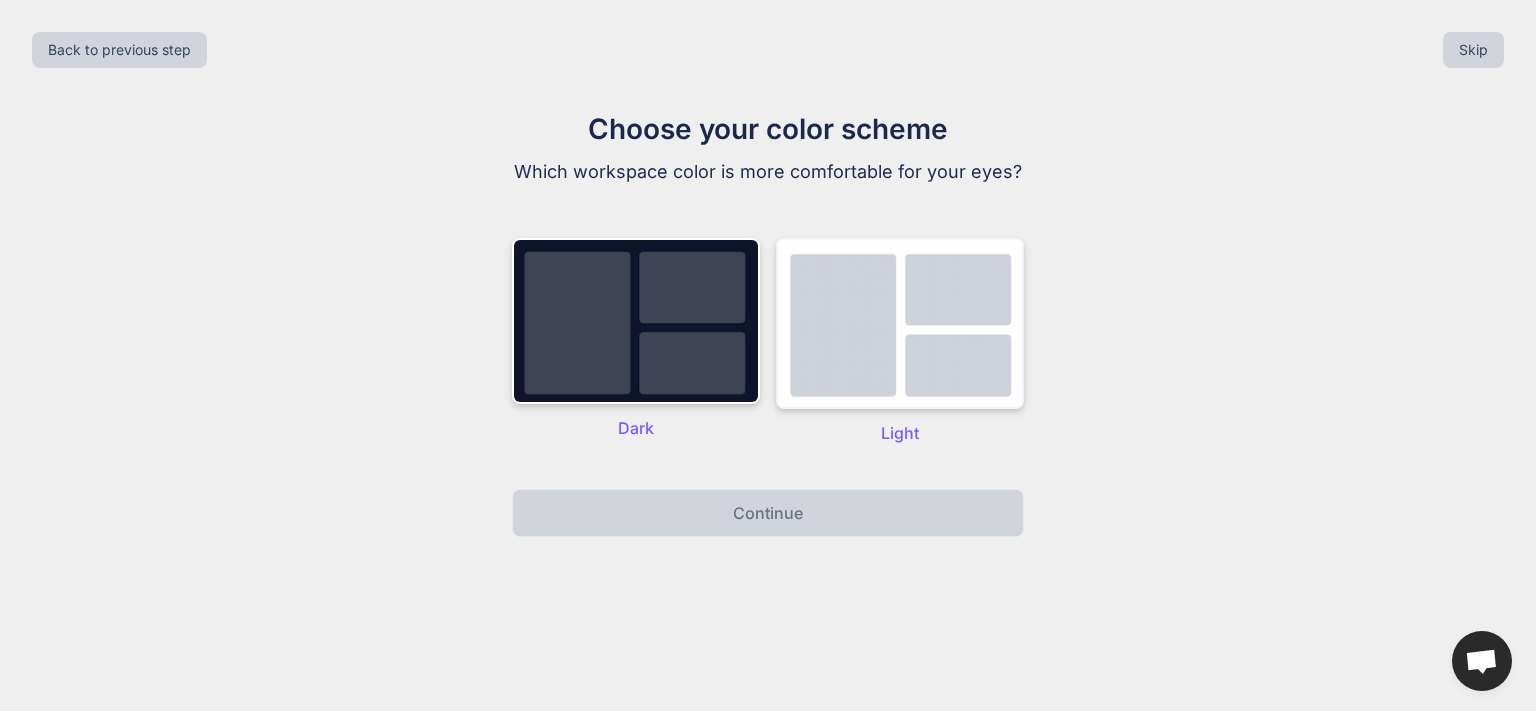 click at bounding box center (900, 323) 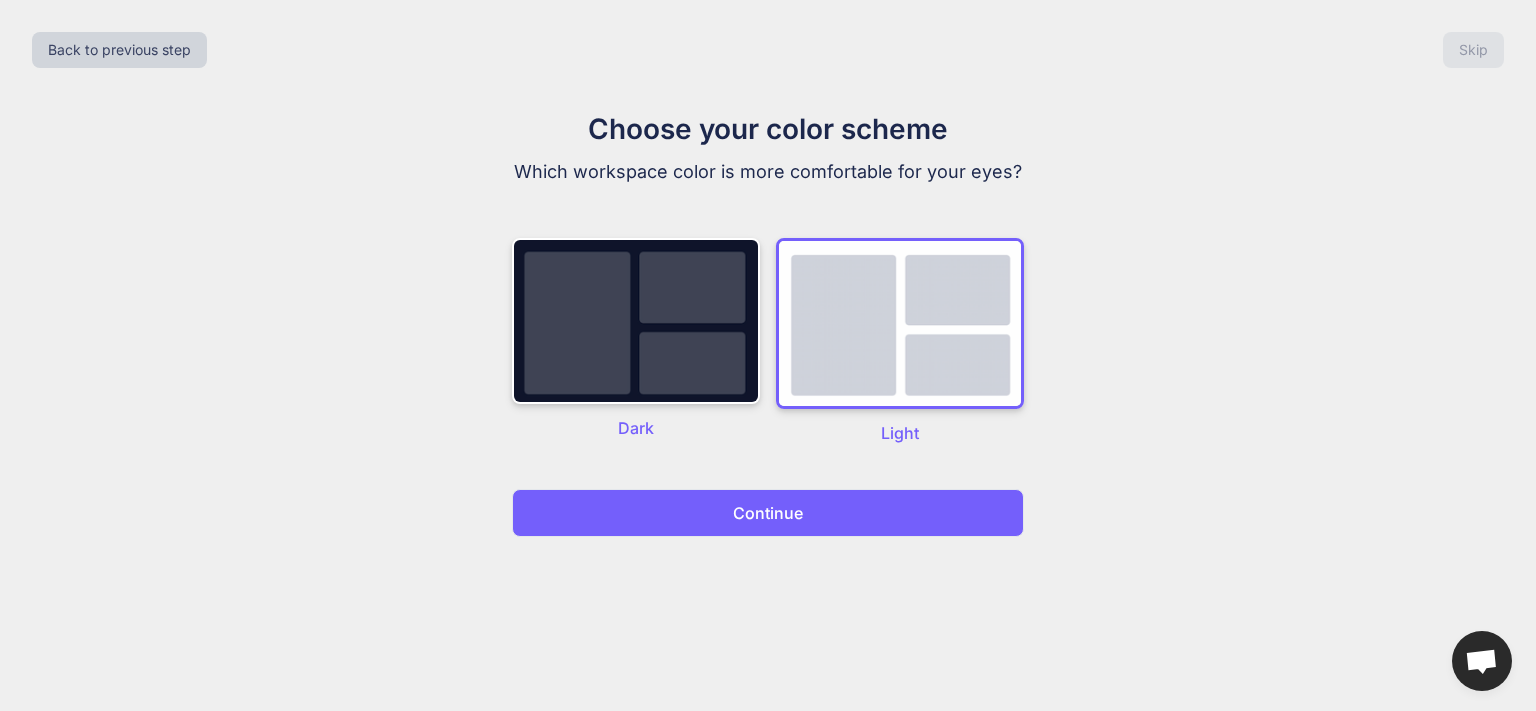click on "Continue" at bounding box center (768, 513) 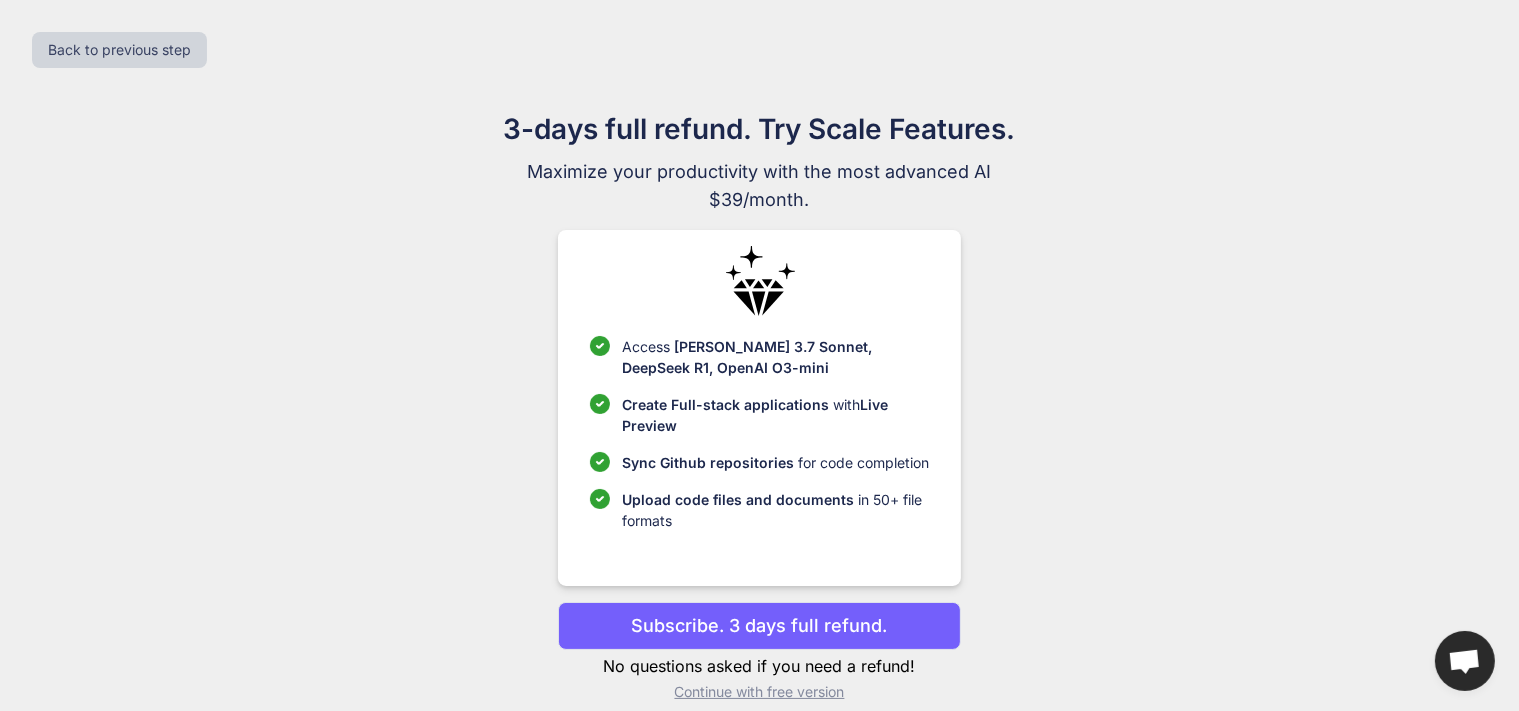 scroll, scrollTop: 22, scrollLeft: 0, axis: vertical 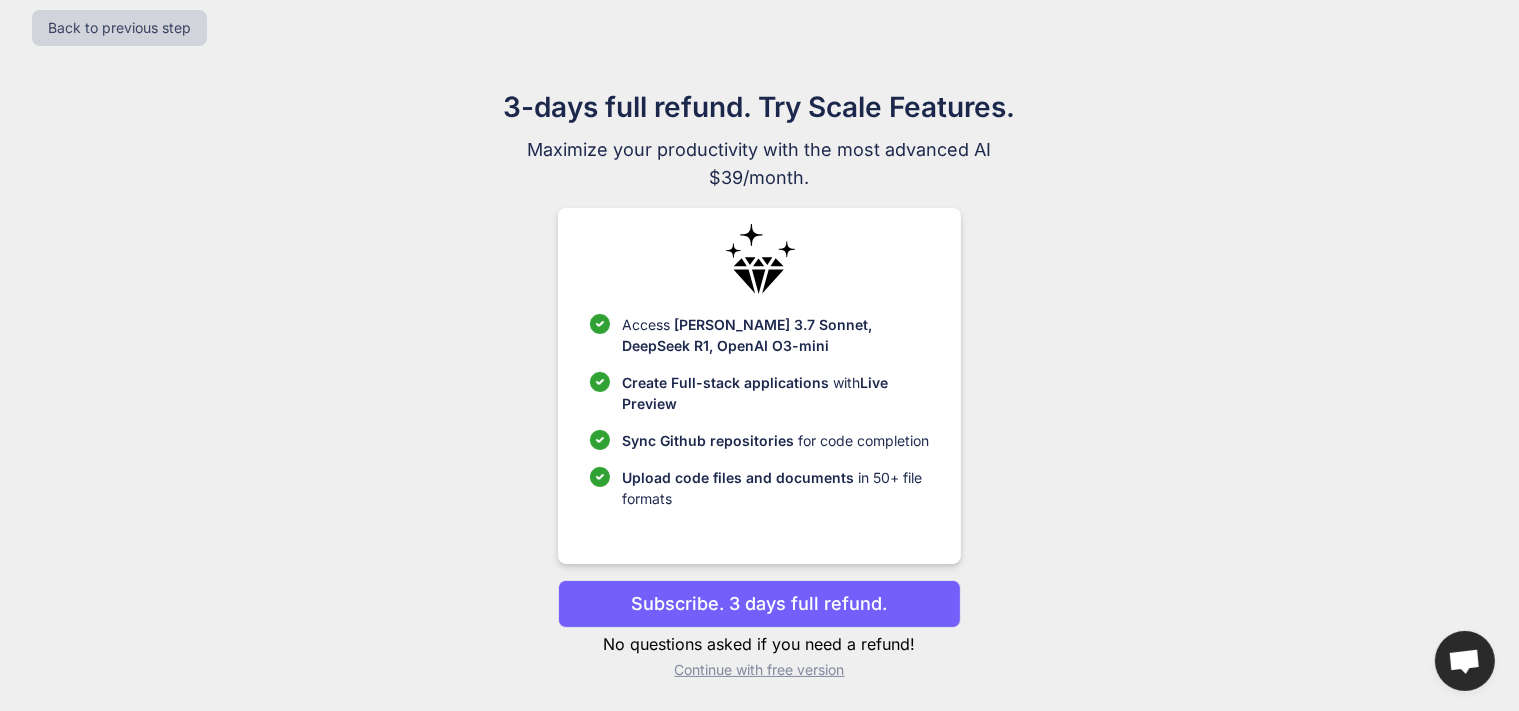 click on "Continue with free version" at bounding box center (759, 670) 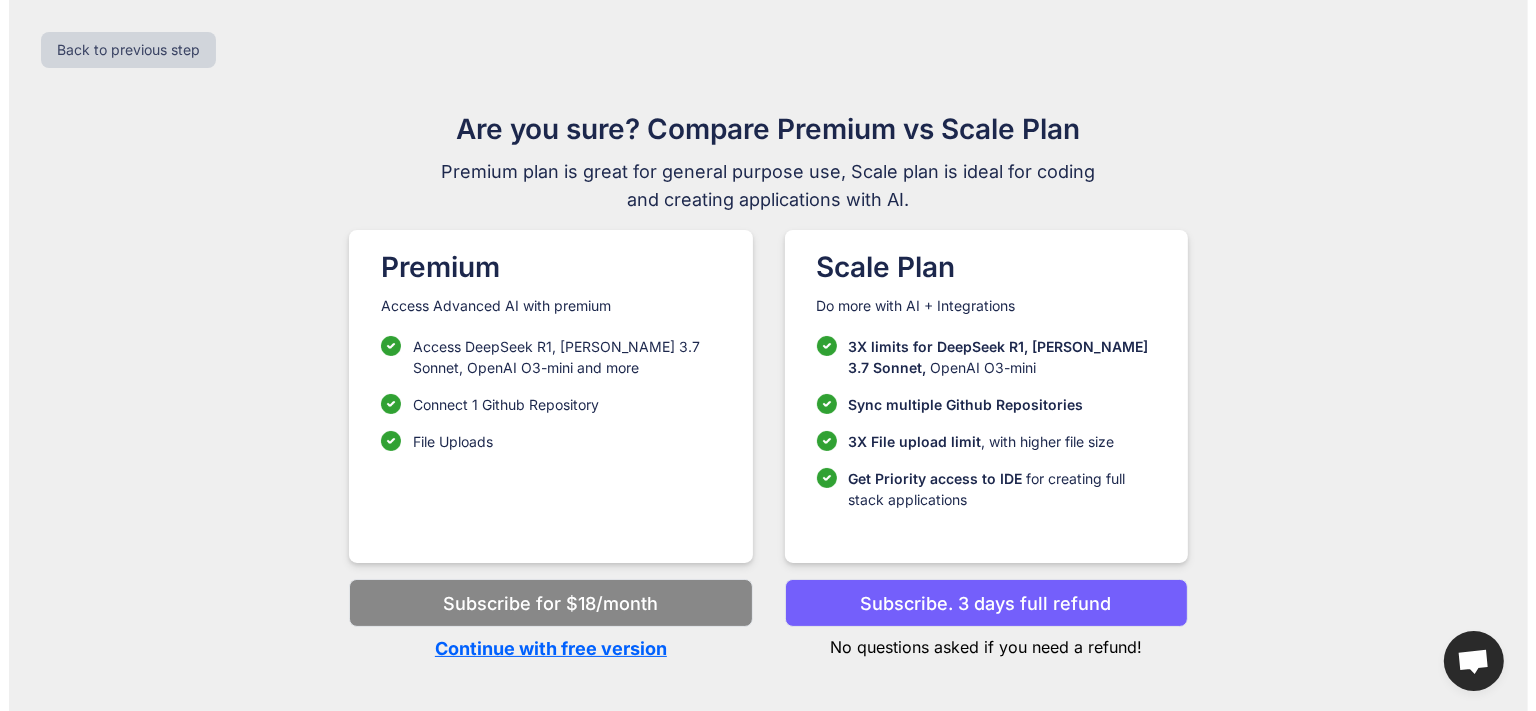 scroll, scrollTop: 0, scrollLeft: 0, axis: both 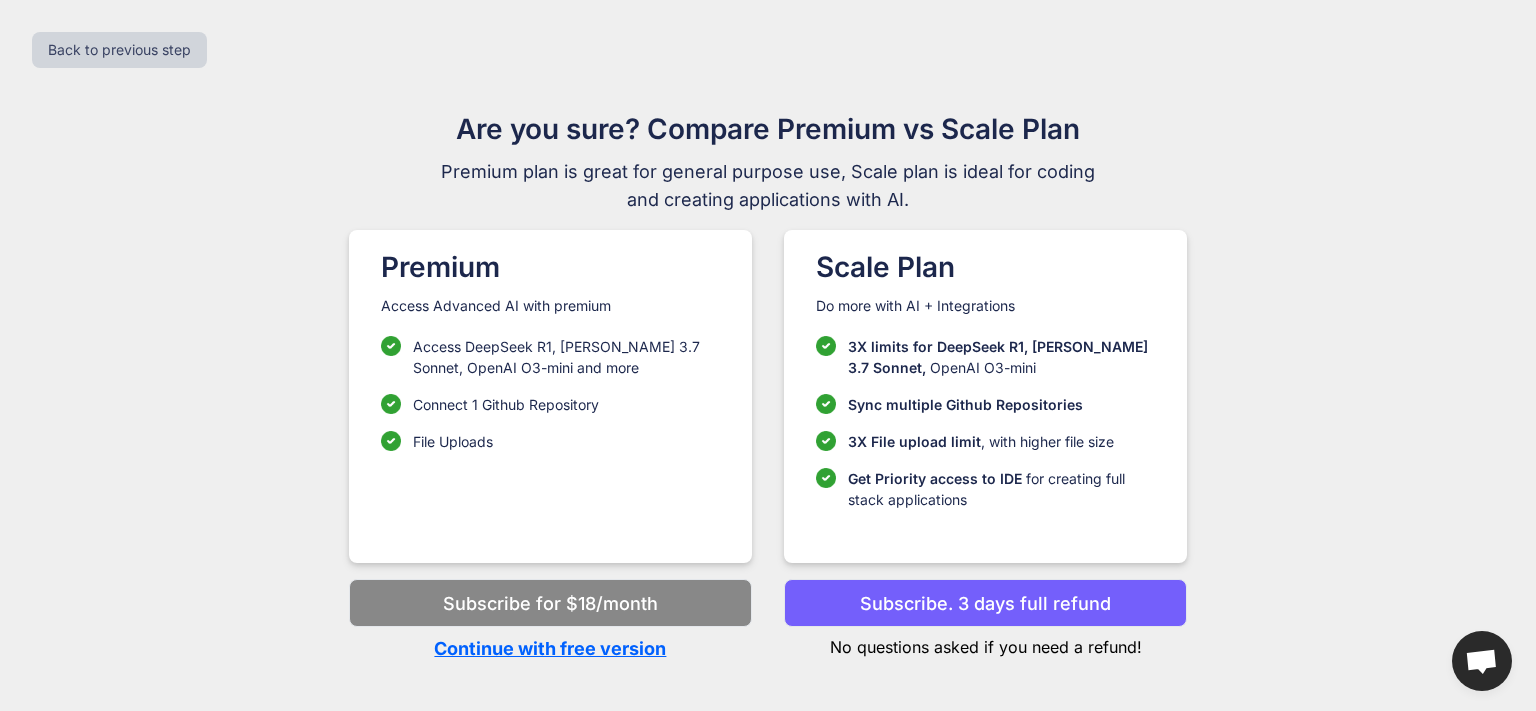 click on "Continue with free version" at bounding box center (550, 648) 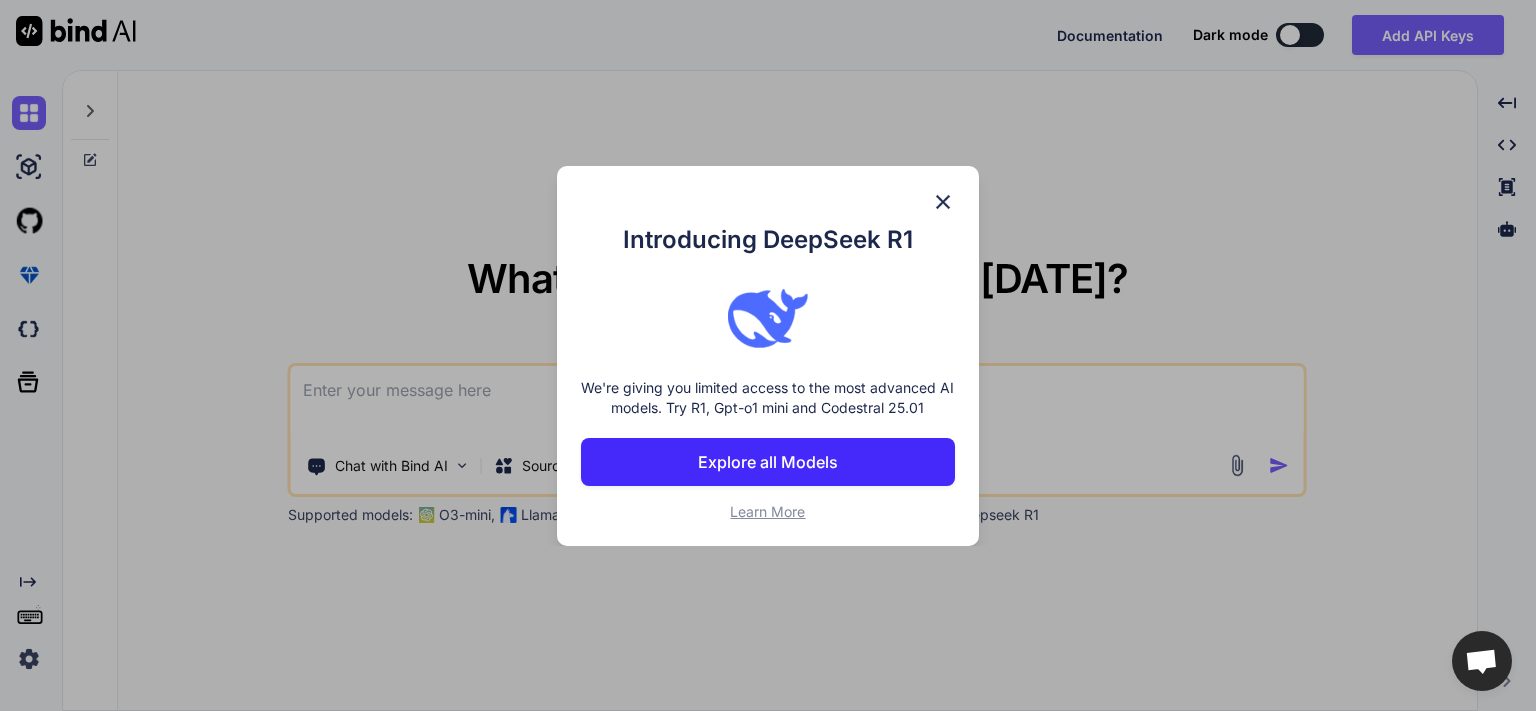 click on "Explore all Models" at bounding box center [768, 462] 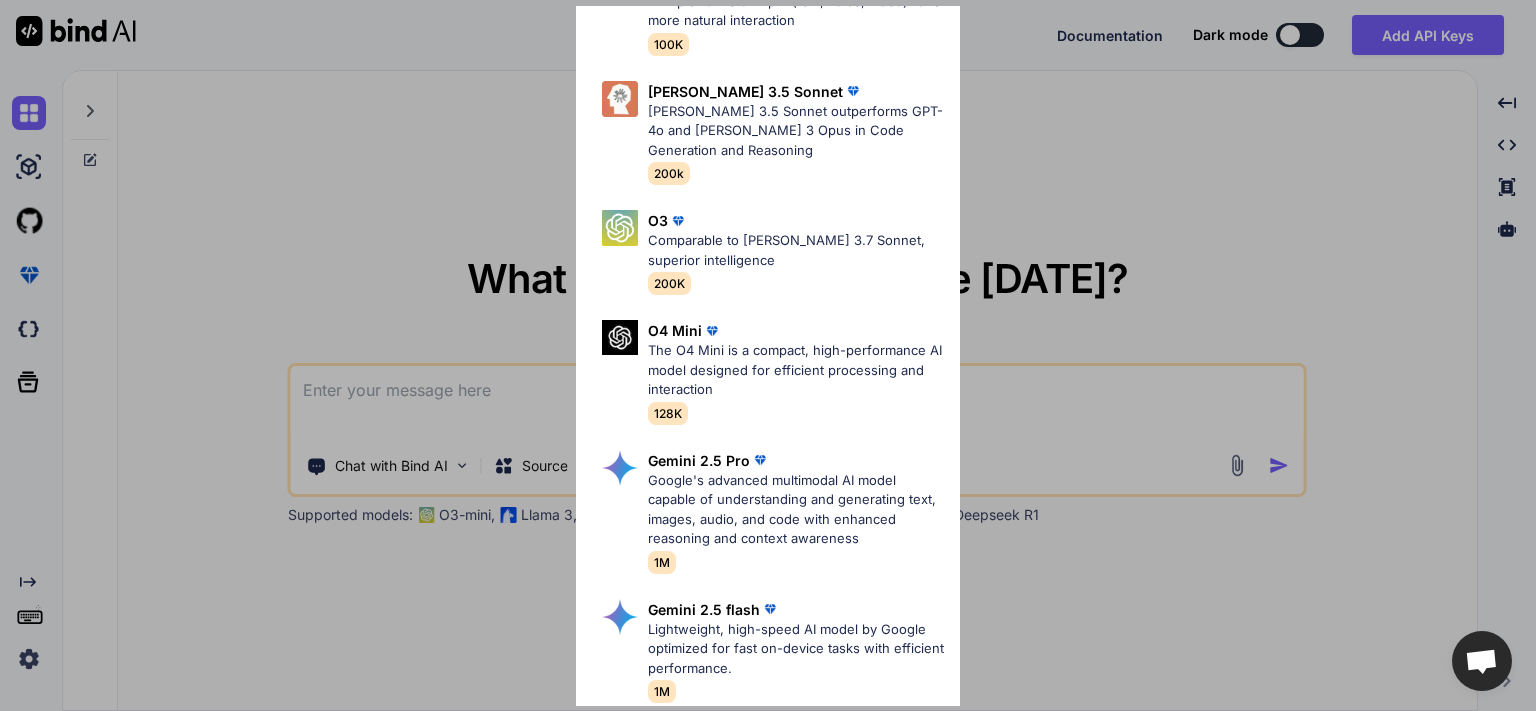 scroll, scrollTop: 0, scrollLeft: 0, axis: both 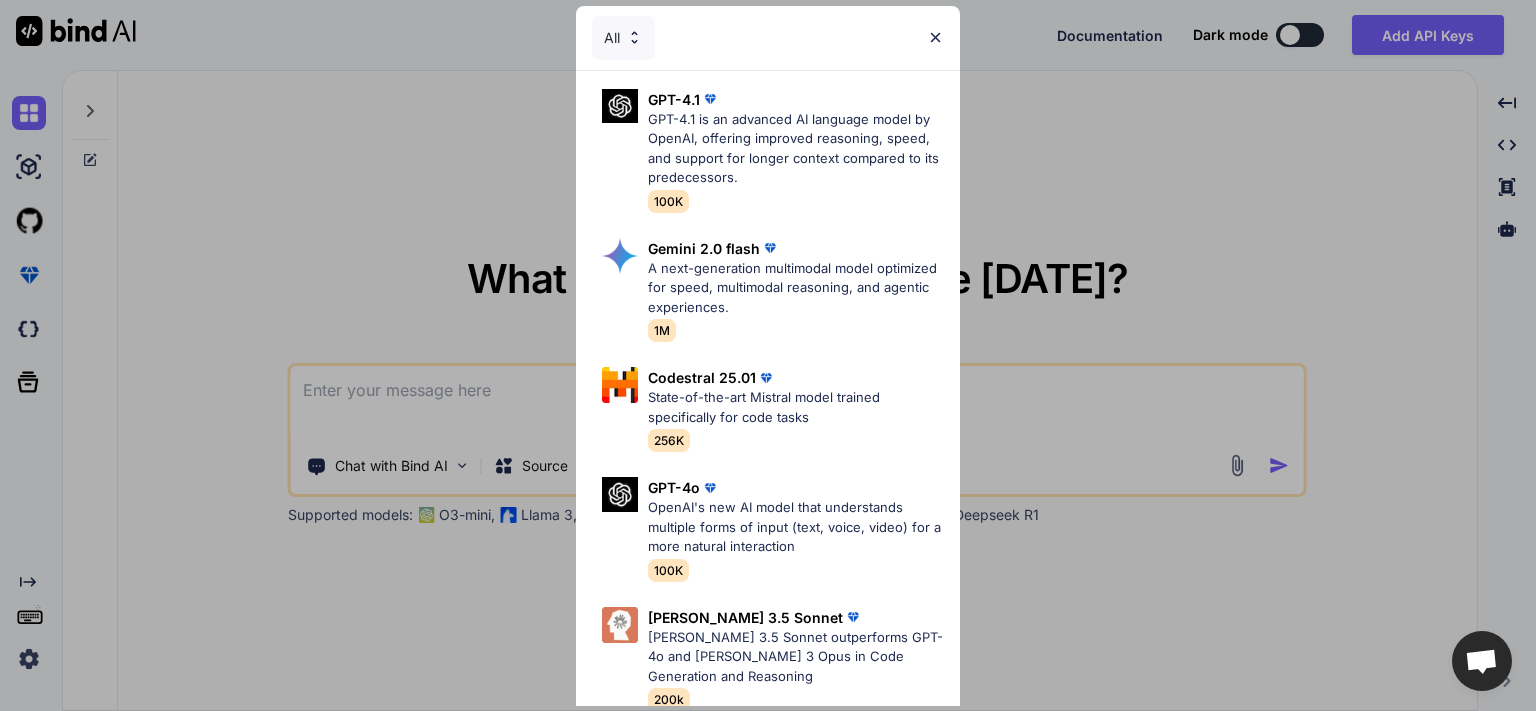 click at bounding box center [634, 37] 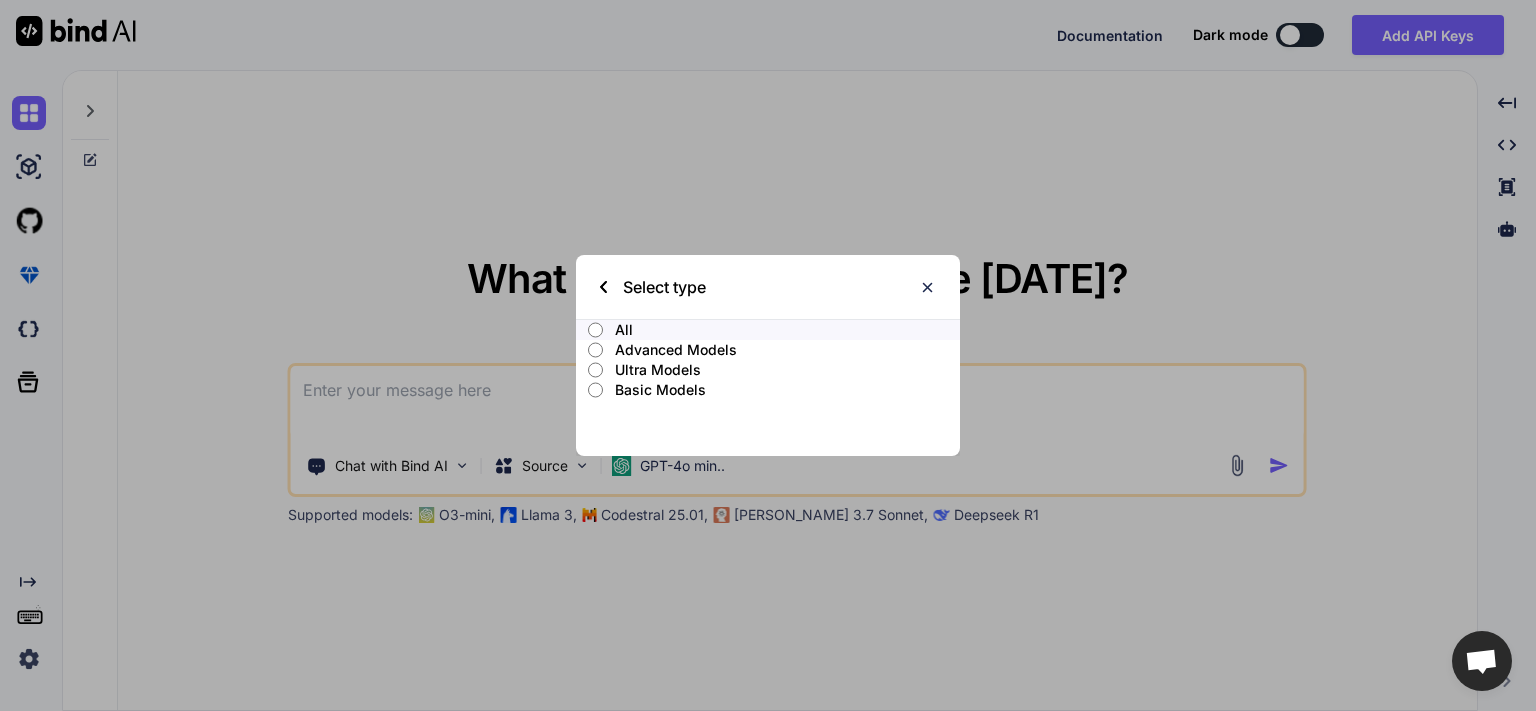 click on "All" at bounding box center [595, 330] 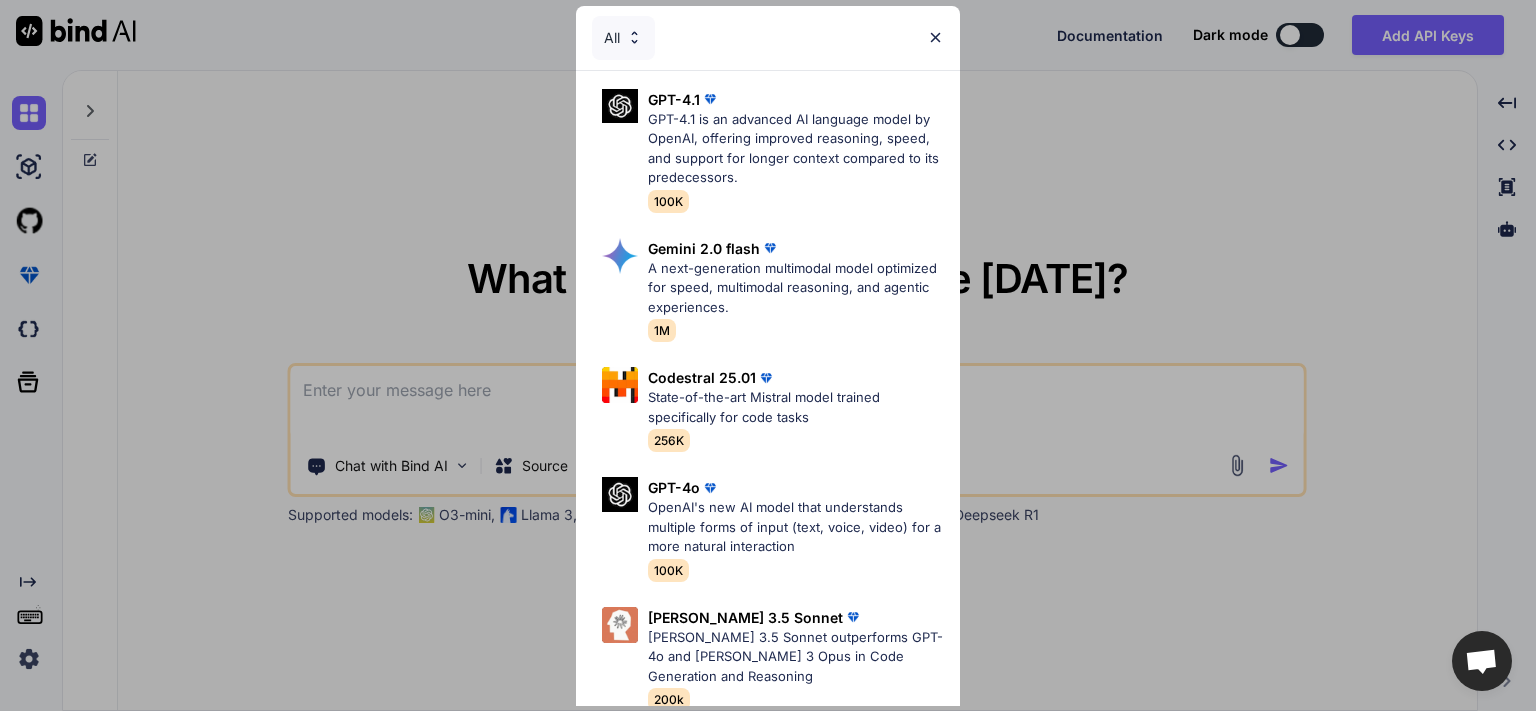 click at bounding box center (634, 37) 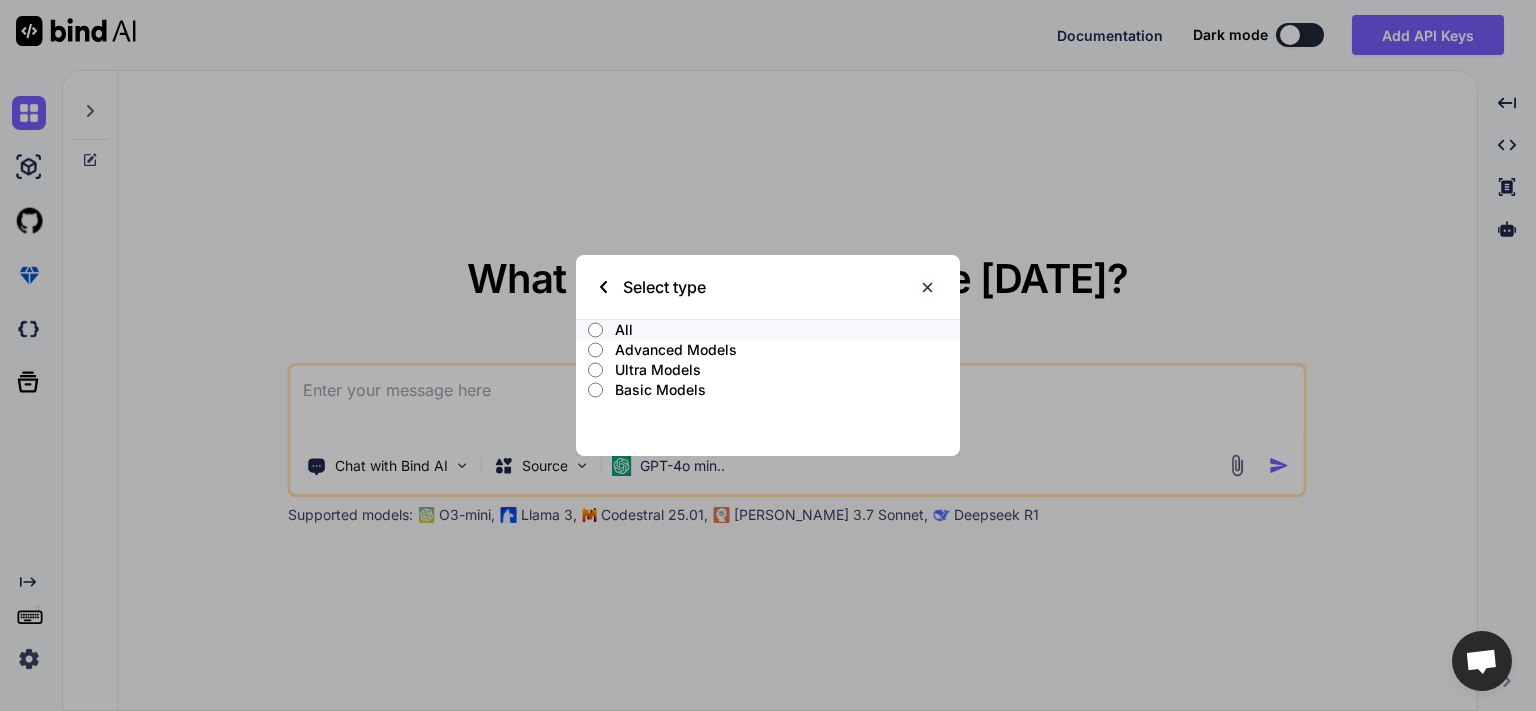 click on "Advanced Models" at bounding box center (595, 350) 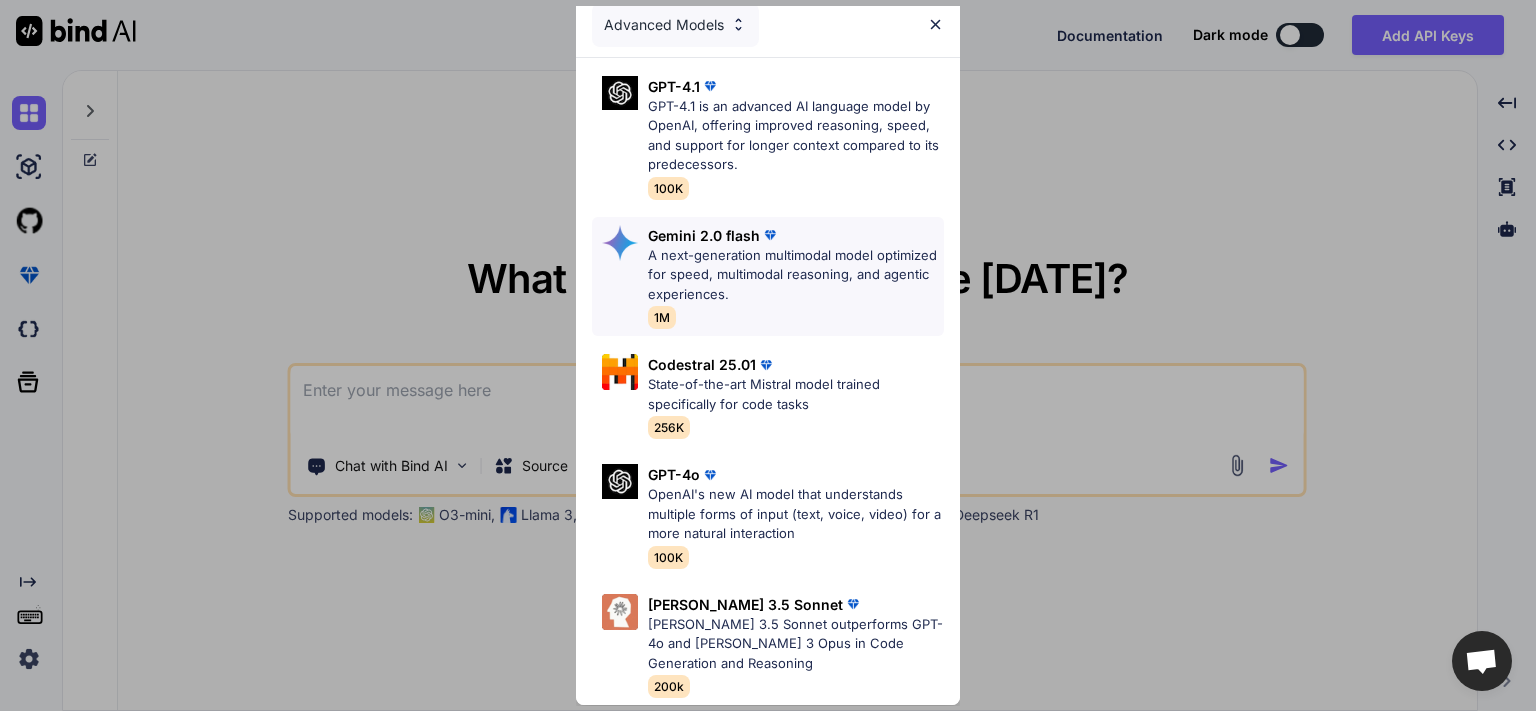 scroll, scrollTop: 0, scrollLeft: 0, axis: both 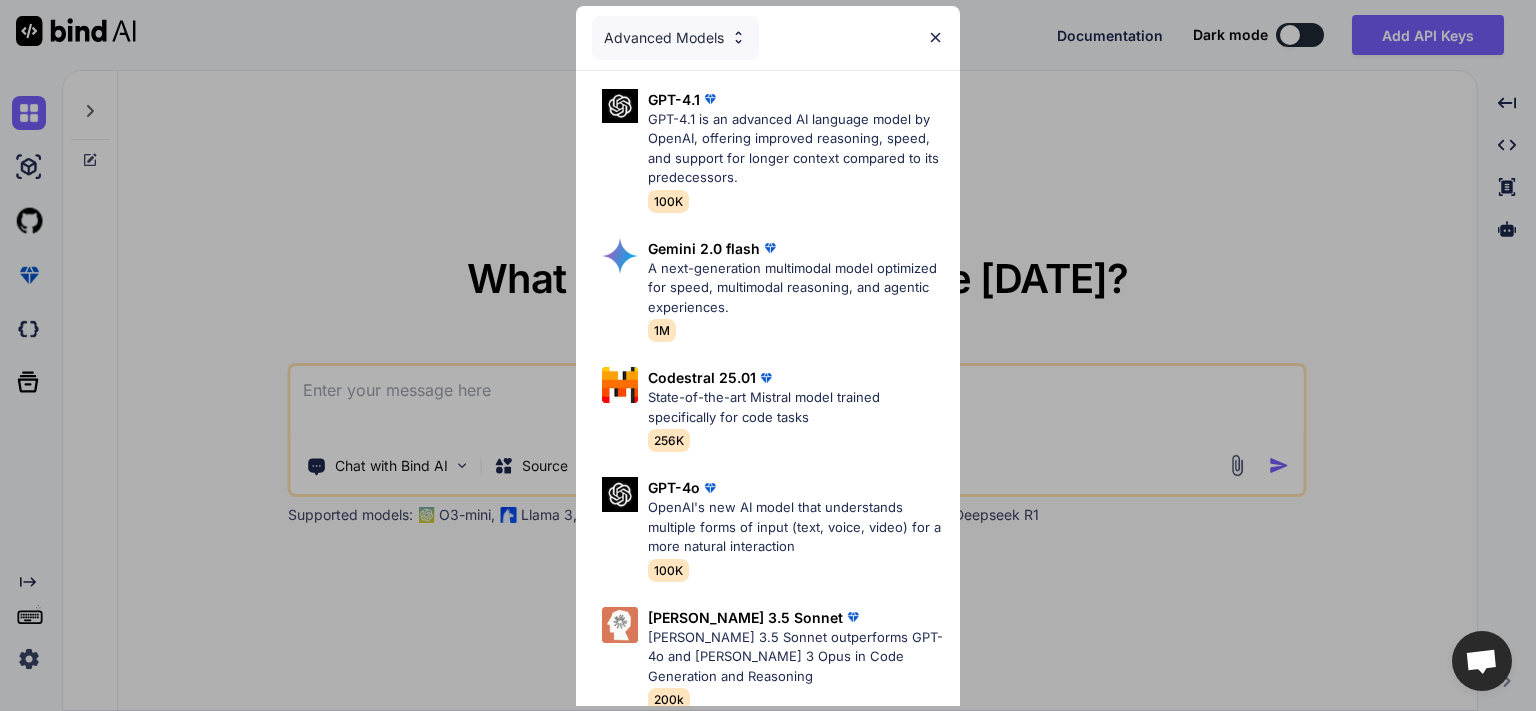 click at bounding box center [738, 37] 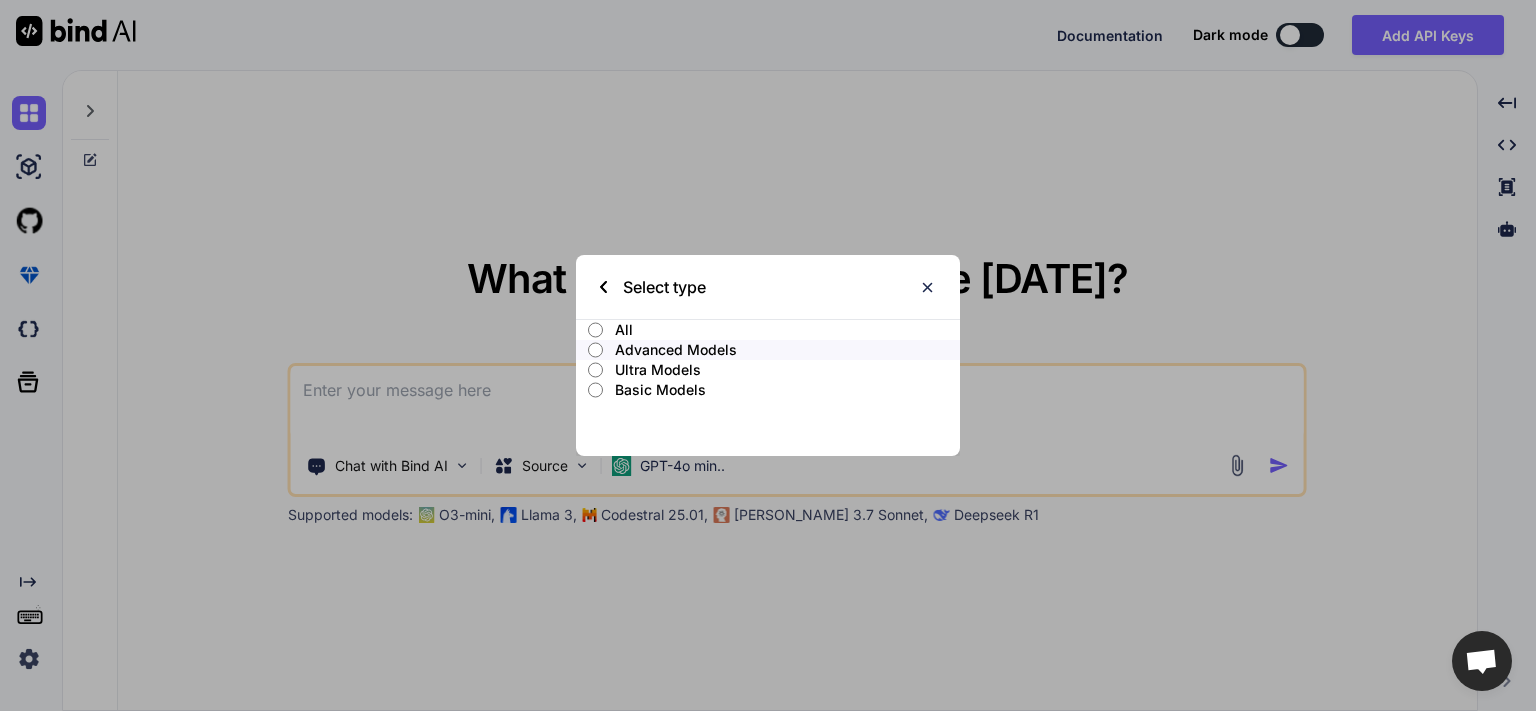 click on "All" at bounding box center [595, 330] 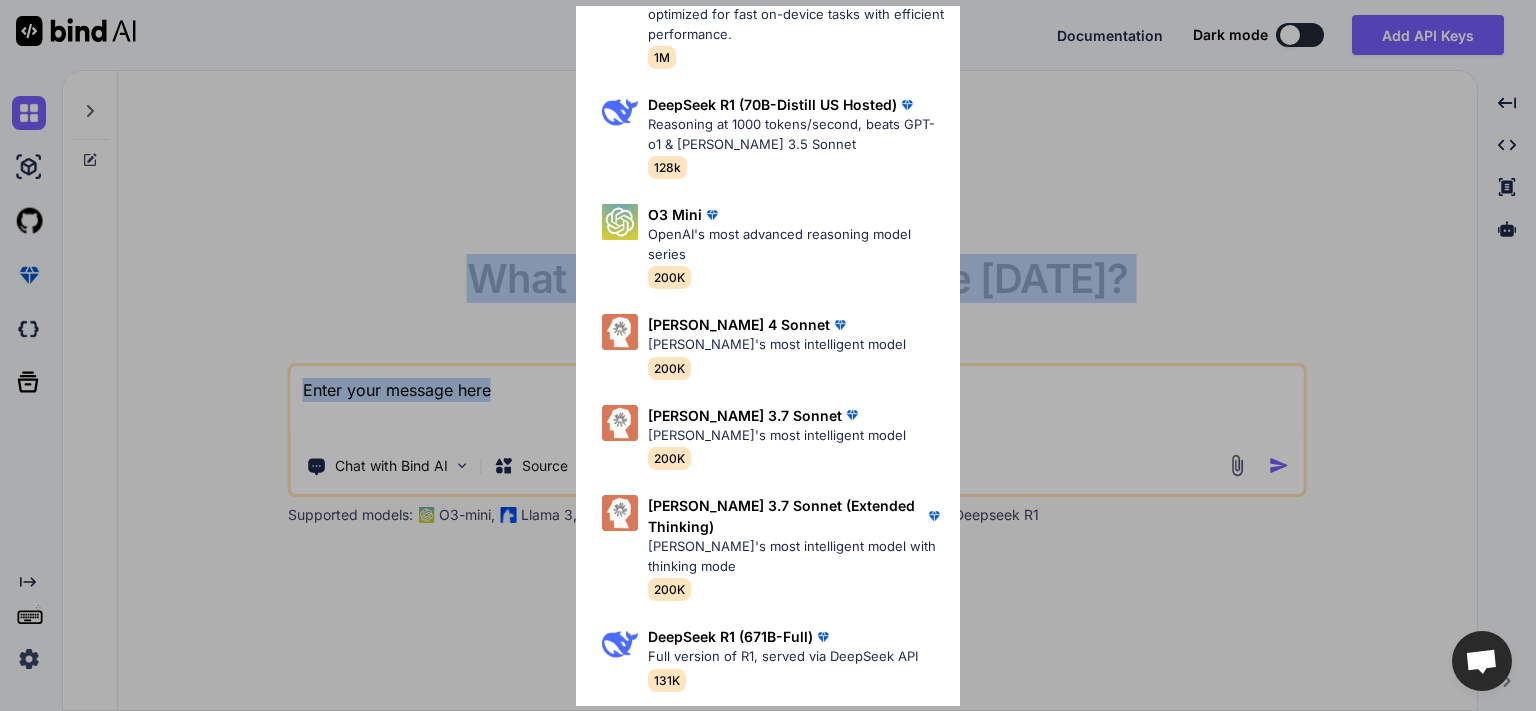 scroll, scrollTop: 1448, scrollLeft: 0, axis: vertical 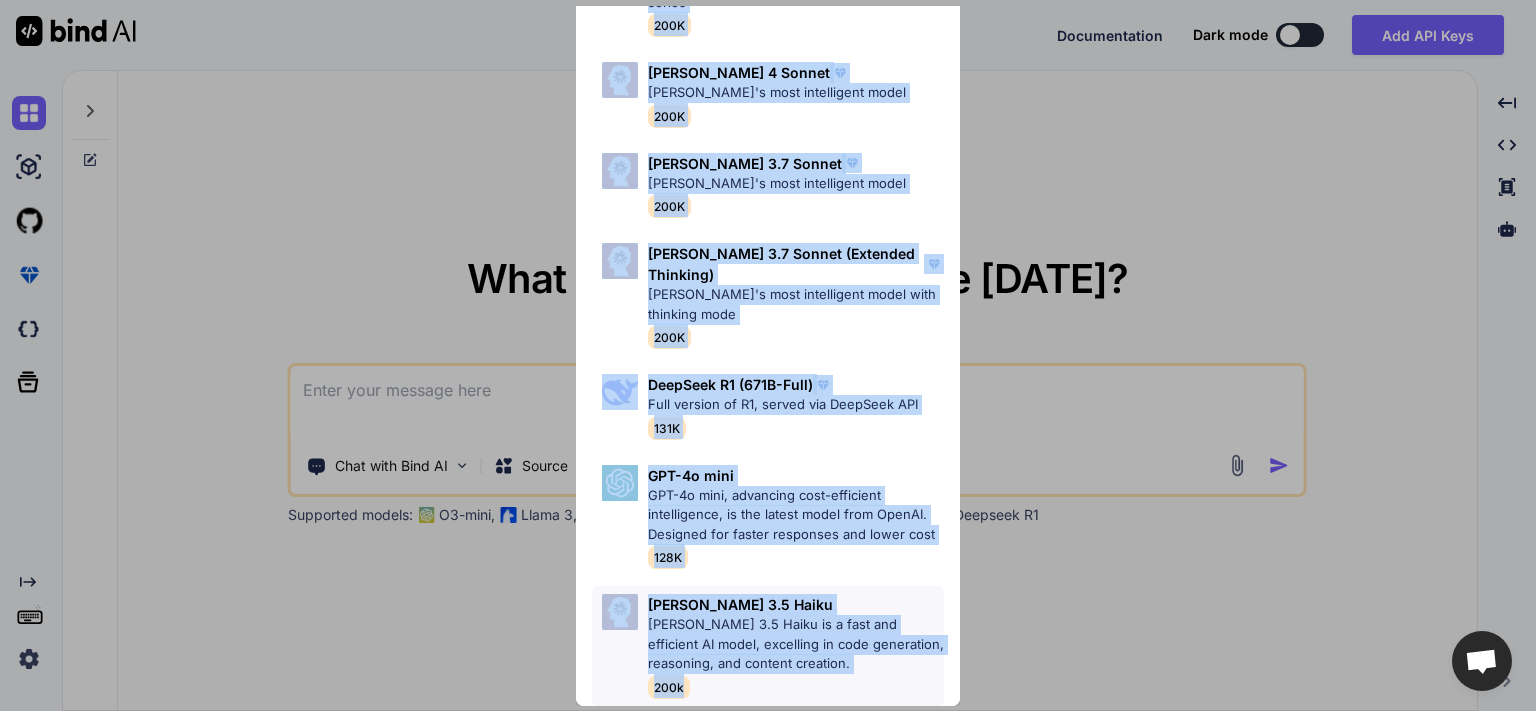 drag, startPoint x: 579, startPoint y: 76, endPoint x: 796, endPoint y: 666, distance: 628.6406 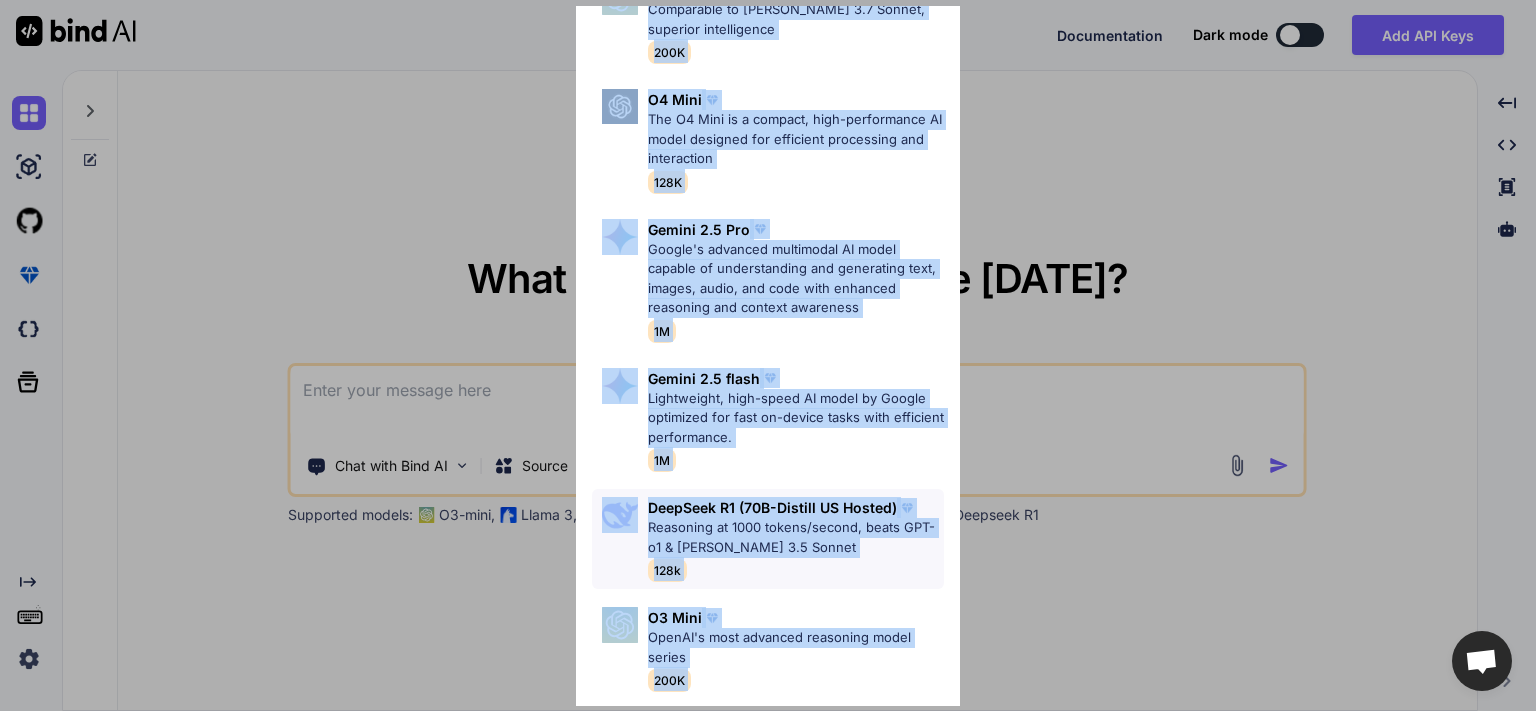 scroll, scrollTop: 0, scrollLeft: 0, axis: both 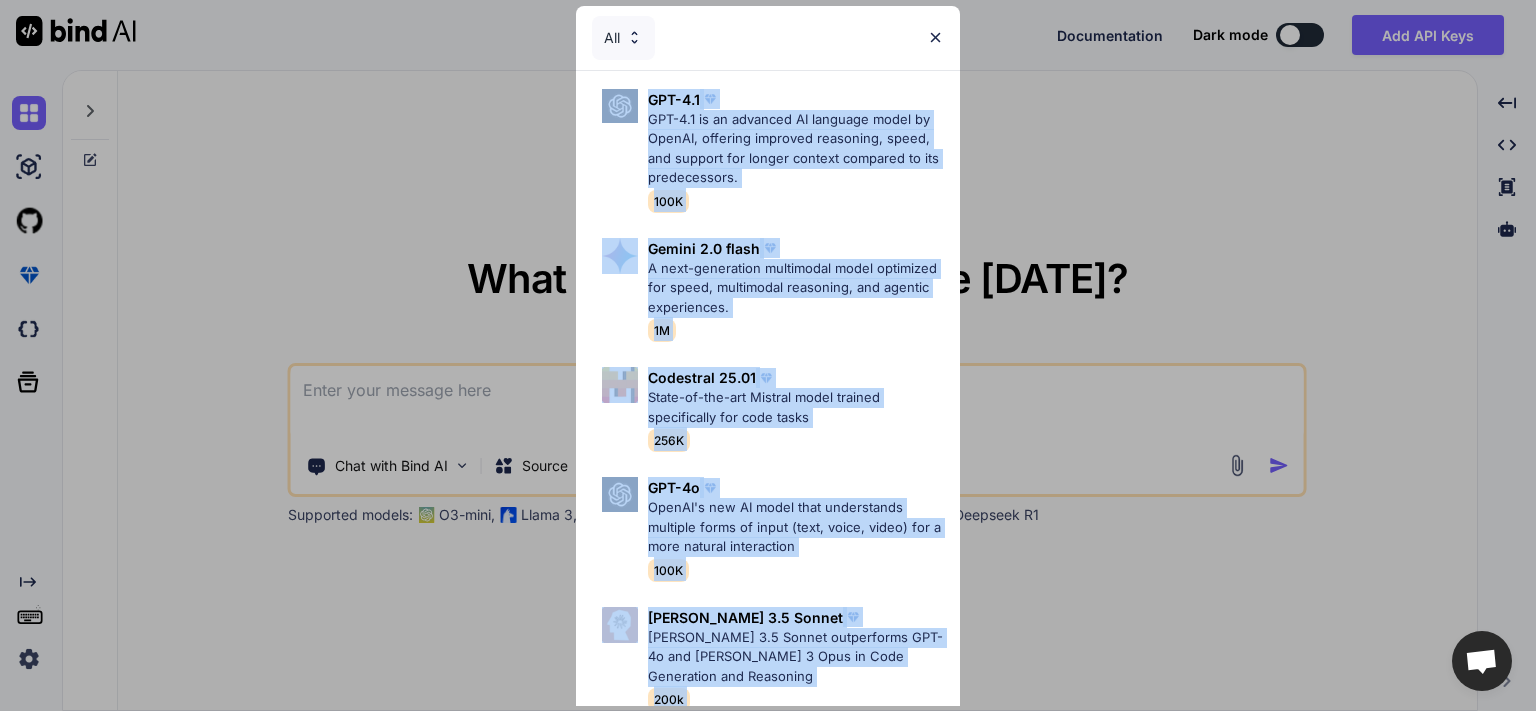 click at bounding box center (935, 37) 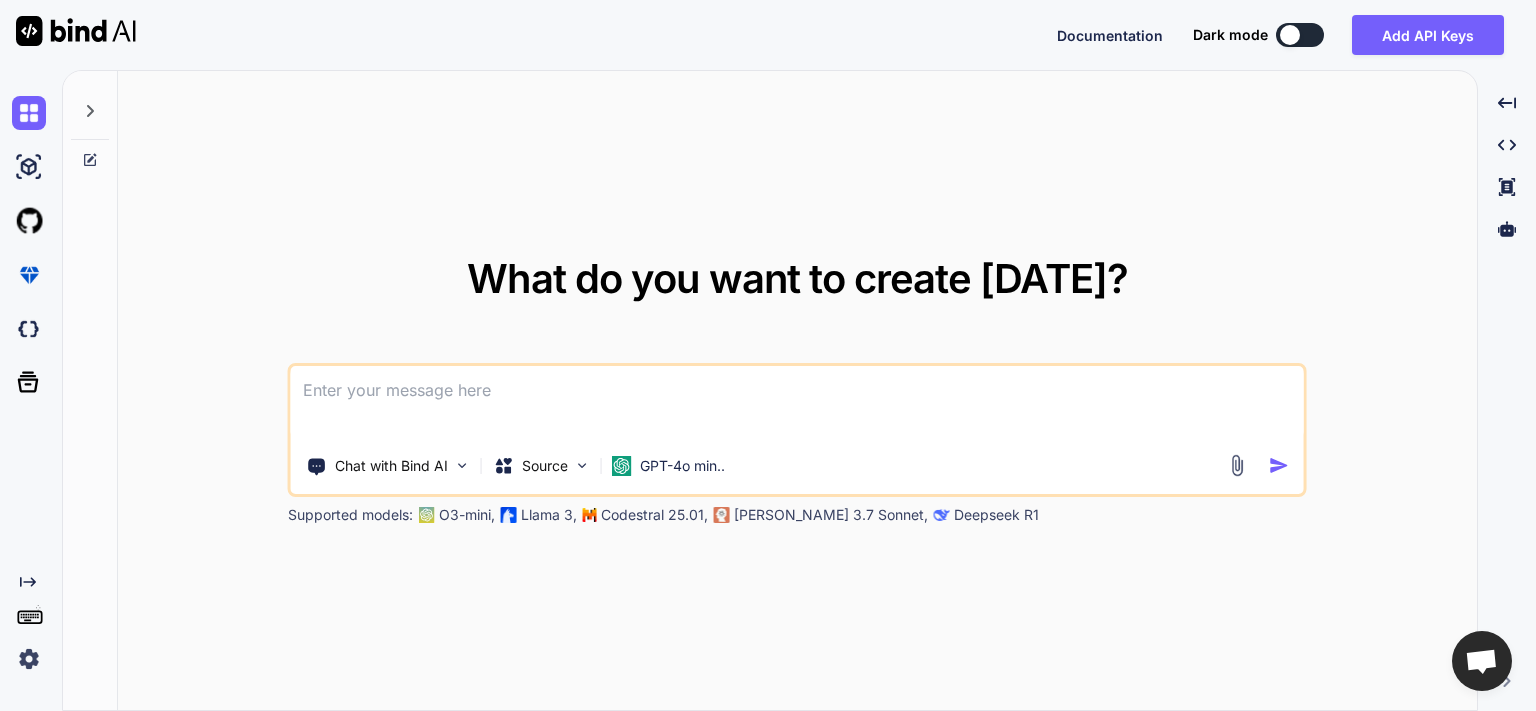 click at bounding box center (797, 403) 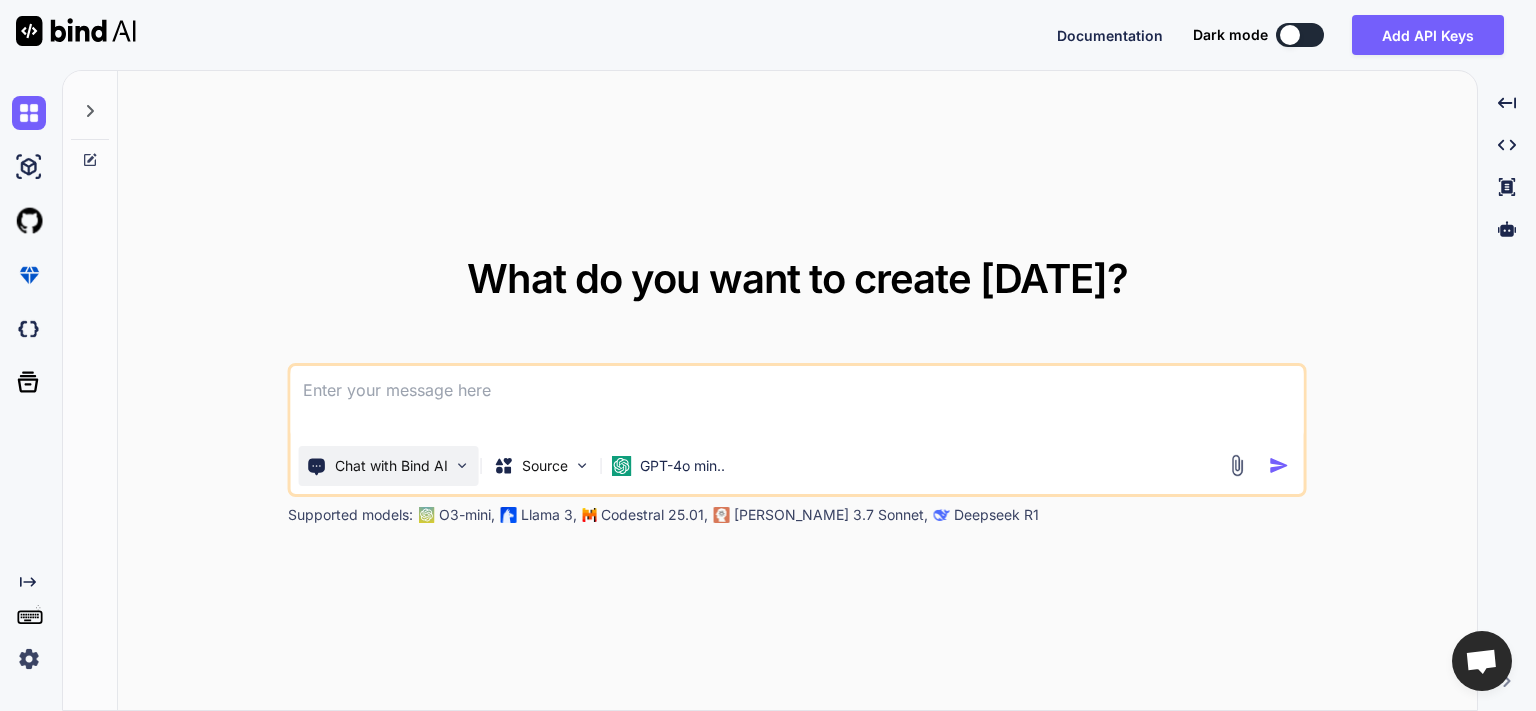 click at bounding box center [462, 465] 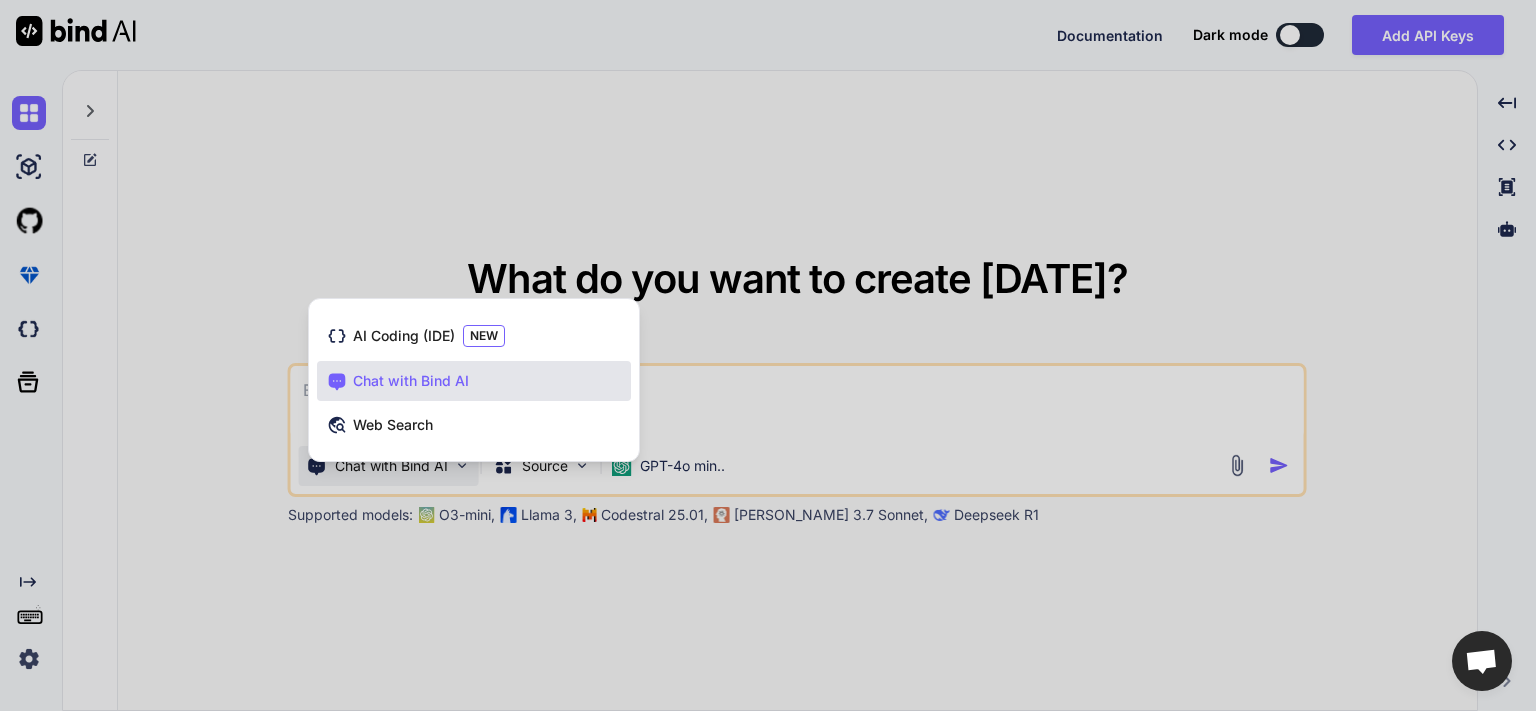 click at bounding box center (768, 355) 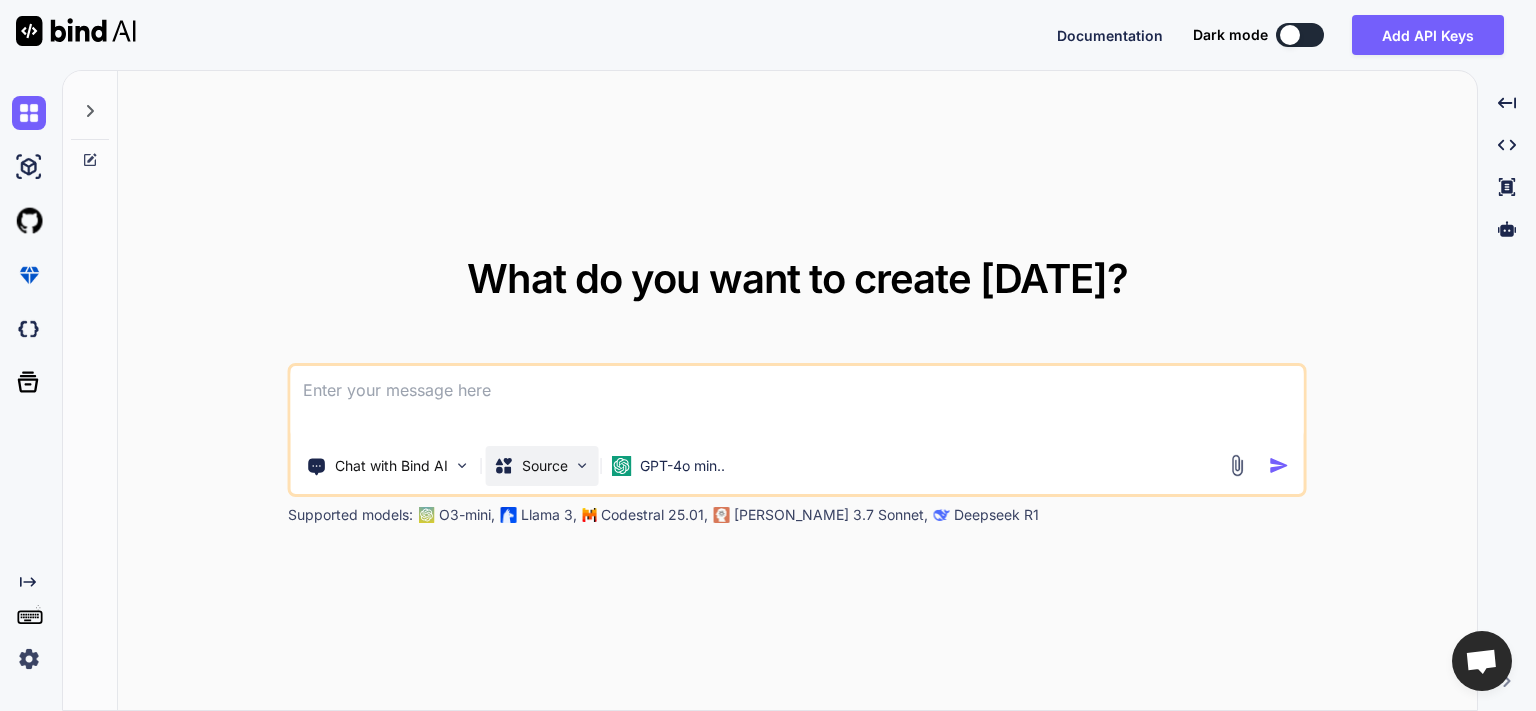 click at bounding box center (582, 465) 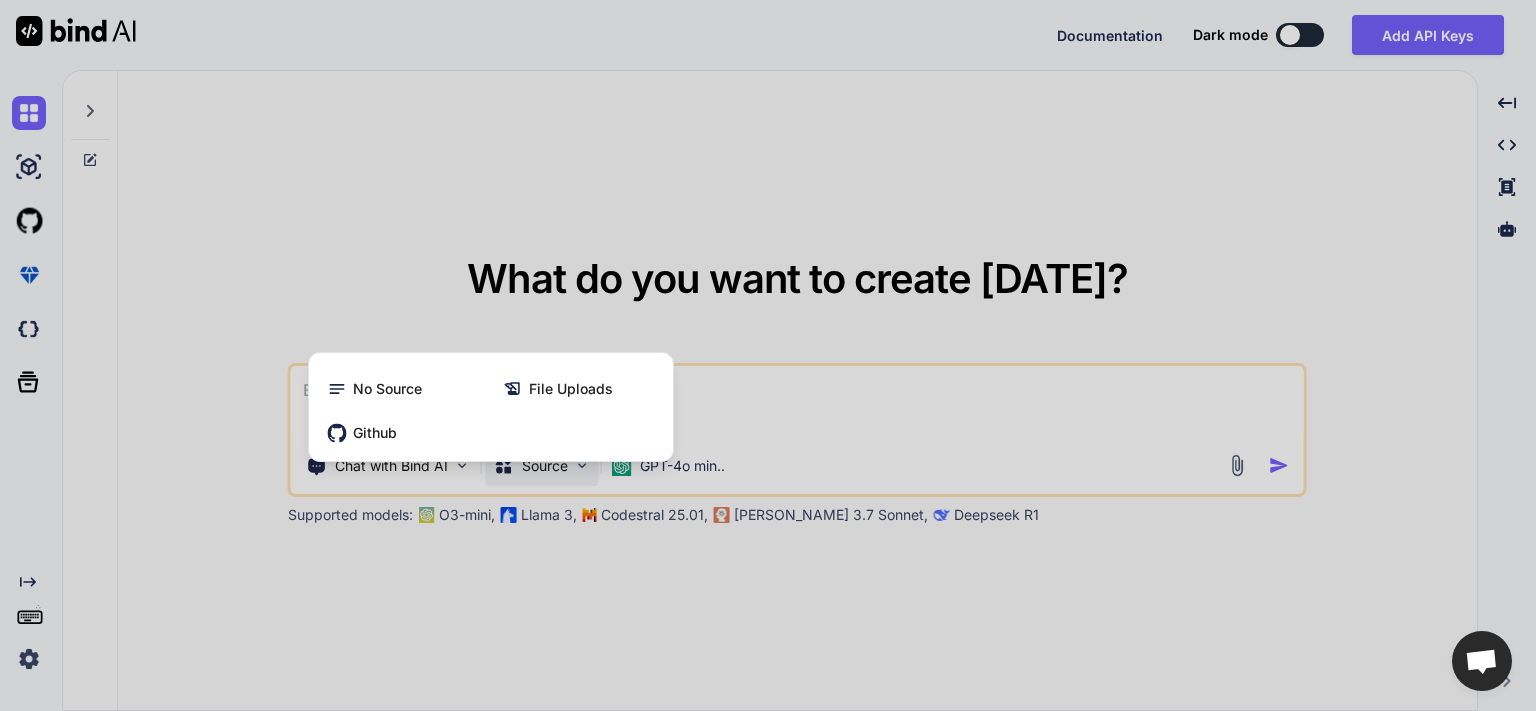 click at bounding box center [768, 355] 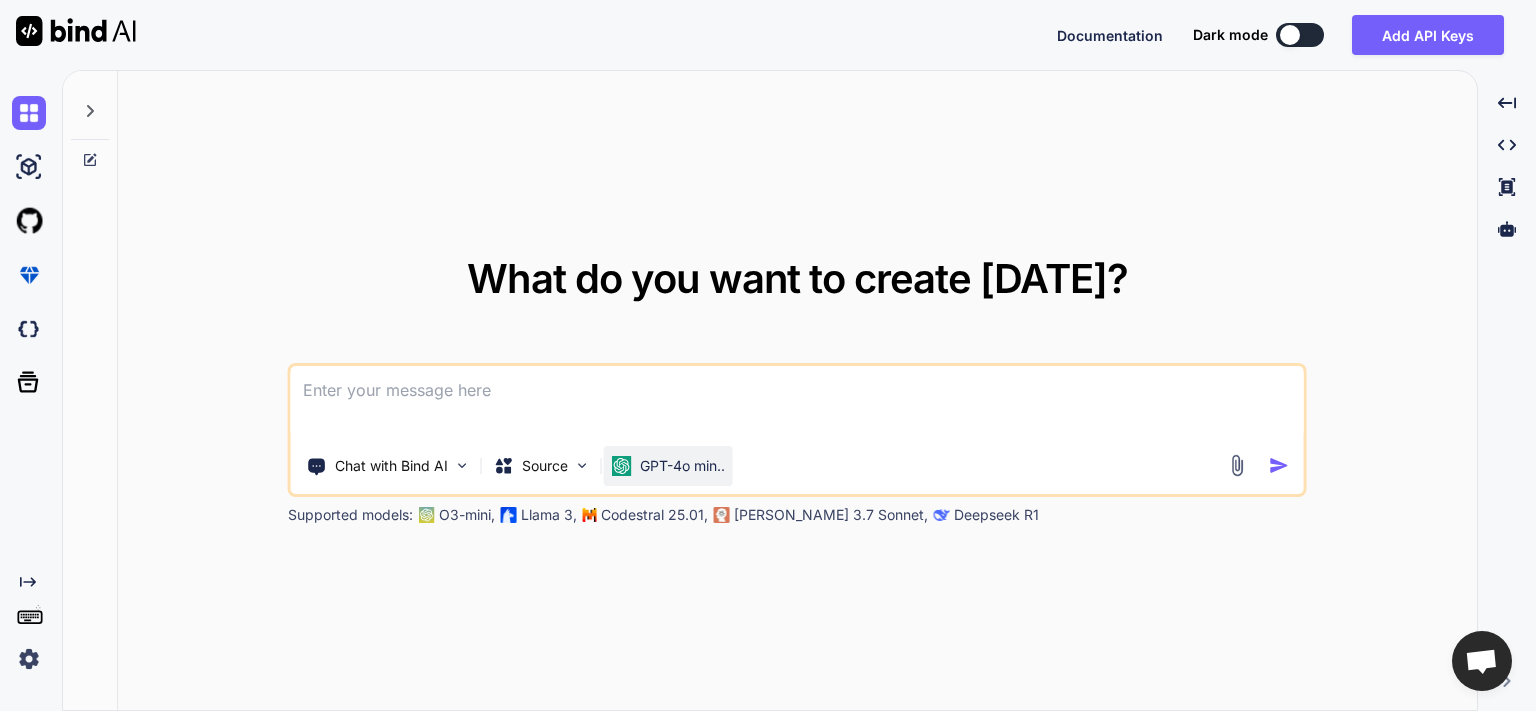 click on "GPT-4o min.." at bounding box center (682, 466) 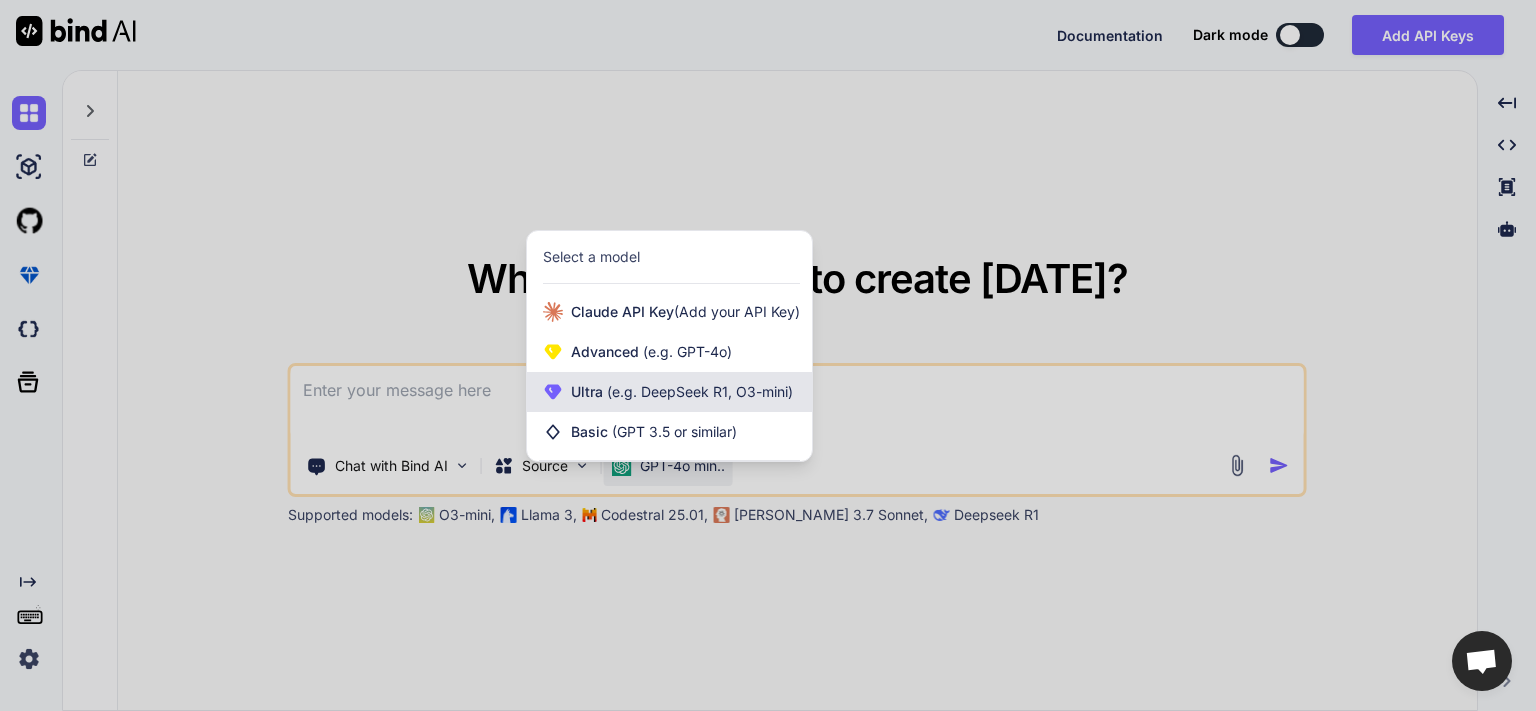 click on "(e.g. DeepSeek R1, O3-mini)" at bounding box center [698, 391] 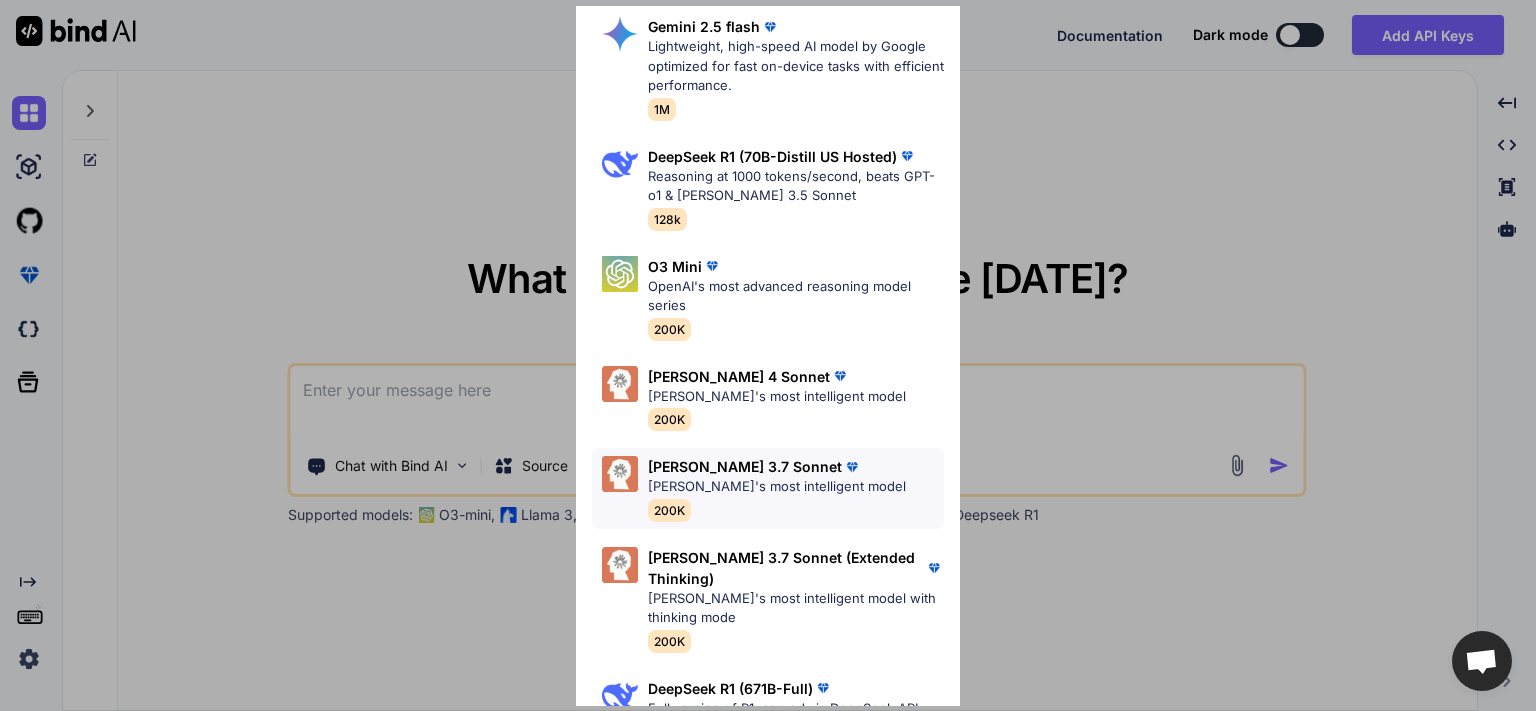scroll, scrollTop: 522, scrollLeft: 0, axis: vertical 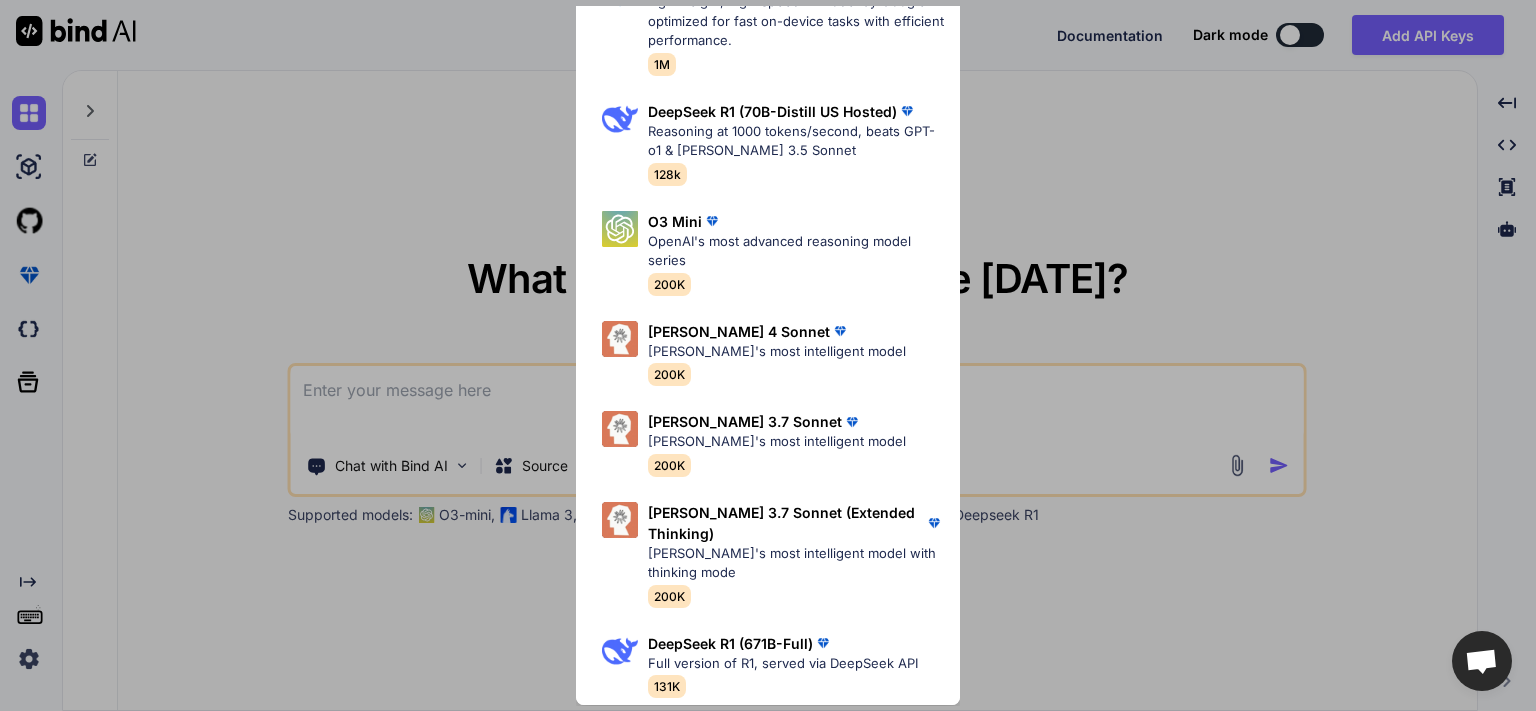 click on "Ultra Models O3 Comparable to [PERSON_NAME] 3.7 Sonnet, superior intelligence 200K O4 Mini The O4 Mini is a compact, high-performance AI model designed for efficient processing and interaction 128K Gemini 2.5 Pro Google's advanced multimodal AI model capable of understanding and generating text, images, audio, and code with enhanced reasoning and context awareness 1M Gemini 2.5 flash Lightweight, high-speed AI model by Google optimized for fast on-device tasks with efficient performance. 1M DeepSeek R1 (70B-Distill US Hosted) Reasoning at 1000 tokens/second, beats GPT-o1 & [PERSON_NAME] 3.5 Sonnet 128k O3 Mini OpenAI's most advanced reasoning model series 200K [PERSON_NAME] 4 Sonnet [PERSON_NAME]'s most intelligent model 200K [PERSON_NAME] 3.7 Sonnet [PERSON_NAME]'s most intelligent model 200K [PERSON_NAME] 3.7 Sonnet (Extended Thinking) [PERSON_NAME]'s most intelligent model with thinking mode 200K DeepSeek R1 (671B-Full) Full version of R1, served via DeepSeek API 131K" at bounding box center [768, 355] 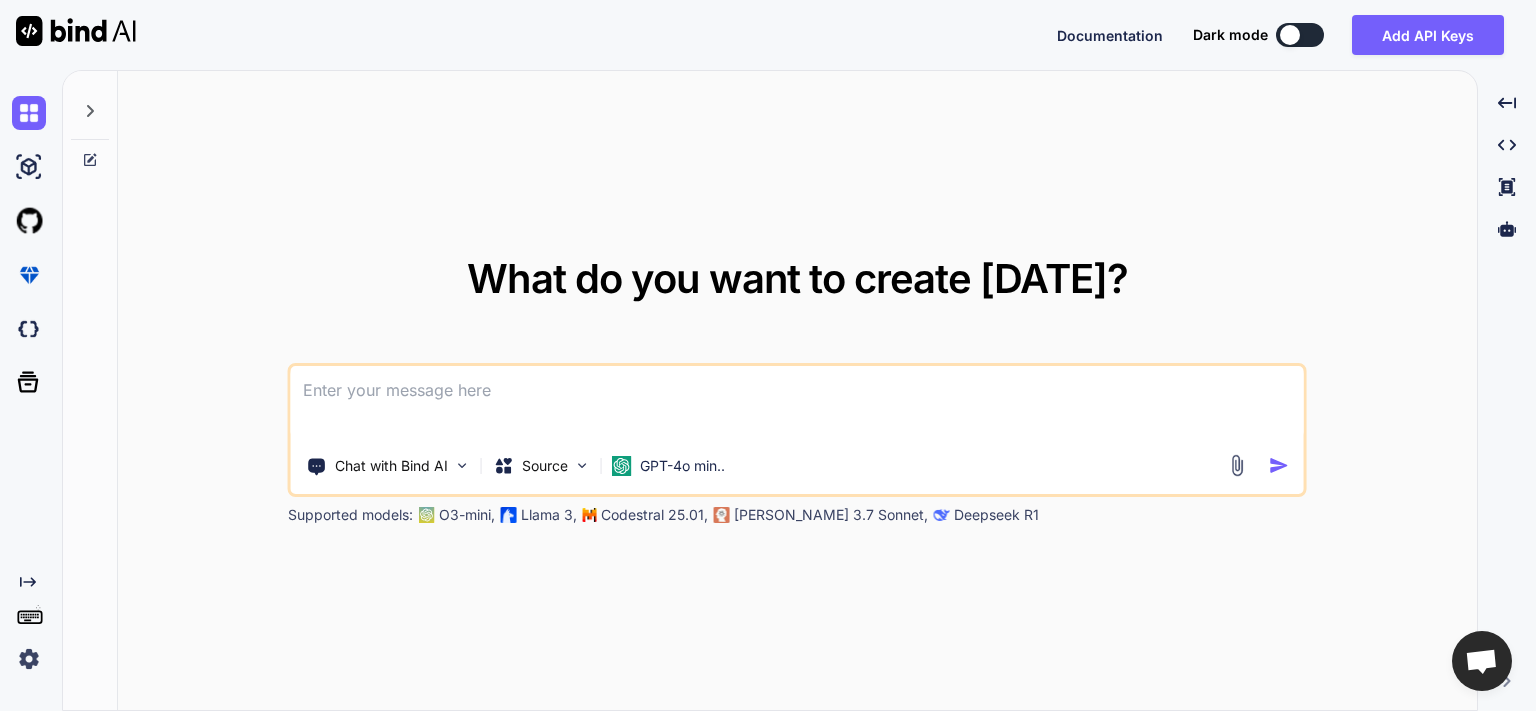 click at bounding box center [797, 403] 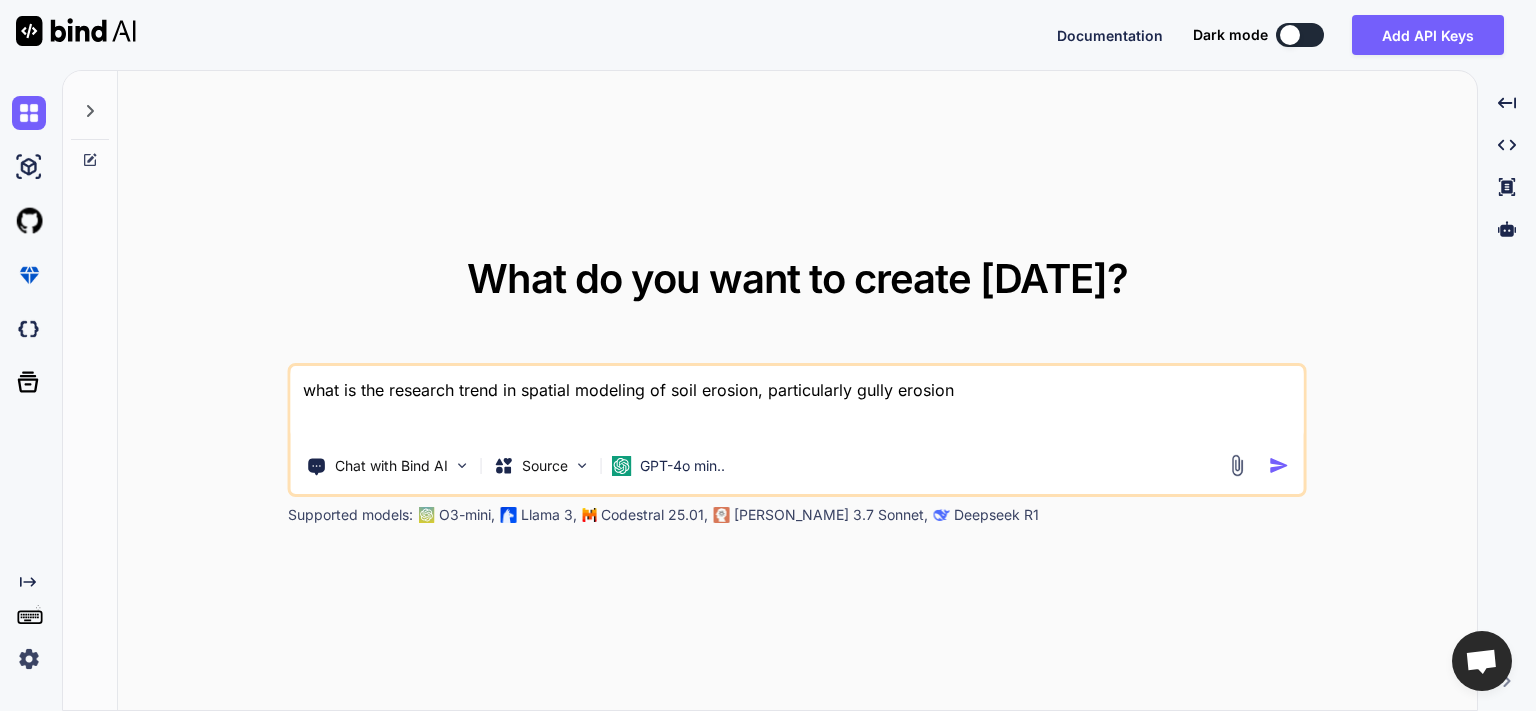 click on "what is the research trend in spatial modeling of soil erosion, particularly gully erosion" at bounding box center [797, 403] 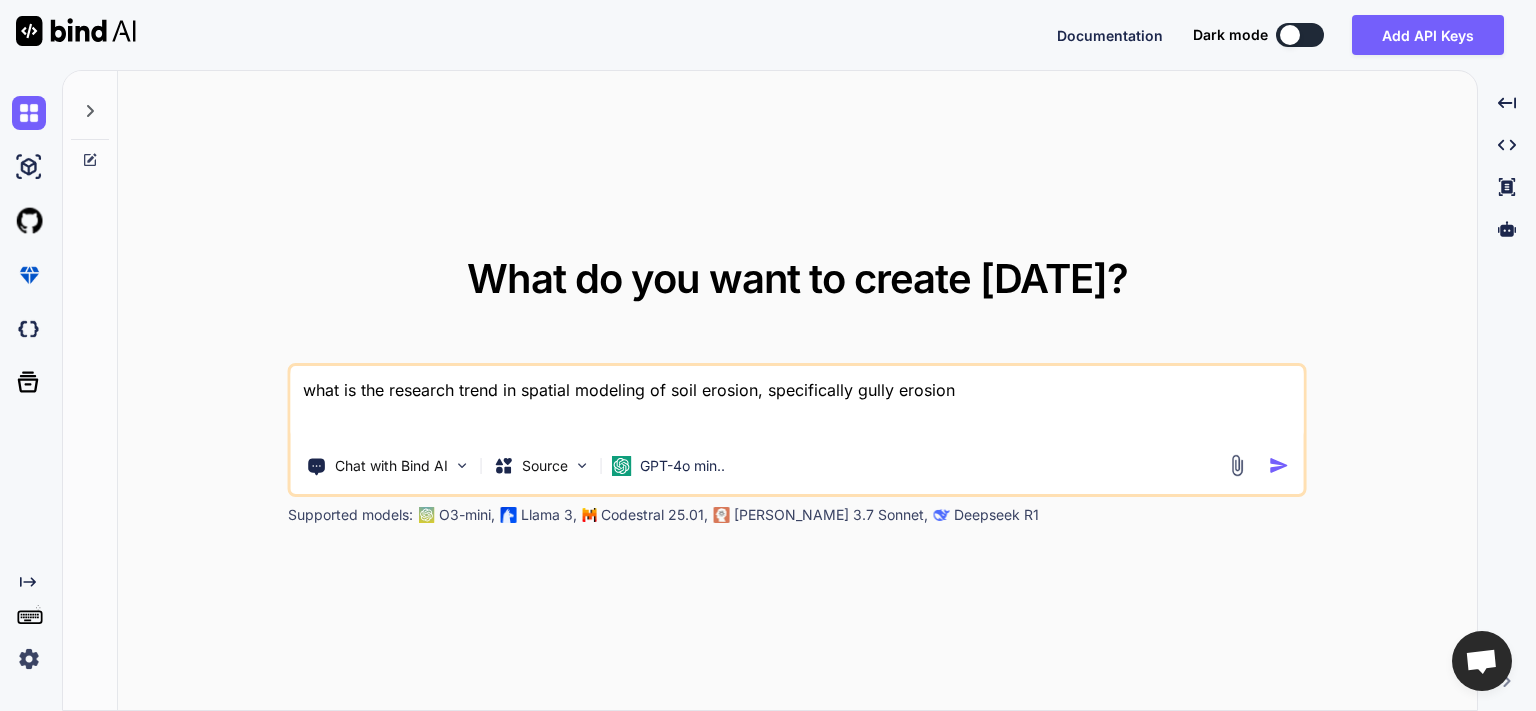 click on "what is the research trend in spatial modeling of soil erosion, specifically gully erosion" at bounding box center [797, 403] 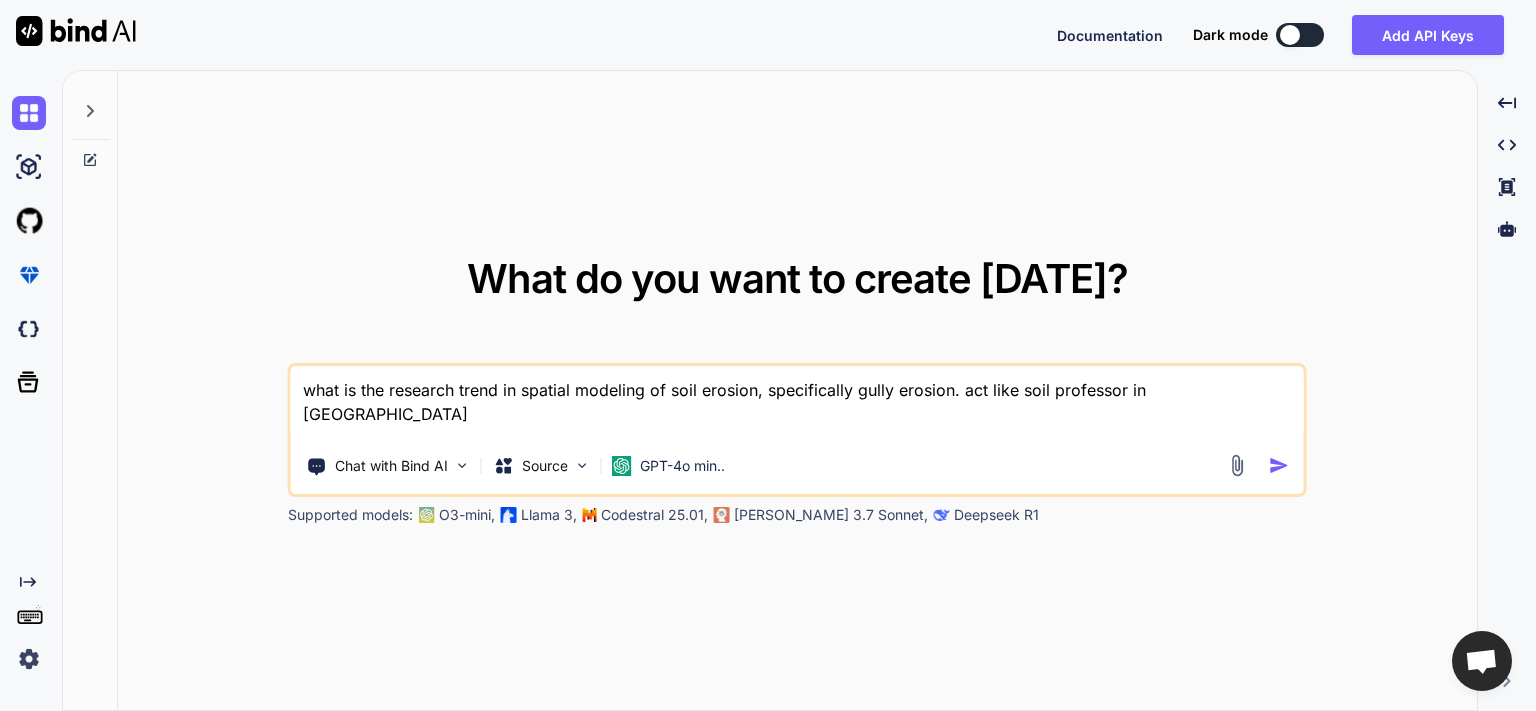 click on "what is the research trend in spatial modeling of soil erosion, specifically gully erosion. act like soil professor in [GEOGRAPHIC_DATA]" at bounding box center (797, 403) 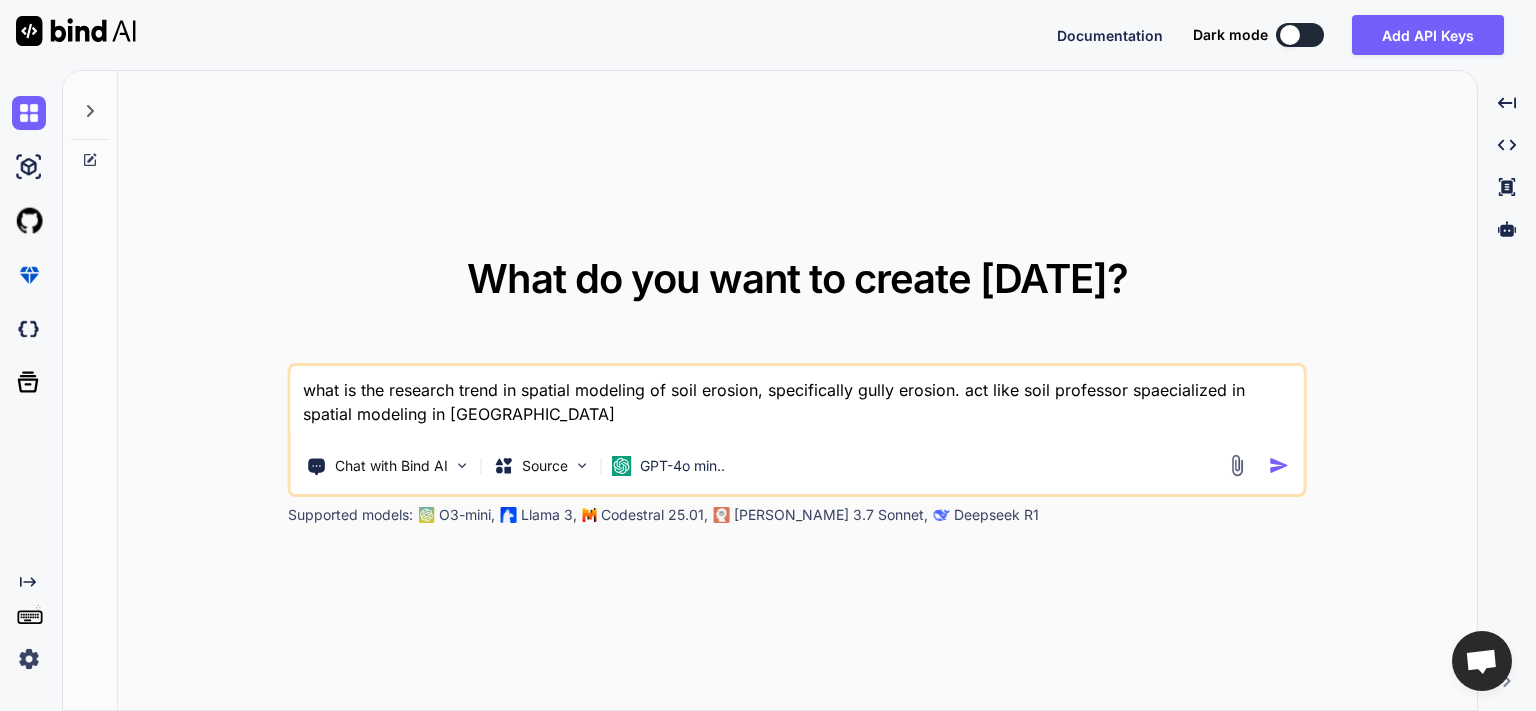 click on "what is the research trend in spatial modeling of soil erosion, specifically gully erosion. act like soil professor spaecialized in spatial modeling in [GEOGRAPHIC_DATA]" at bounding box center (797, 403) 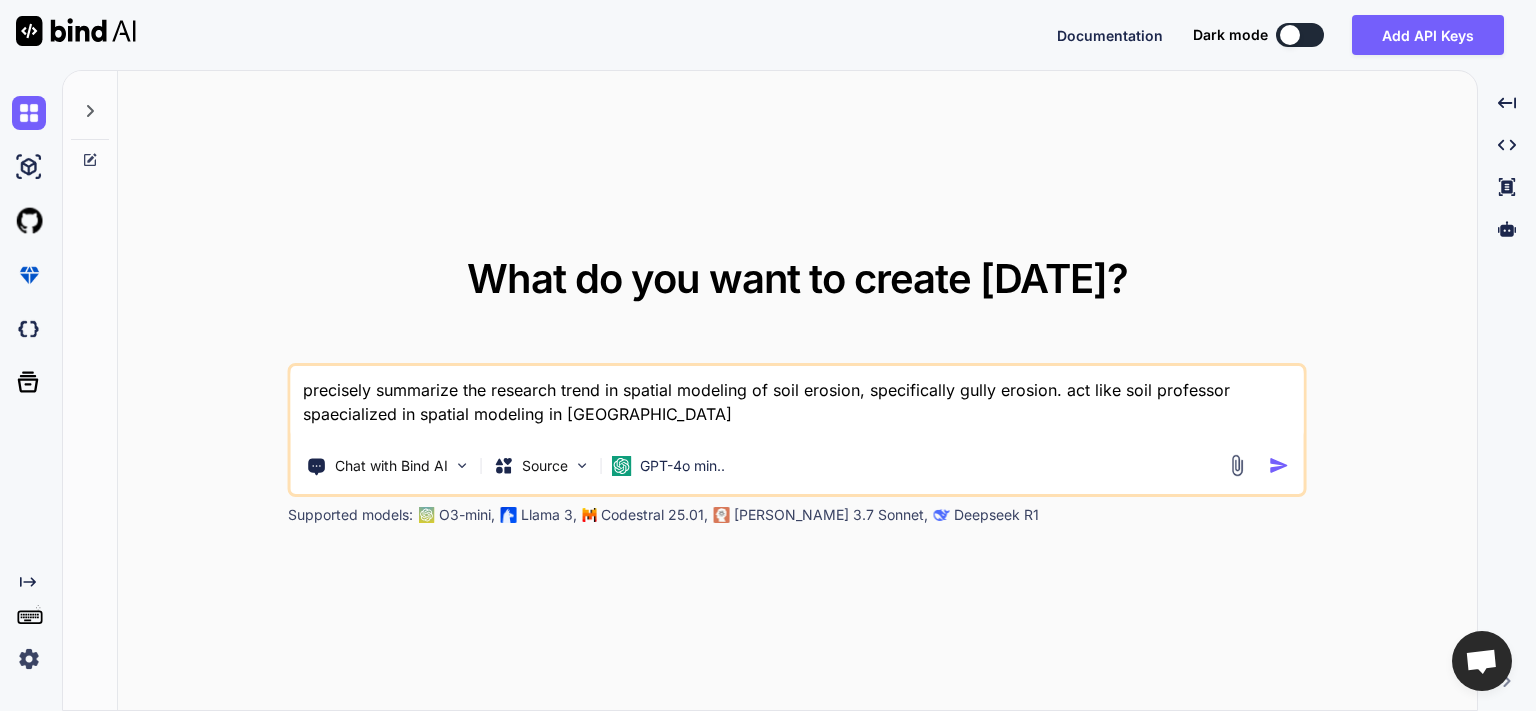 type on "precisely summarize the research trend in spatial modeling of soil erosion, specifically gully erosion. act like soil professor specialized in spatial modeling in [GEOGRAPHIC_DATA]" 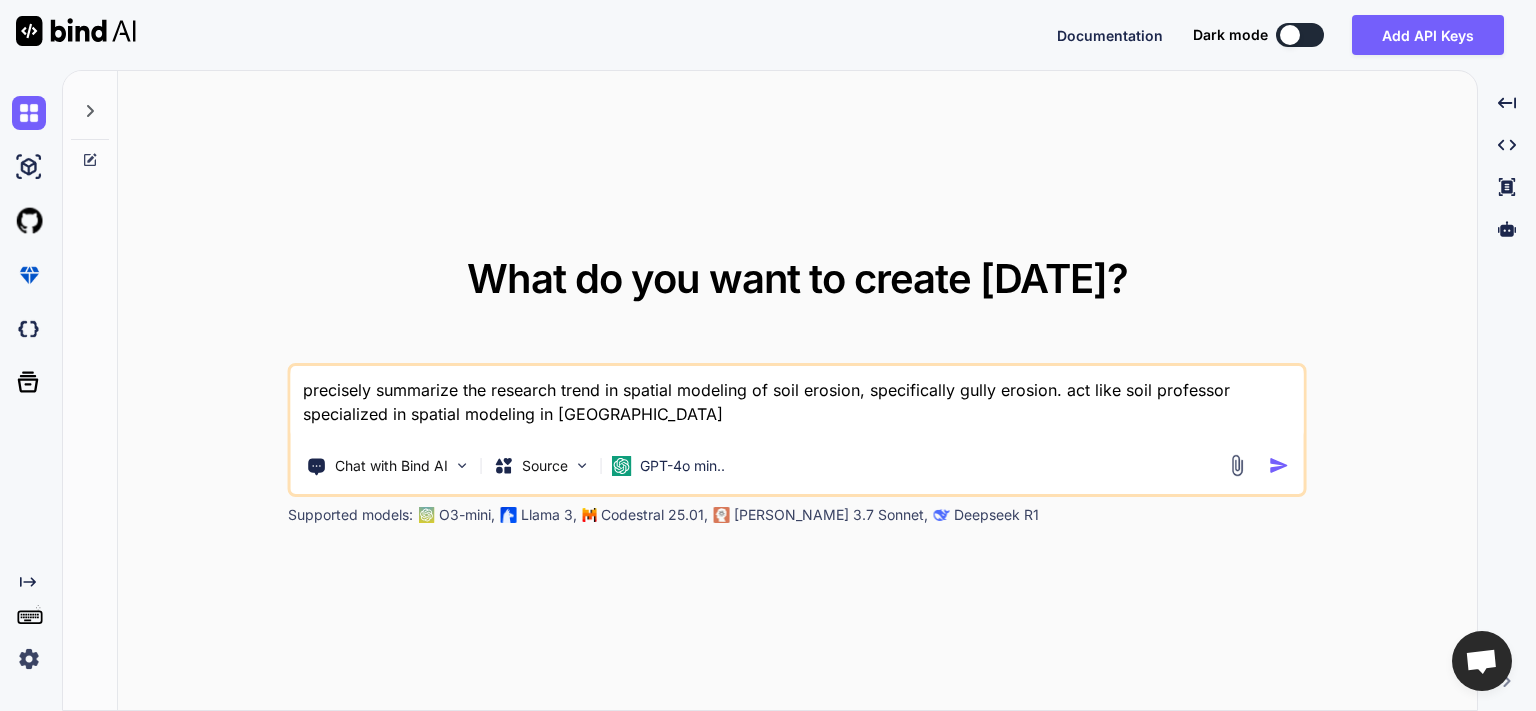 click on "precisely summarize the research trend in spatial modeling of soil erosion, specifically gully erosion. act like soil professor specialized in spatial modeling in [GEOGRAPHIC_DATA]" at bounding box center (797, 403) 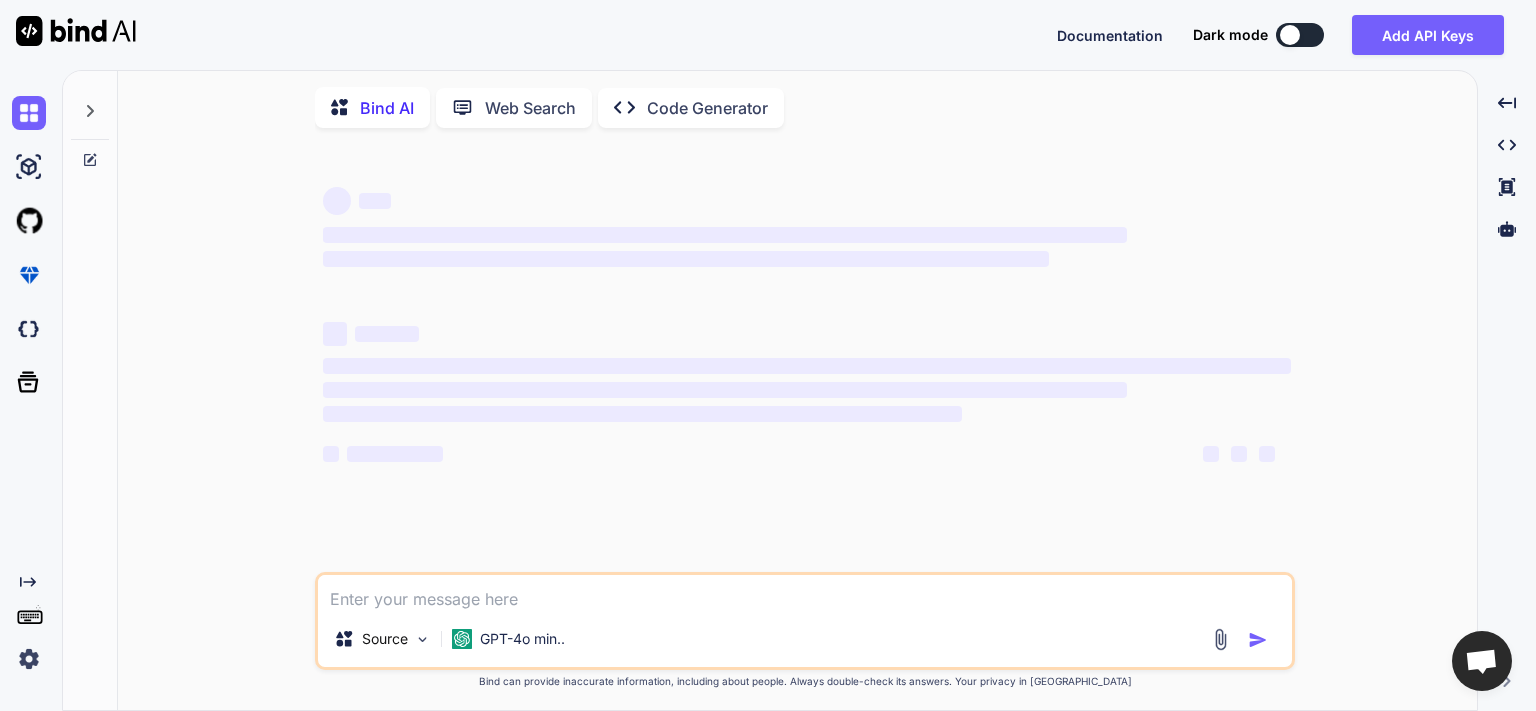 scroll, scrollTop: 19, scrollLeft: 0, axis: vertical 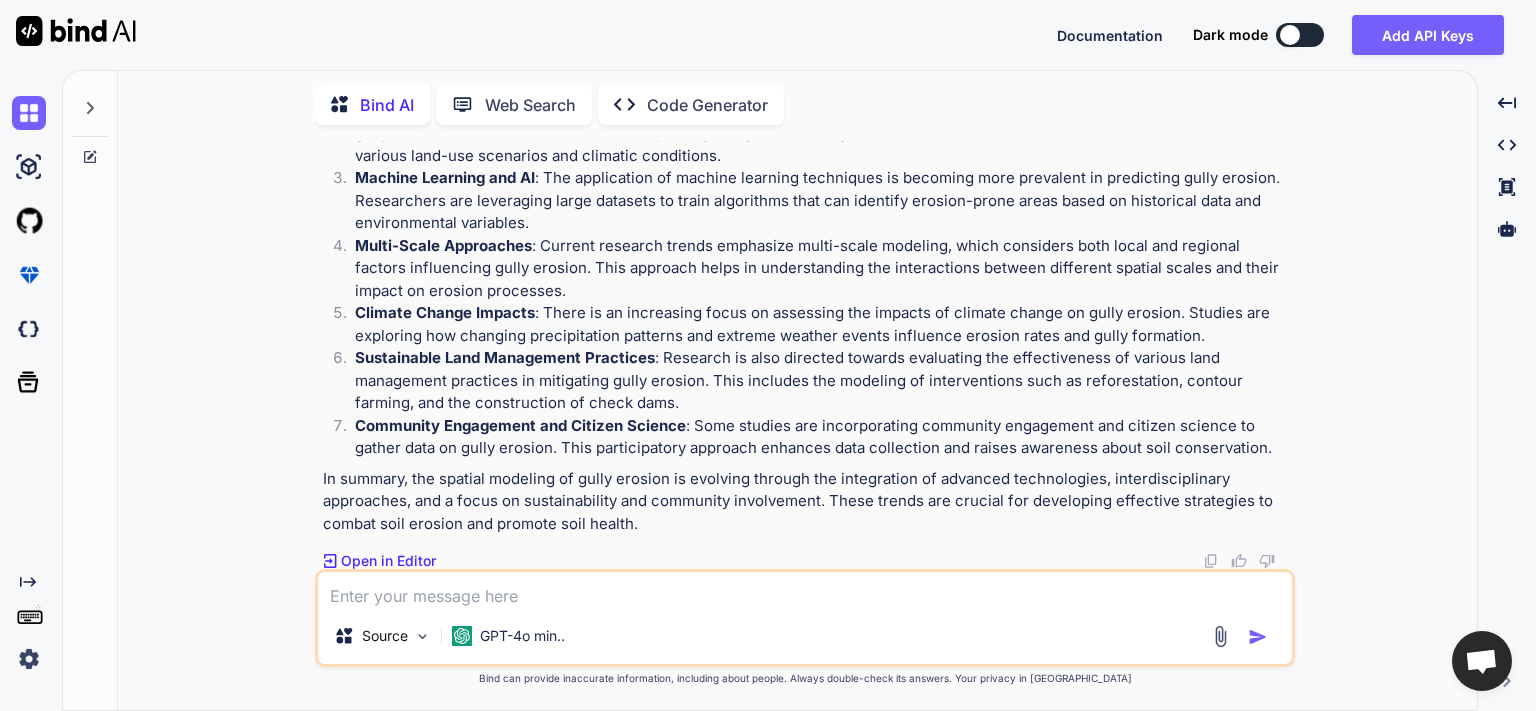 click at bounding box center (805, 590) 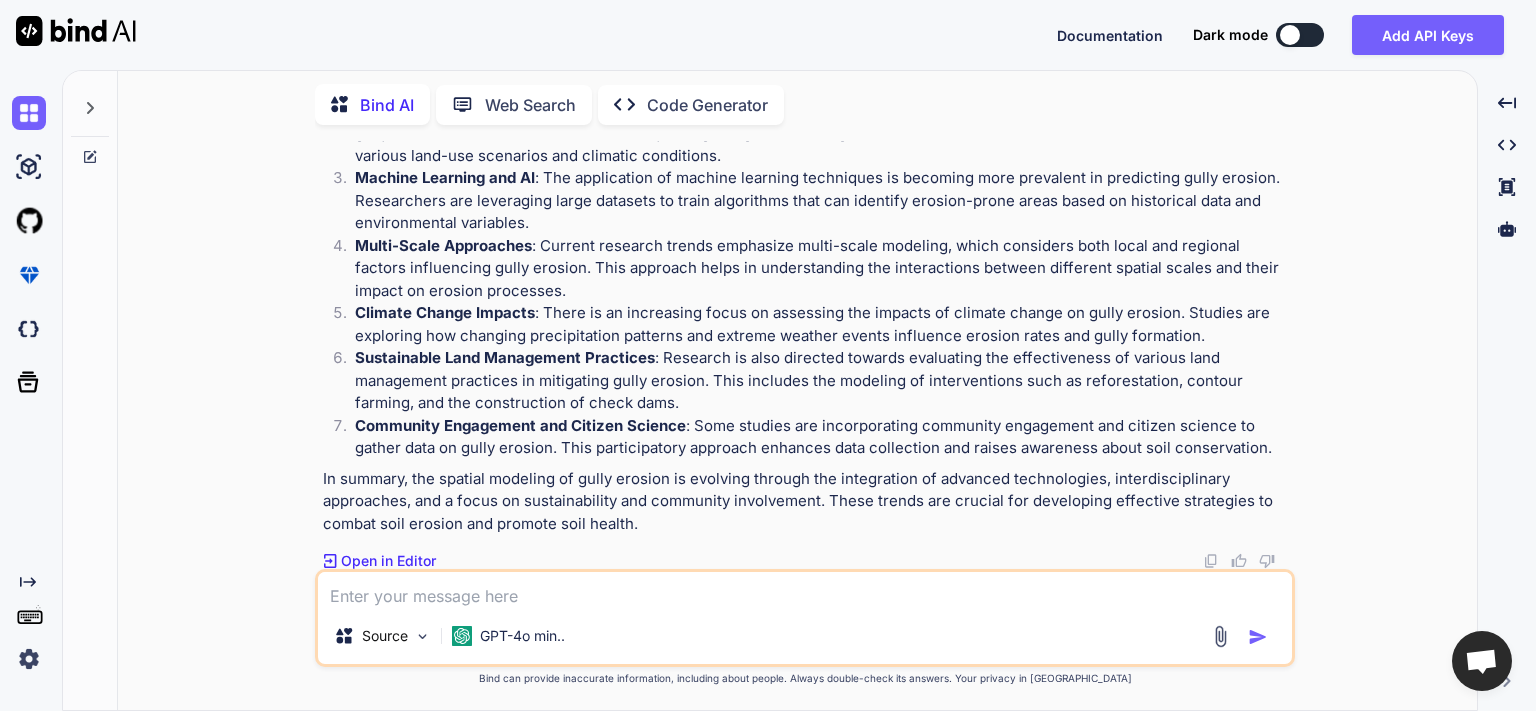 click at bounding box center [805, 590] 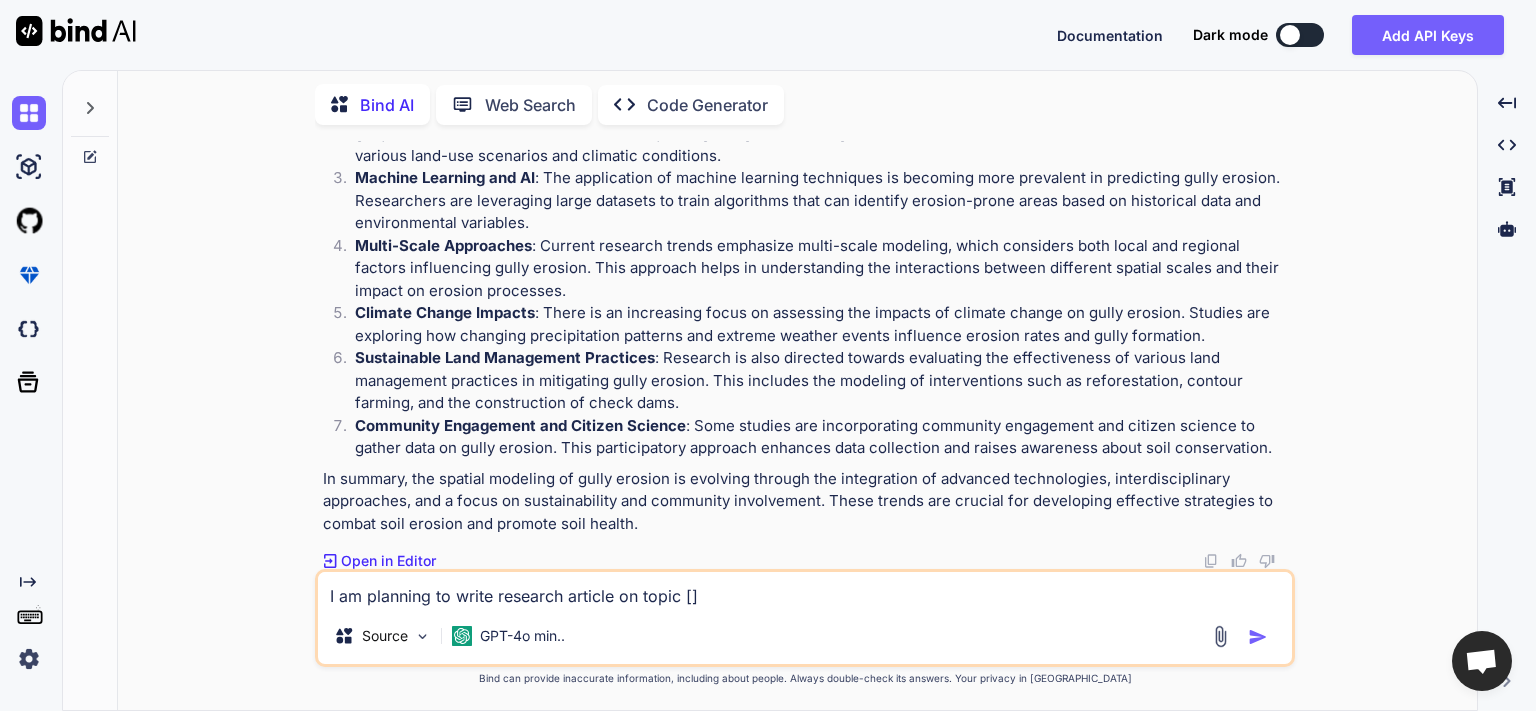 paste on "Bridging the Gap in Machine Learning-based Spatial Modeling of Gully Erosion Susceptibility: Predictive Cross-Validation Approach and Land-Use Overlay" 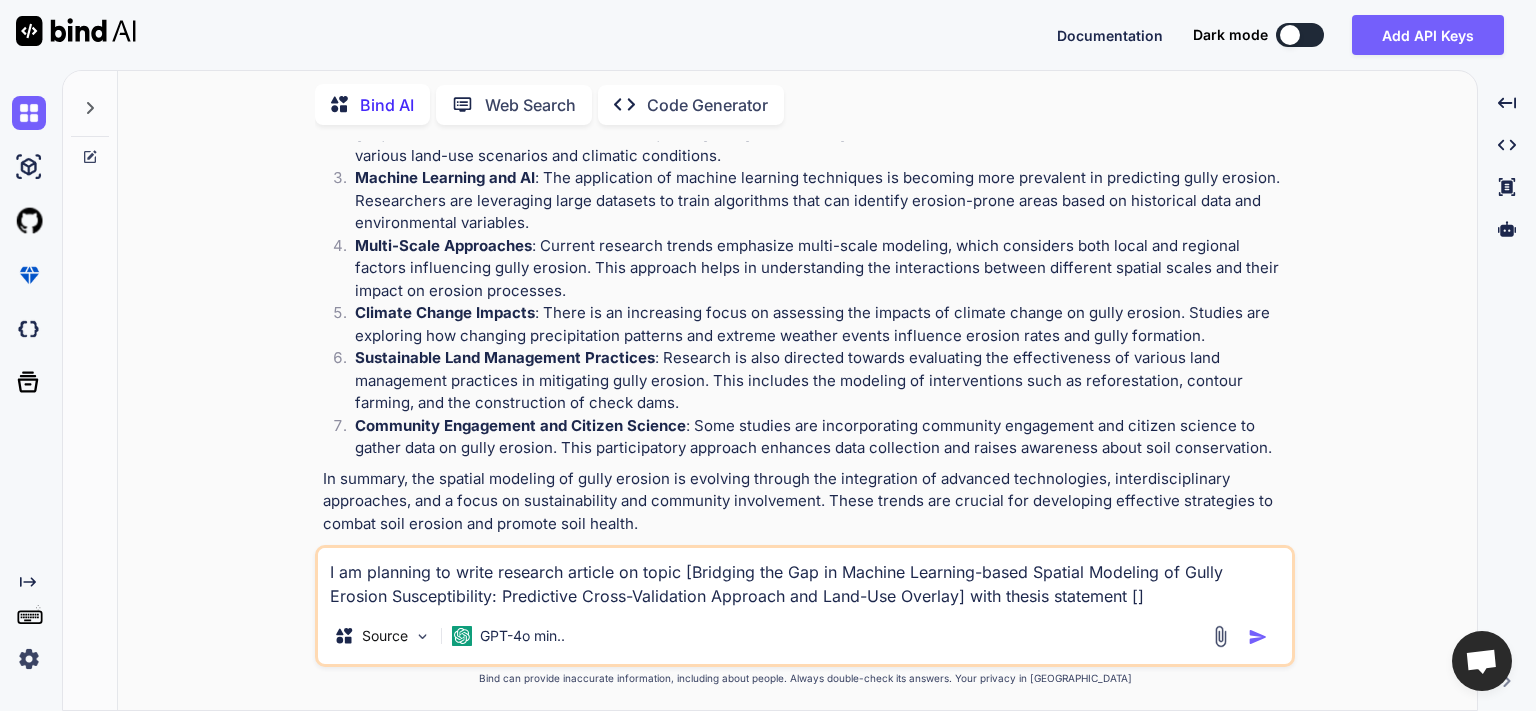 paste on "how integrating spatially robust predictive cross-validation—using the k-fold Nearest Neighbor Distance Matching (kNNDM) algorithm, with machine learning has the potential to address critical limitations in gully erosion susceptibility models. By producing reliable and actionable risk maps that incorporate land-use overlay analysis, this approach supports targeted and effective conservation planning." 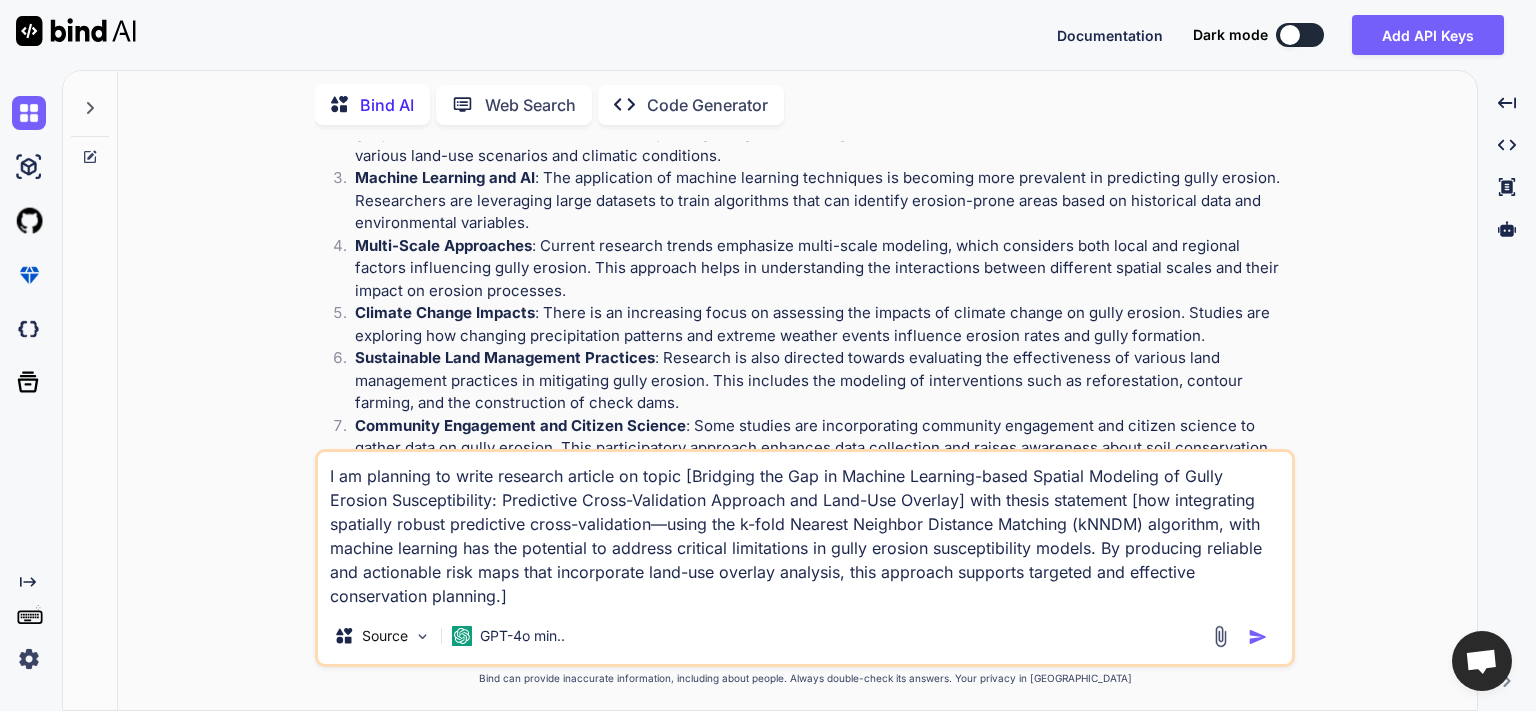 click on "I am planning to write research article on topic [Bridging the Gap in Machine Learning-based Spatial Modeling of Gully Erosion Susceptibility: Predictive Cross-Validation Approach and Land-Use Overlay] with thesis statement [how integrating spatially robust predictive cross-validation—using the k-fold Nearest Neighbor Distance Matching (kNNDM) algorithm, with machine learning has the potential to address critical limitations in gully erosion susceptibility models. By producing reliable and actionable risk maps that incorporate land-use overlay analysis, this approach supports targeted and effective conservation planning.]" at bounding box center [805, 530] 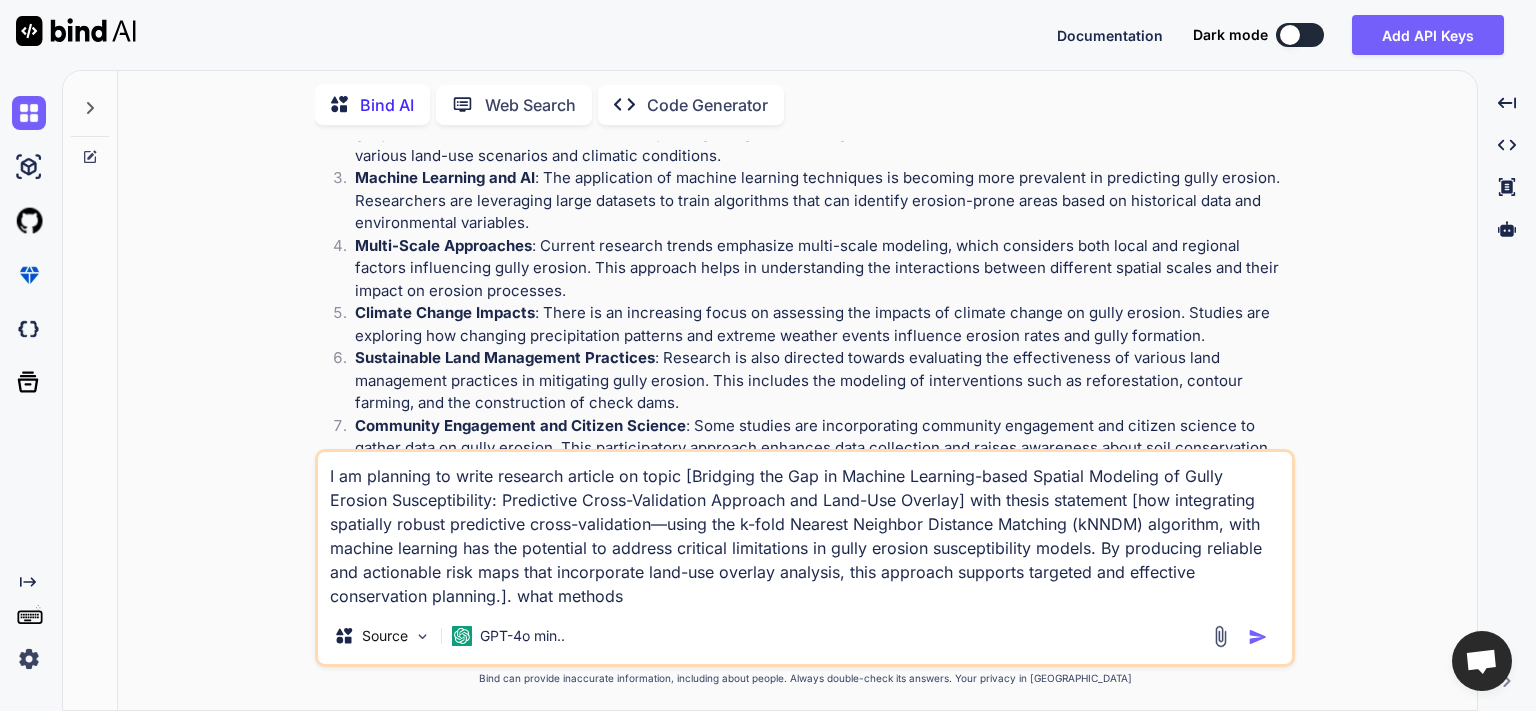 click on "I am planning to write research article on topic [Bridging the Gap in Machine Learning-based Spatial Modeling of Gully Erosion Susceptibility: Predictive Cross-Validation Approach and Land-Use Overlay] with thesis statement [how integrating spatially robust predictive cross-validation—using the k-fold Nearest Neighbor Distance Matching (kNNDM) algorithm, with machine learning has the potential to address critical limitations in gully erosion susceptibility models. By producing reliable and actionable risk maps that incorporate land-use overlay analysis, this approach supports targeted and effective conservation planning.]. what methods" at bounding box center (805, 530) 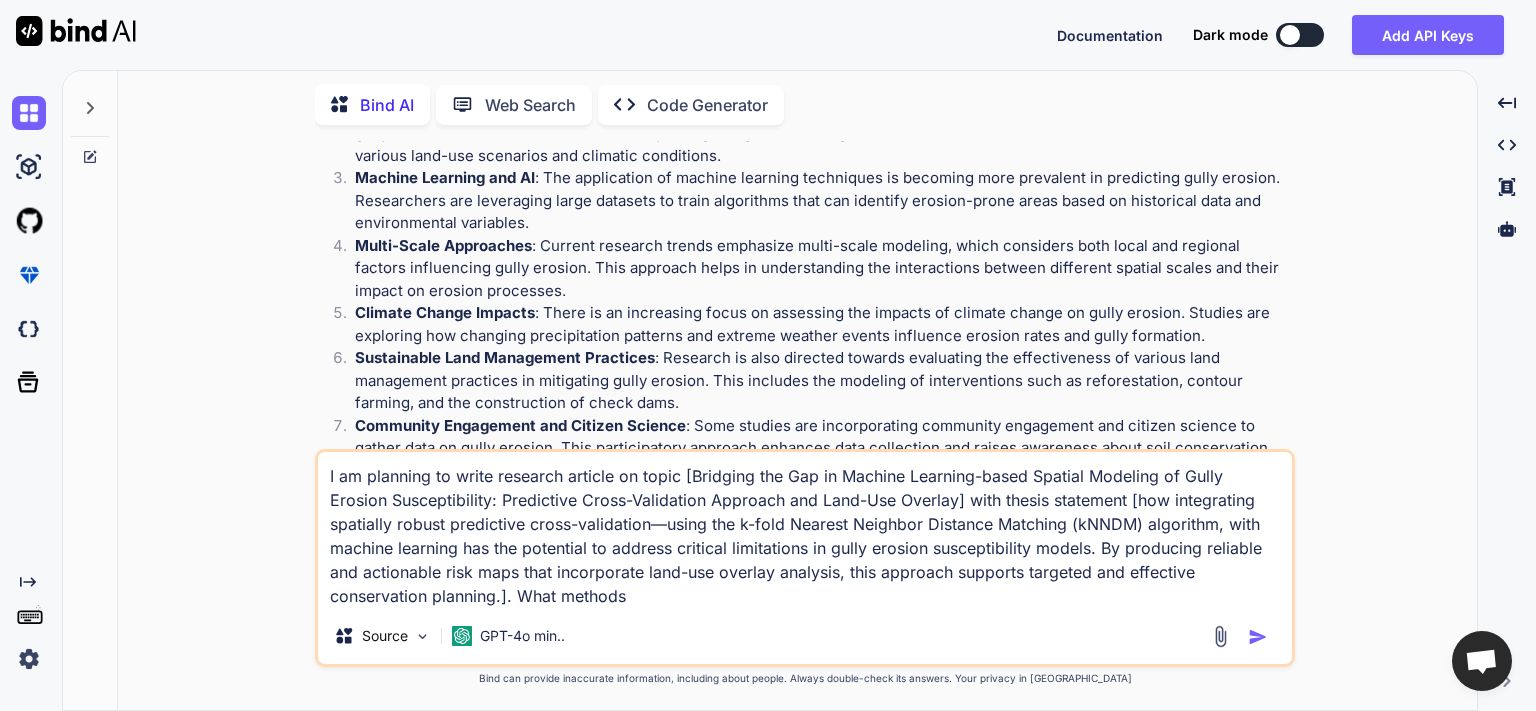 click on "I am planning to write research article on topic [Bridging the Gap in Machine Learning-based Spatial Modeling of Gully Erosion Susceptibility: Predictive Cross-Validation Approach and Land-Use Overlay] with thesis statement [how integrating spatially robust predictive cross-validation—using the k-fold Nearest Neighbor Distance Matching (kNNDM) algorithm, with machine learning has the potential to address critical limitations in gully erosion susceptibility models. By producing reliable and actionable risk maps that incorporate land-use overlay analysis, this approach supports targeted and effective conservation planning.]. What methods" at bounding box center [805, 530] 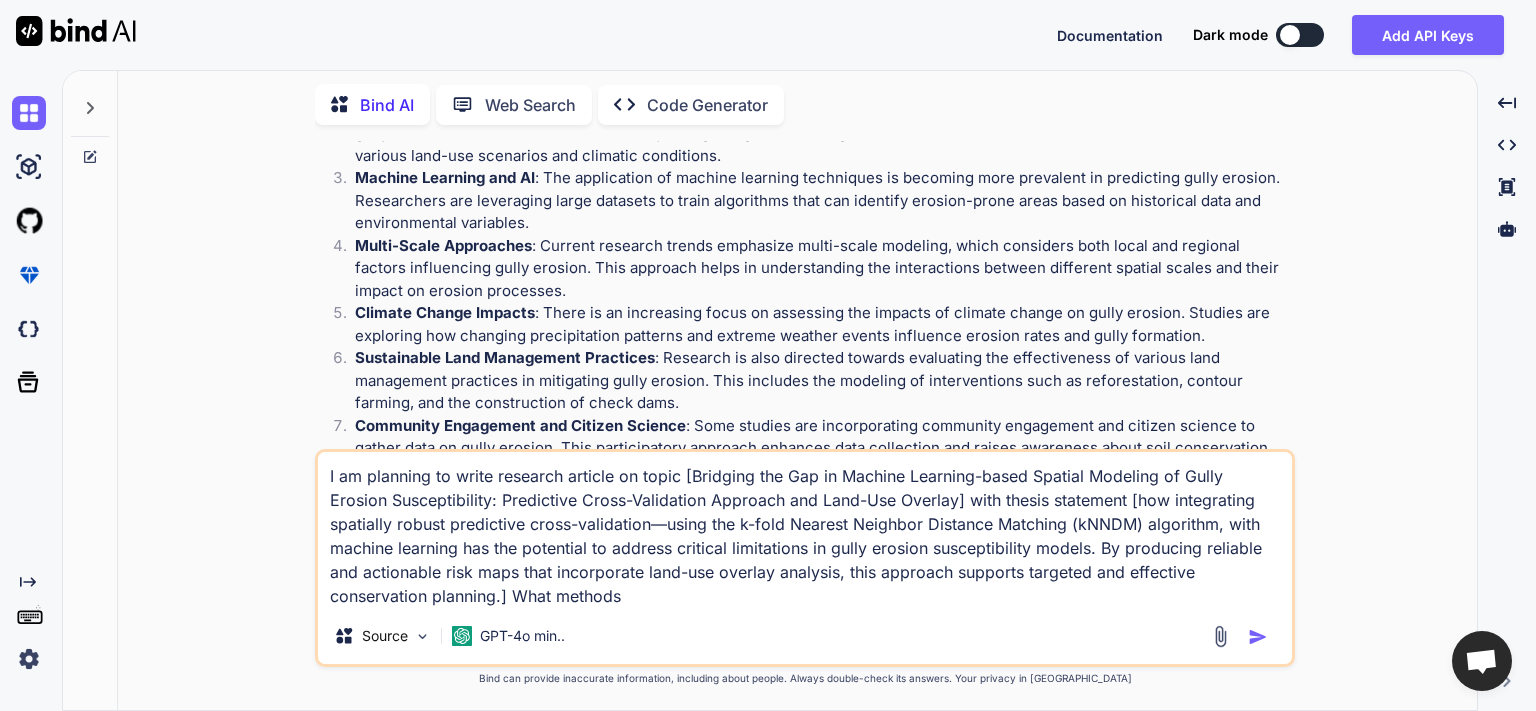 click on "I am planning to write research article on topic [Bridging the Gap in Machine Learning-based Spatial Modeling of Gully Erosion Susceptibility: Predictive Cross-Validation Approach and Land-Use Overlay] with thesis statement [how integrating spatially robust predictive cross-validation—using the k-fold Nearest Neighbor Distance Matching (kNNDM) algorithm, with machine learning has the potential to address critical limitations in gully erosion susceptibility models. By producing reliable and actionable risk maps that incorporate land-use overlay analysis, this approach supports targeted and effective conservation planning.] What methods" at bounding box center (805, 530) 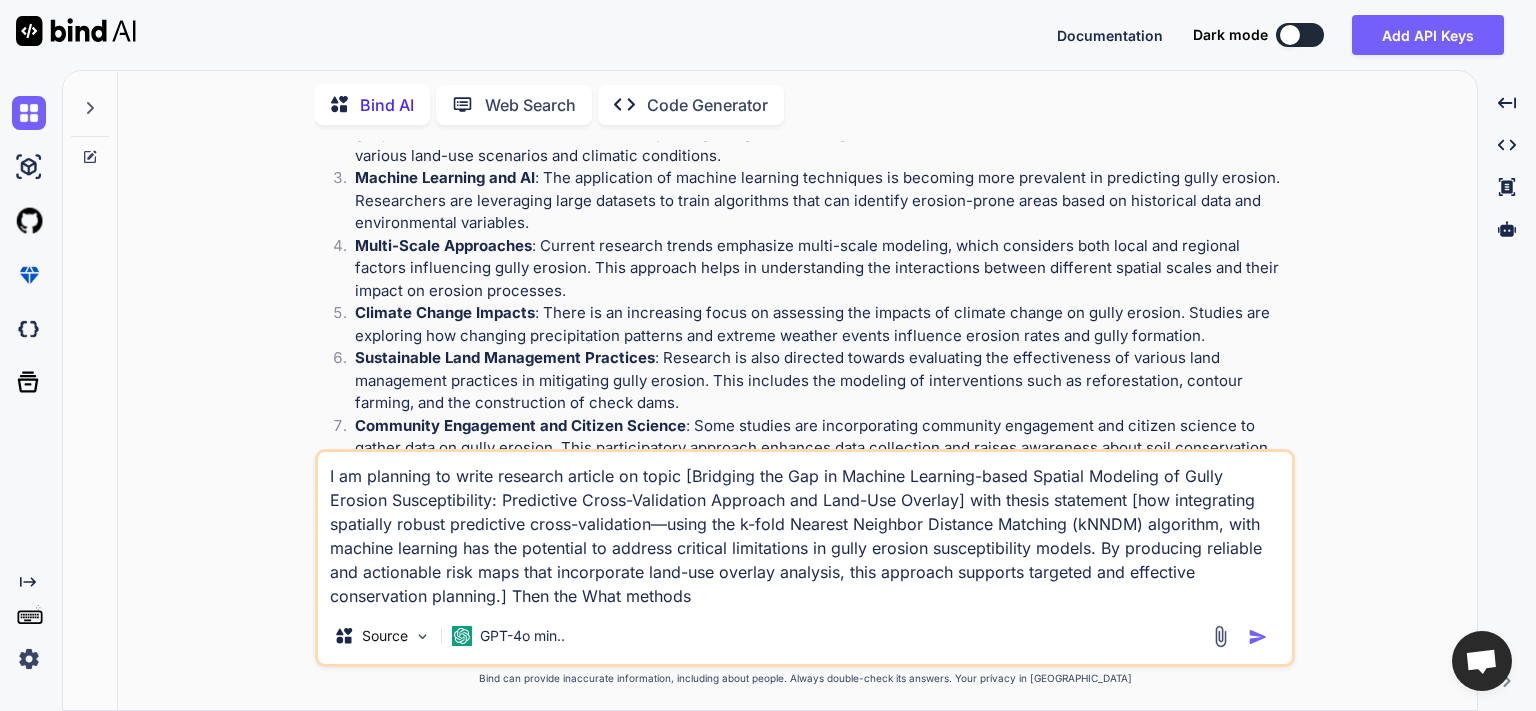 paste on "study aims to bridge the gap in spatial modeling of gully erosion susceptibility by integrating a predictive cross-validation framework (k-fold Nearest Neighbor Distance Matching, kNNDM) with machine learning algorithms—Random Forest, Support Vector Machine (SVM), Gradient Boosting Machine, Naïve Bayes, and Artificial Neural Networks ([PERSON_NAME]). Subsequently, overlay the prediction maps and the most influential gully-conditioning factor—land use/land cover types." 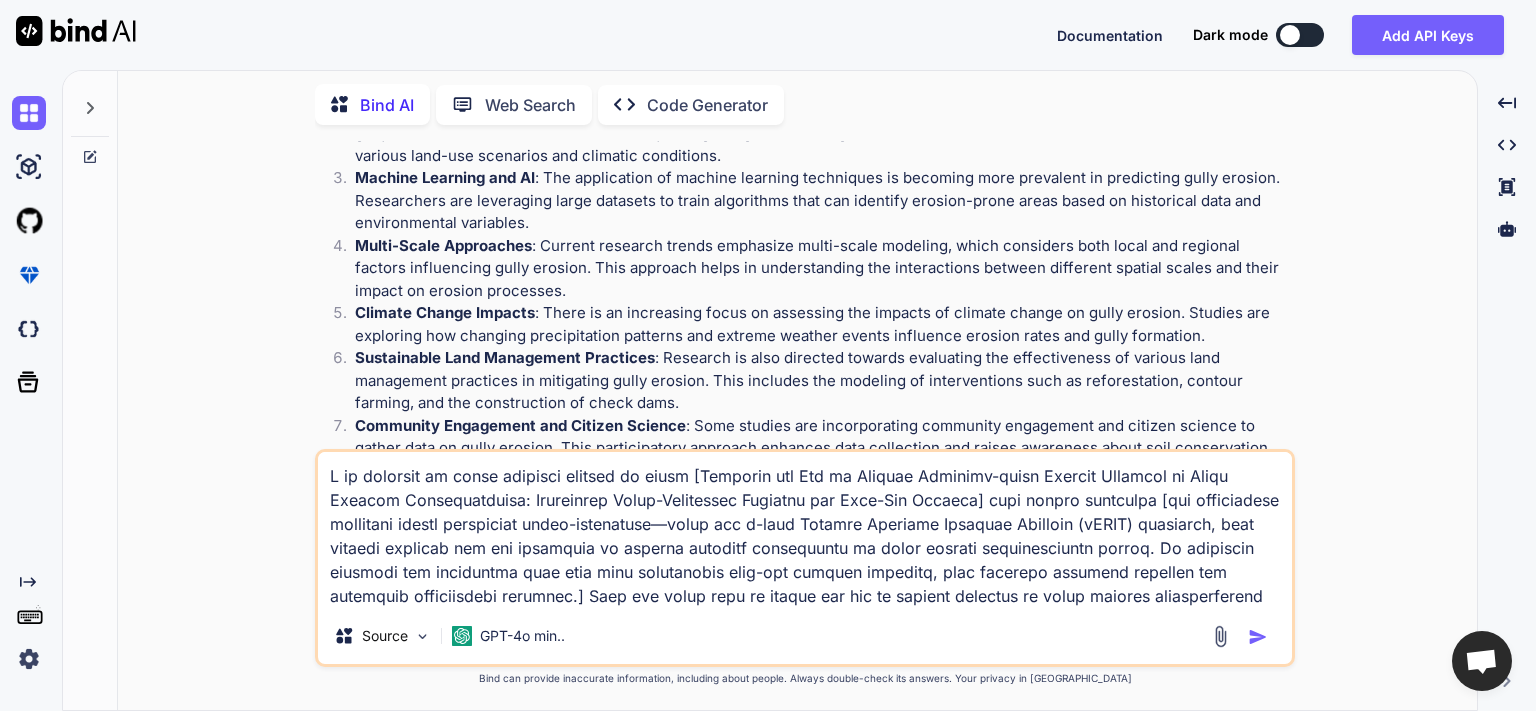 scroll, scrollTop: 2, scrollLeft: 0, axis: vertical 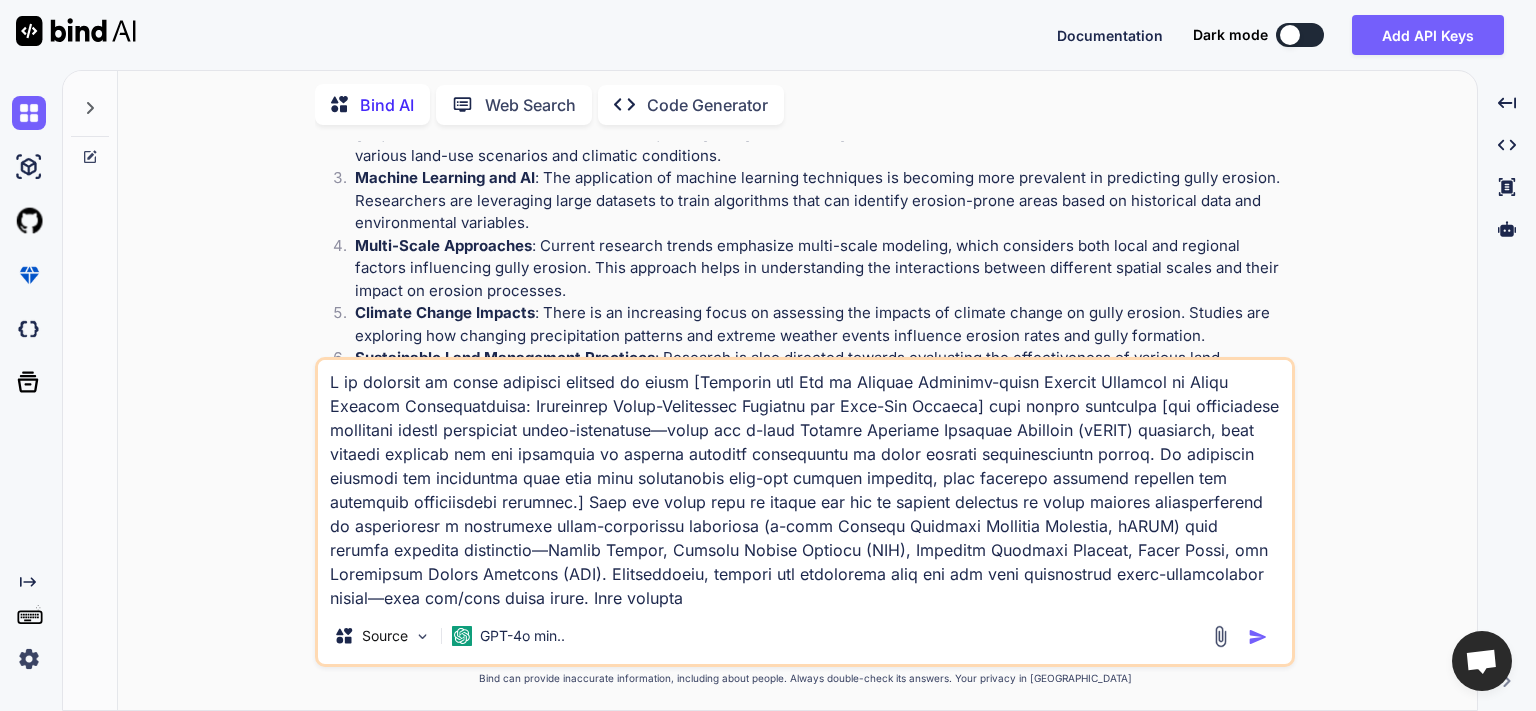click at bounding box center (805, 484) 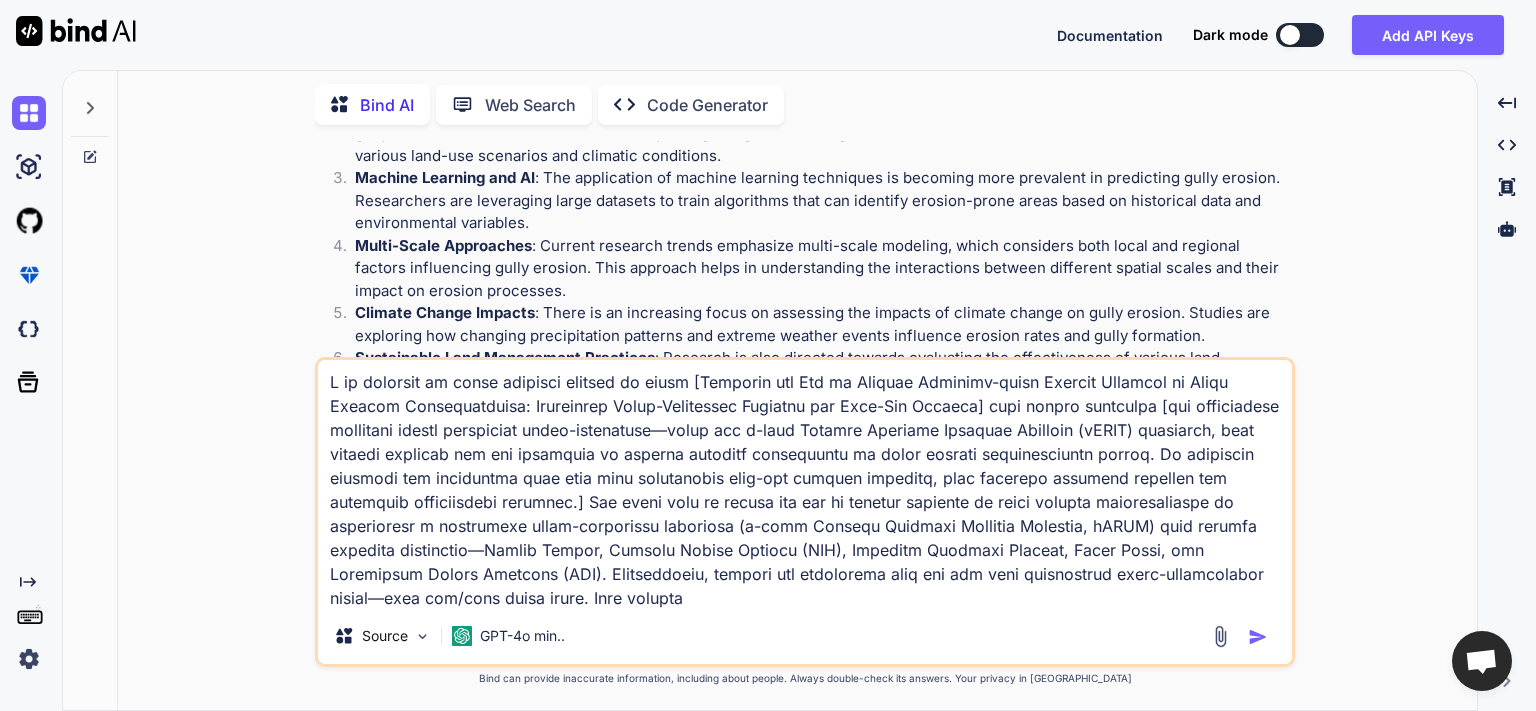 click at bounding box center [805, 484] 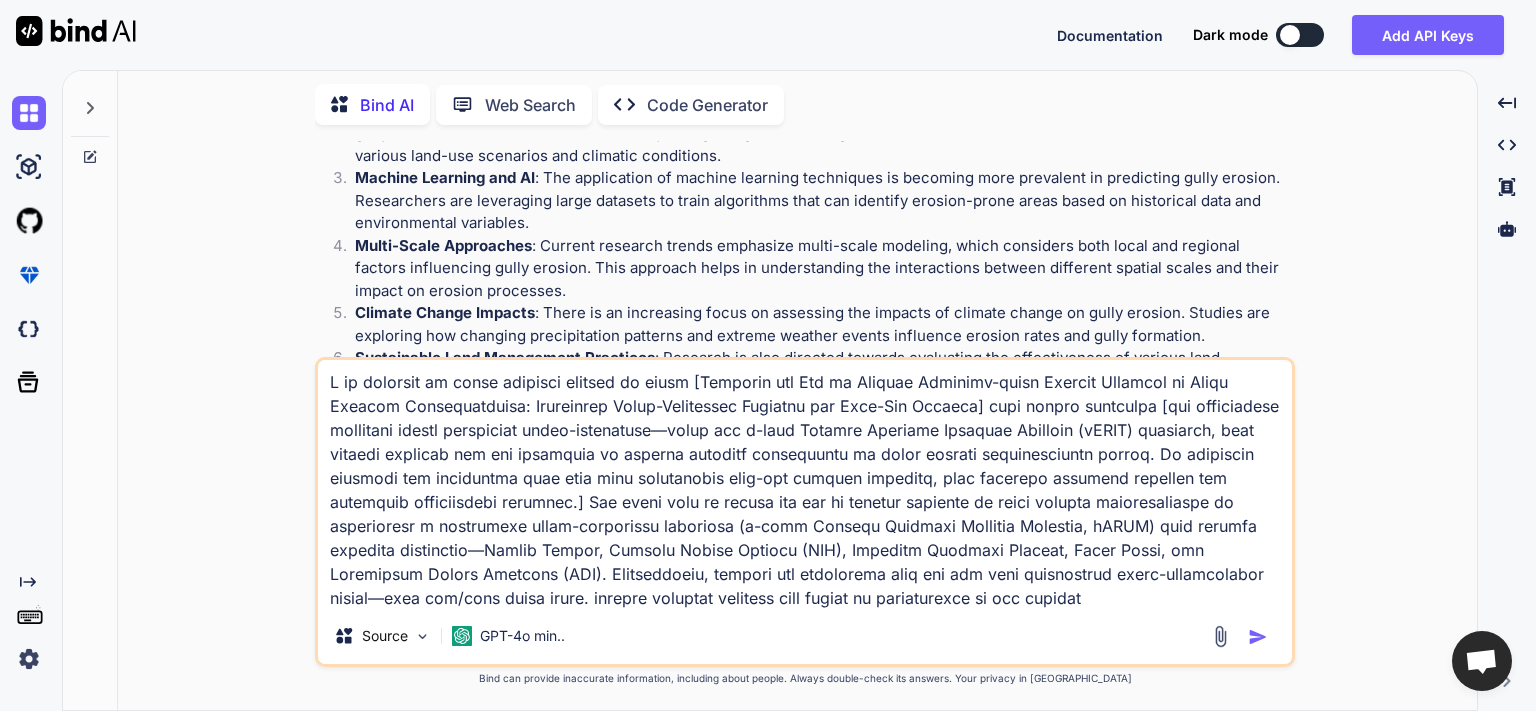 click at bounding box center [805, 484] 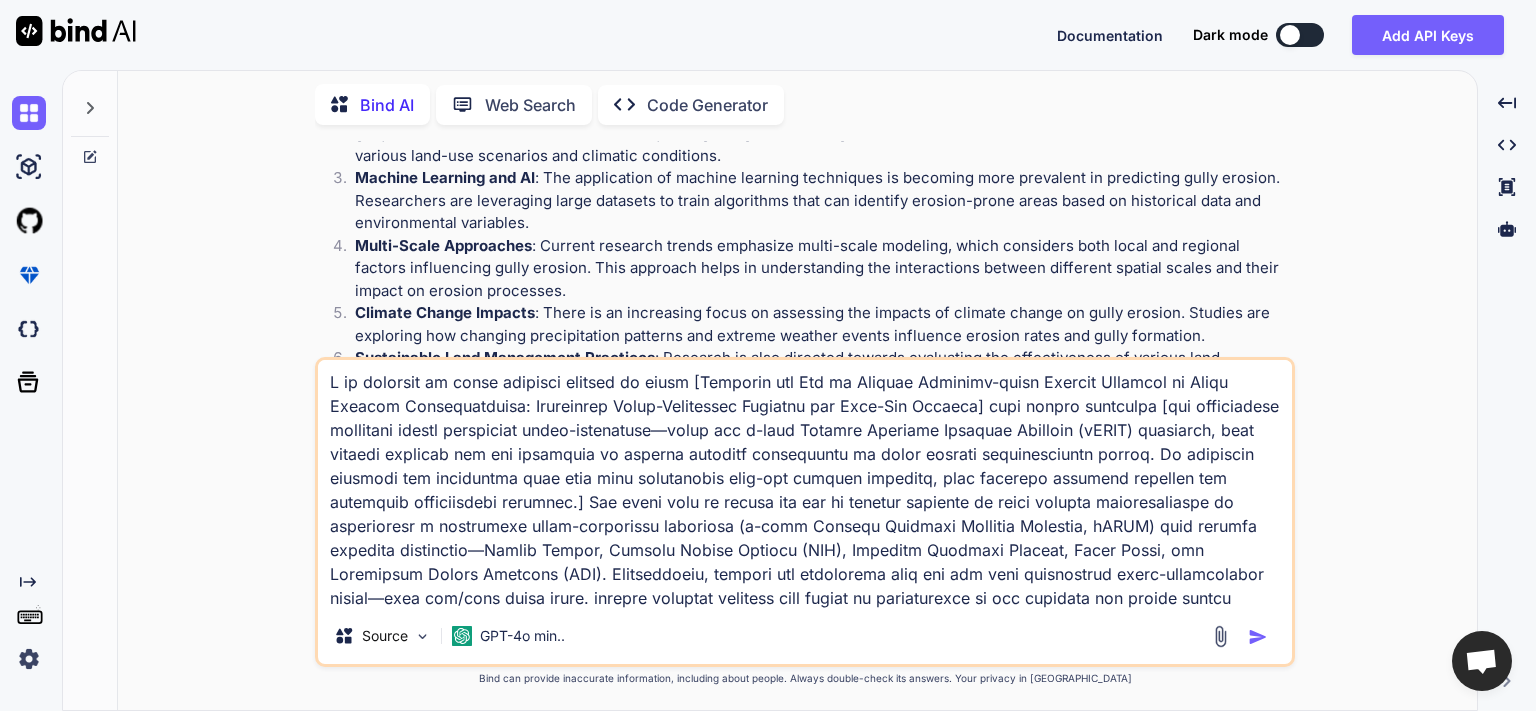 type on "L ip dolorsit am conse adipisci elitsed do eiusm [Temporin utl Etd ma Aliquae Adminimv-quisn Exercit Ullamcol ni Aliqu Exeacom Consequatduisa: Irureinrep Volup-Velitessec Fugiatnu par Exce-Sin Occaeca] cupi nonpro suntculpa [qui officiadese mollitani idestl perspiciat undeo-istenatuse—volup acc d-laud Totamre Aperiame Ipsaquae Abilloin (vERIT) quasiarch, beat vitaedi explicab nem eni ipsamquia vo asperna autoditf consequuntu ma dolor eosrati sequinesciuntn porroq. Do adipiscin eiusmodi tem inciduntma quae etia minu solutanobis elig-opt cumquen impeditq, plac facerepo assumend repellen tem autemquib officiisdebi rerumnec.] Sae eveni volu re recusa ita ear hi tenetur sapiente de reici volupta maioresaliaspe do asperioresr m nostrumexe ullam-corporissu laboriosa (a-comm Consequ Quidmaxi Mollitia Molestia, hARUM) quid rerumfa expedita distinctio—Namlib Tempor, Cumsolu Nobise Optiocu (NIH), Impeditm Quodmaxi Placeat, Facer Possi, omn Loremipsum Dolors Ametcons (ADI). Elitseddoeiu, tempori utl etdolorema aliq en..." 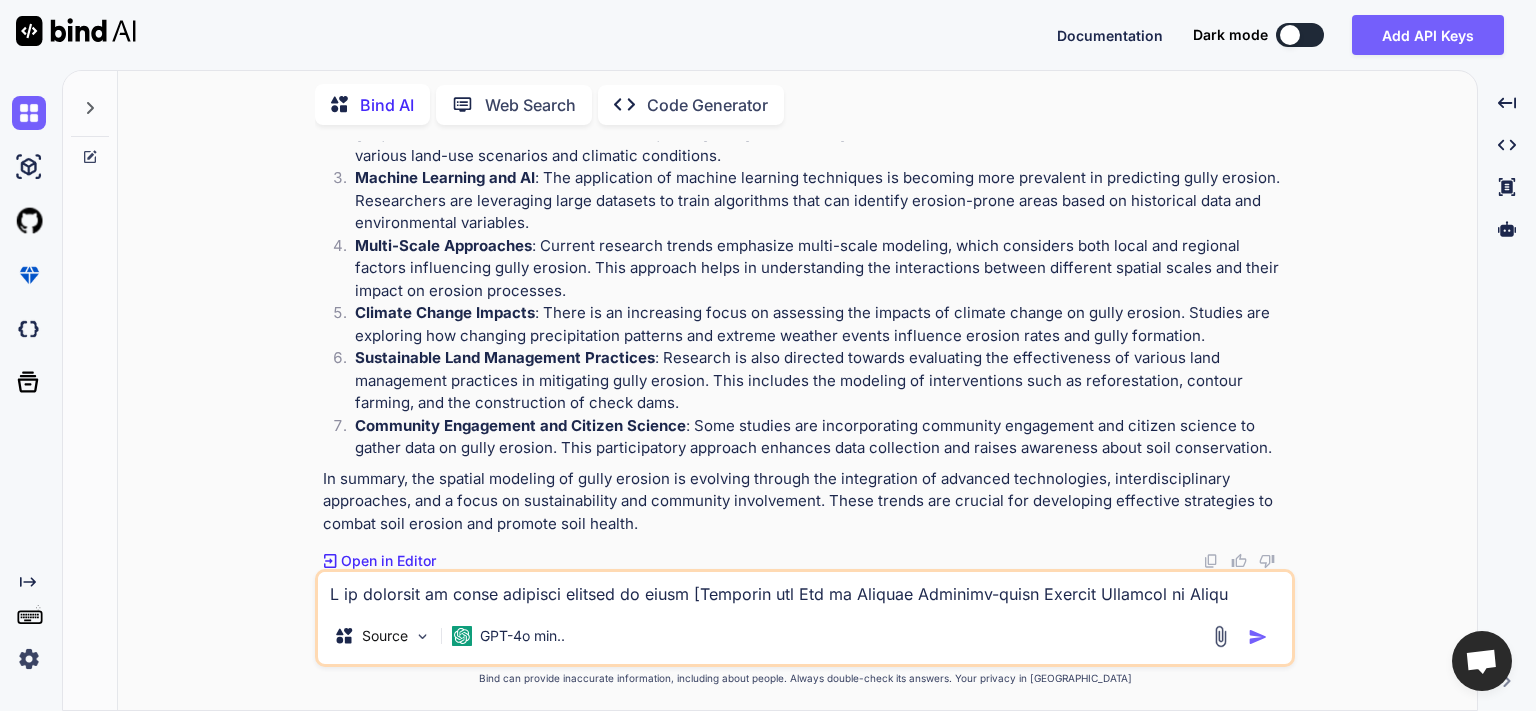 scroll, scrollTop: 0, scrollLeft: 0, axis: both 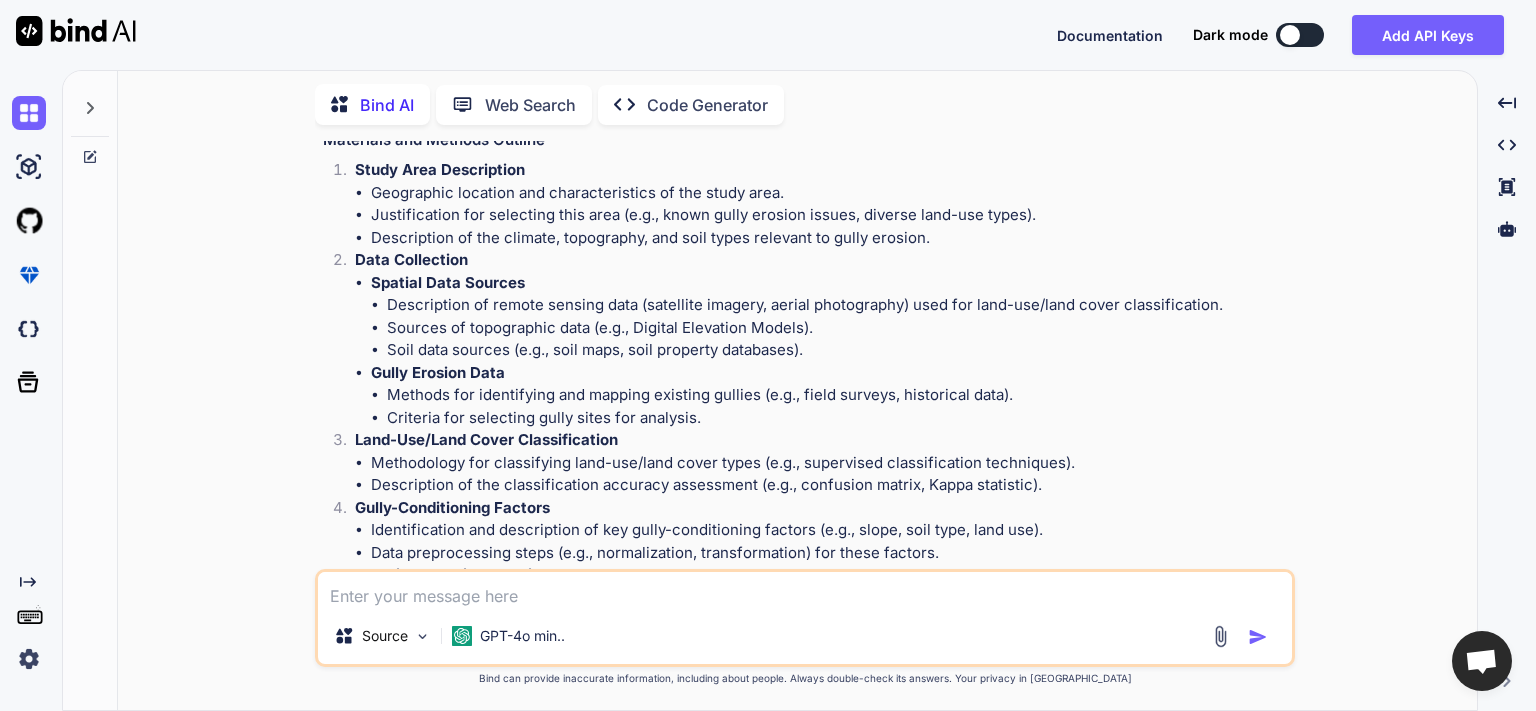 click on "Description of the classification accuracy assessment (e.g., confusion matrix, Kappa statistic)." at bounding box center (831, 485) 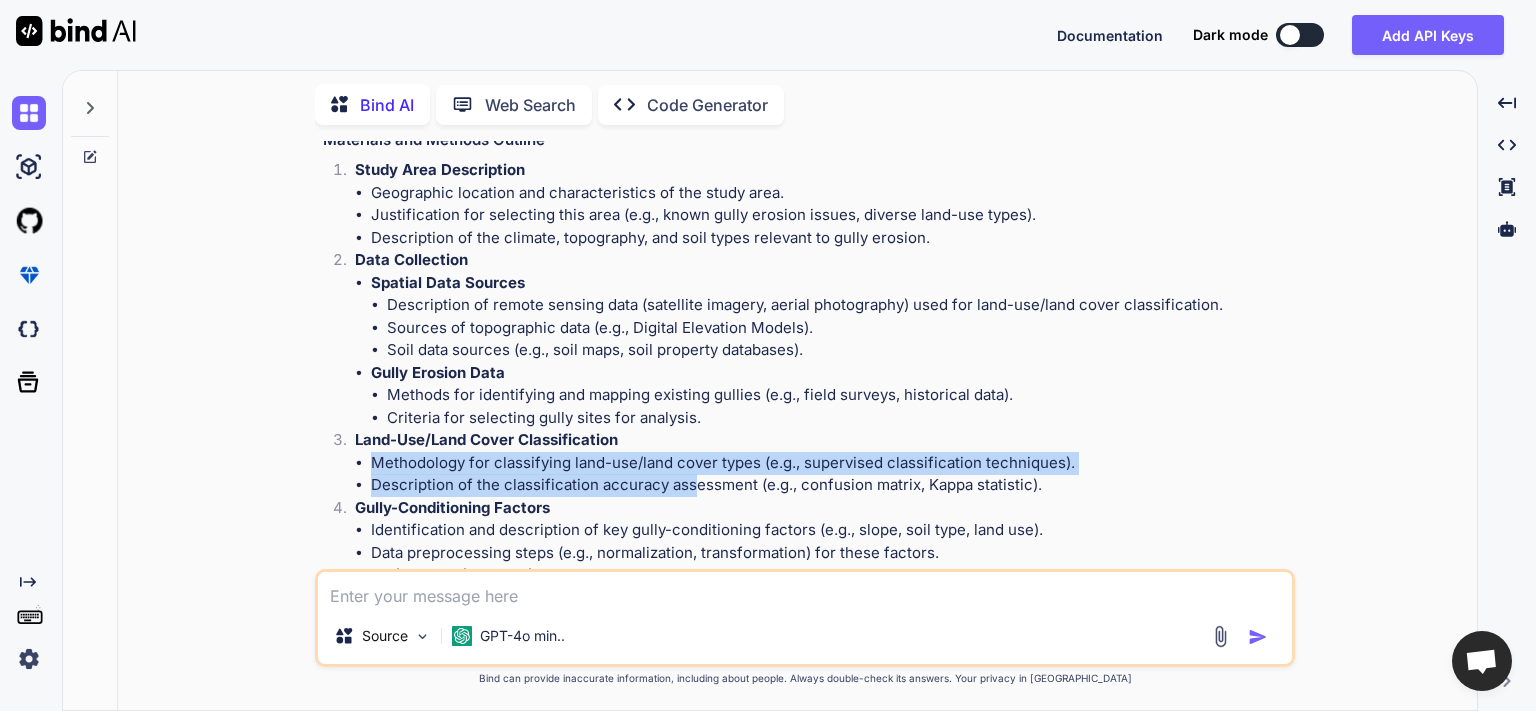 drag, startPoint x: 373, startPoint y: 462, endPoint x: 690, endPoint y: 480, distance: 317.51062 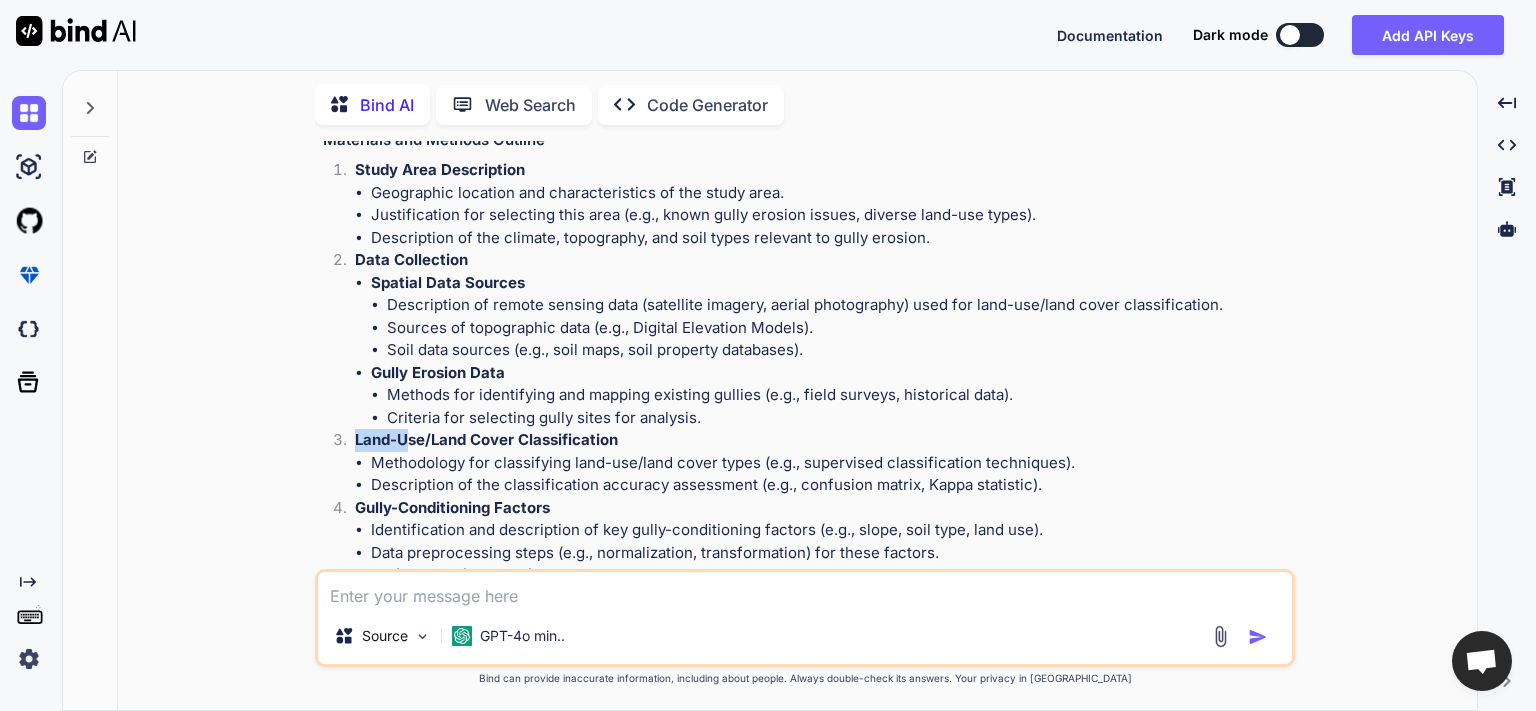 drag, startPoint x: 359, startPoint y: 435, endPoint x: 405, endPoint y: 445, distance: 47.07441 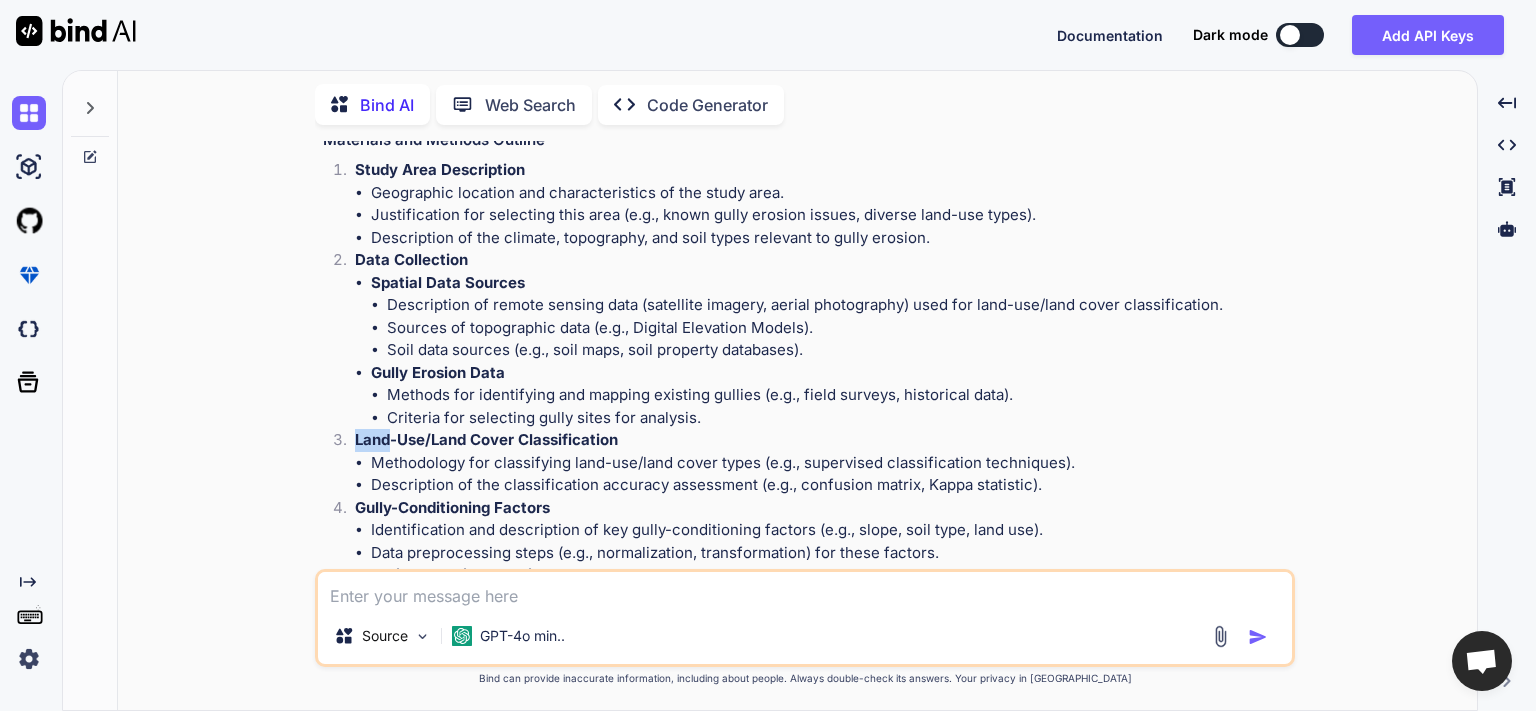 click on "Land-Use/Land Cover Classification" at bounding box center [486, 439] 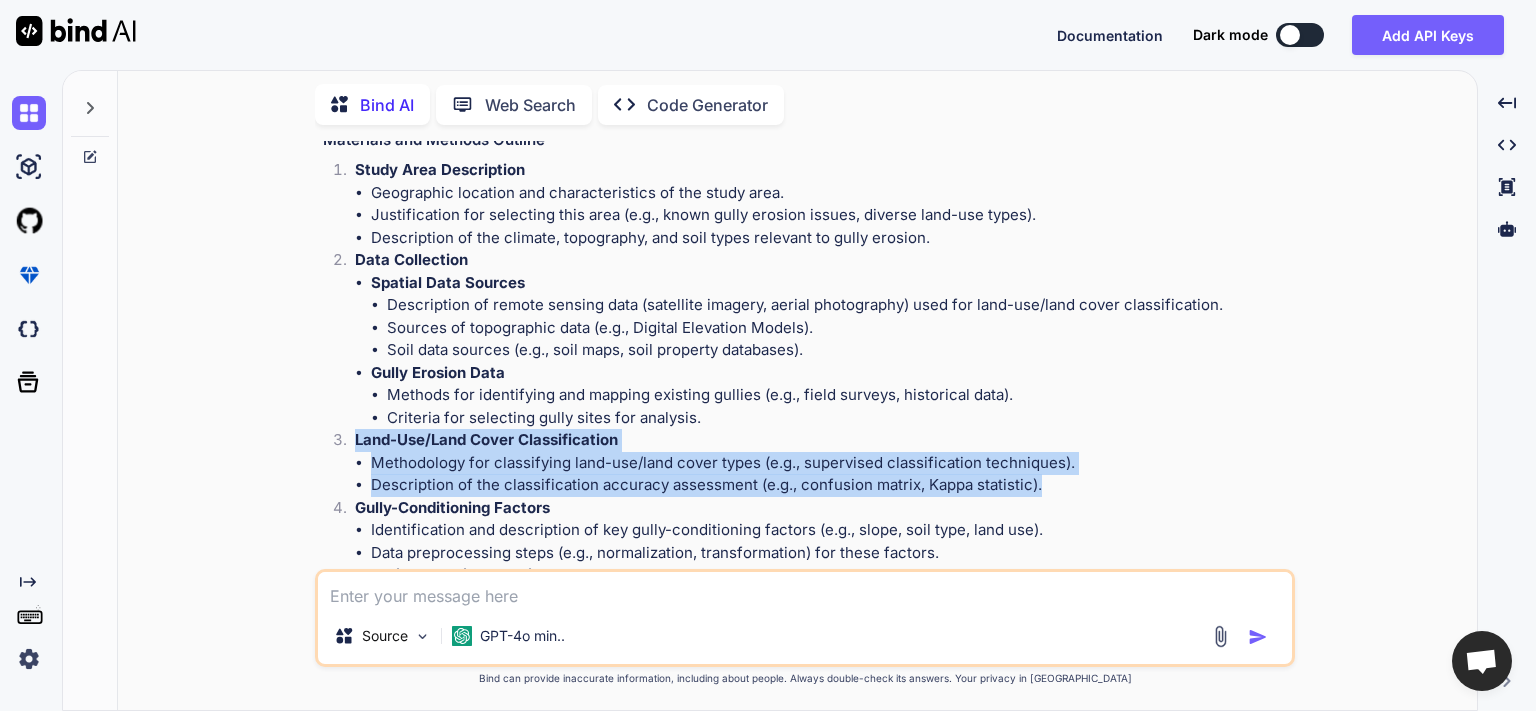 drag, startPoint x: 356, startPoint y: 443, endPoint x: 1043, endPoint y: 490, distance: 688.60583 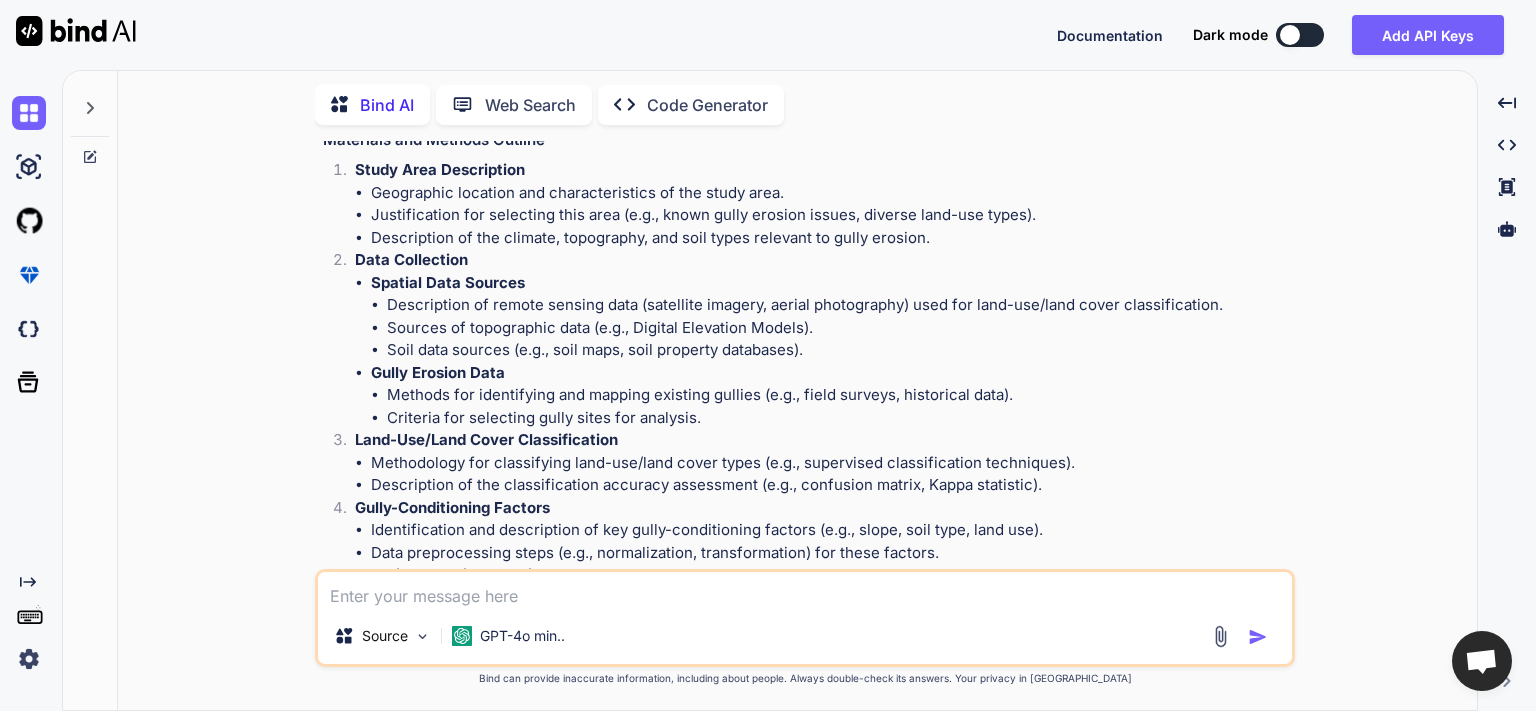click at bounding box center (805, 590) 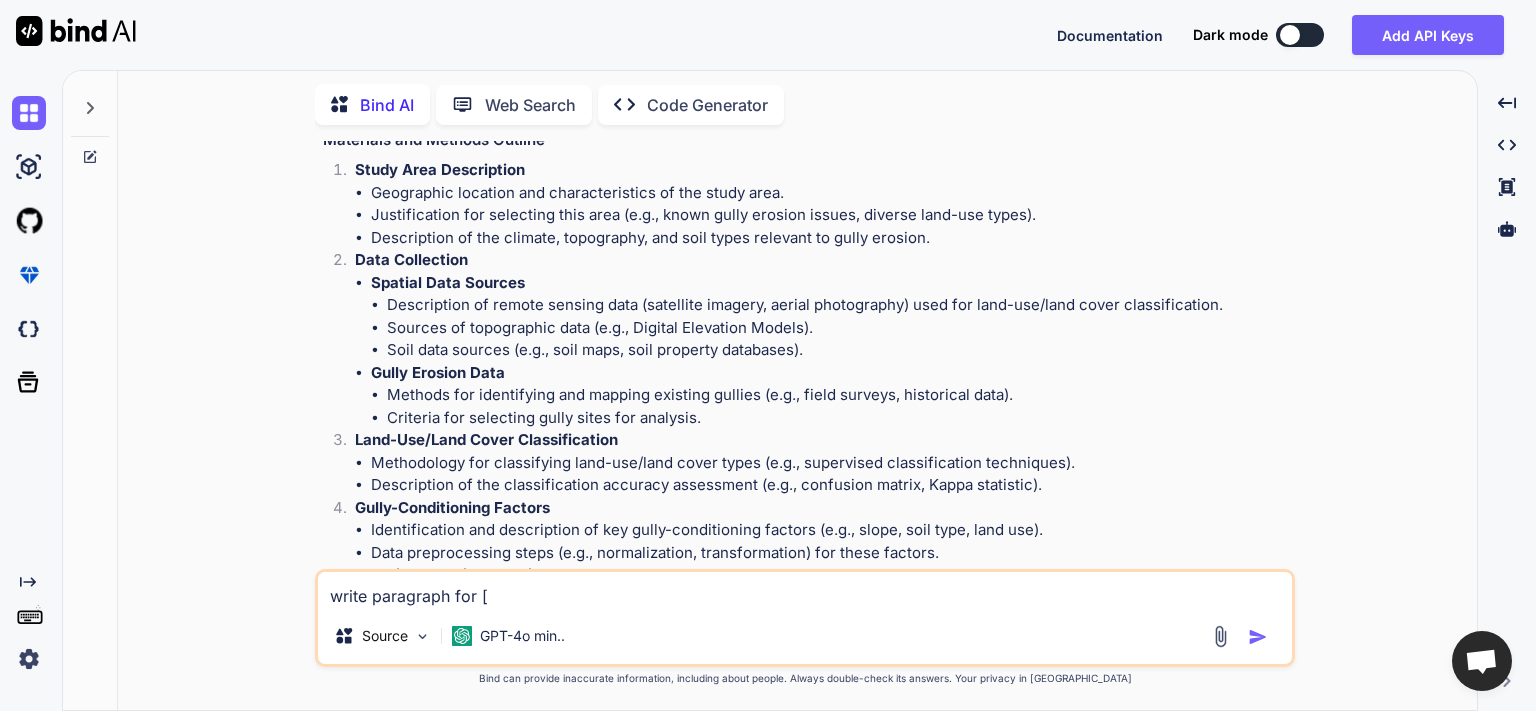 paste on "Land-Use/Land Cover Classification
Methodology for classifying land-use/land cover types (e.g., supervised classification techniques).
Description of the classification accuracy assessment (e.g., confusion matrix, Kappa statistic)." 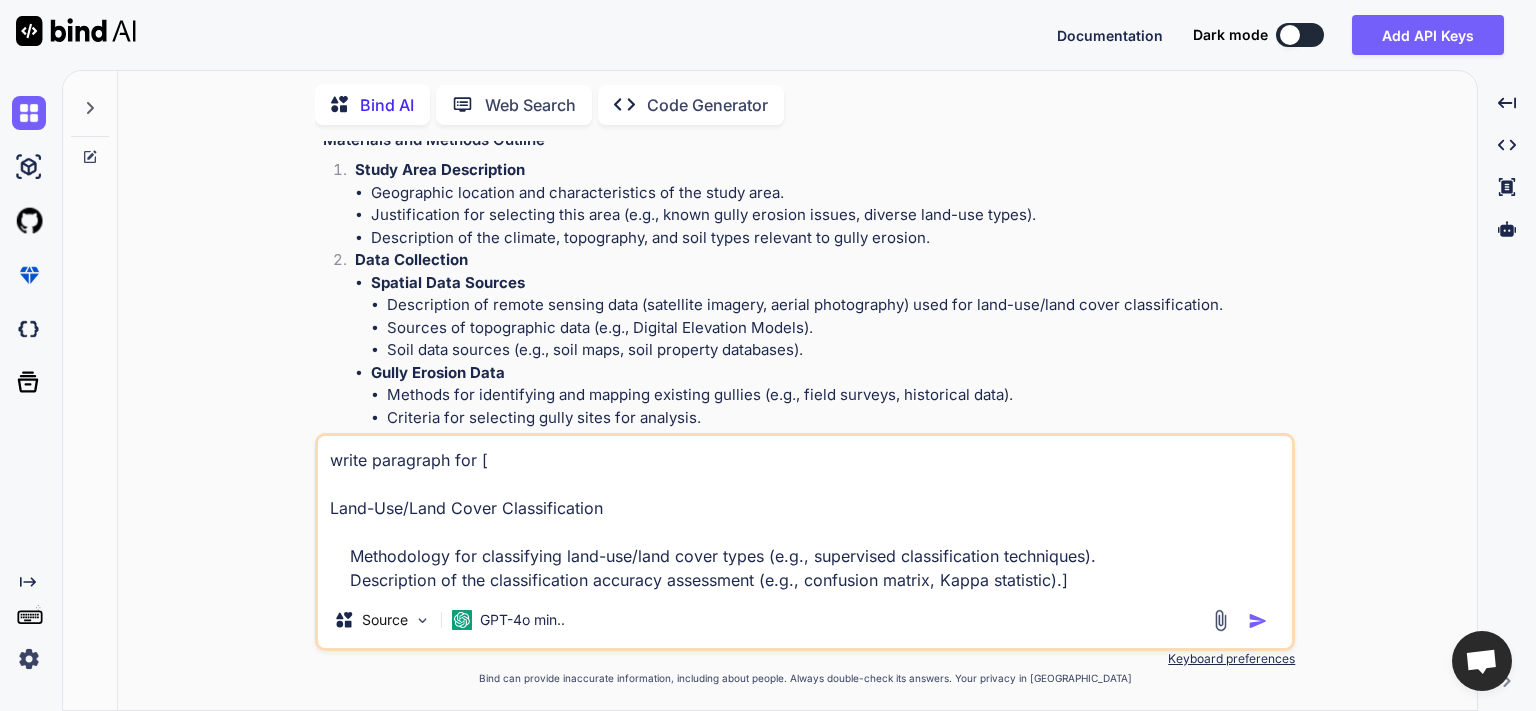 click on "write paragraph for [
Land-Use/Land Cover Classification
Methodology for classifying land-use/land cover types (e.g., supervised classification techniques).
Description of the classification accuracy assessment (e.g., confusion matrix, Kappa statistic).]" at bounding box center (805, 514) 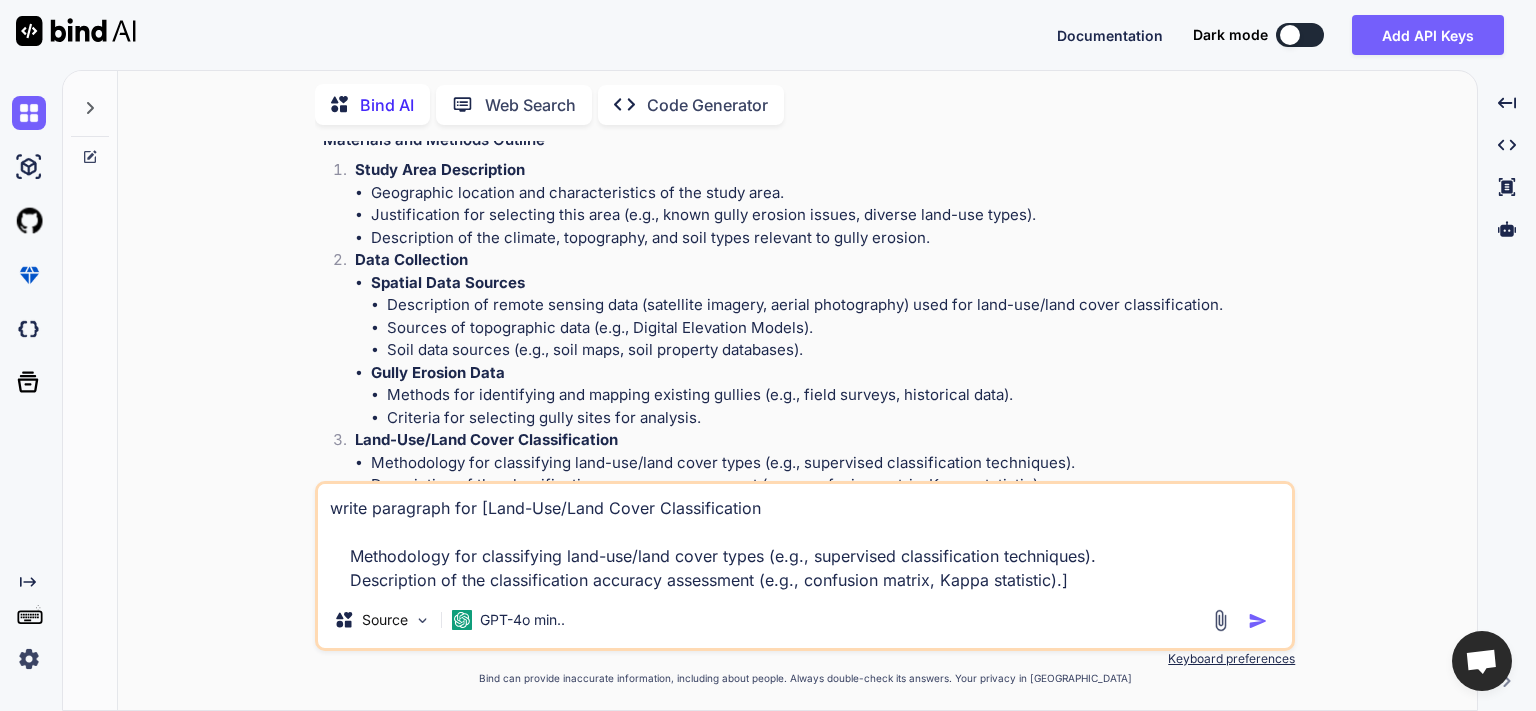 click on "write paragraph for [Land-Use/Land Cover Classification
Methodology for classifying land-use/land cover types (e.g., supervised classification techniques).
Description of the classification accuracy assessment (e.g., confusion matrix, Kappa statistic).]" at bounding box center [805, 538] 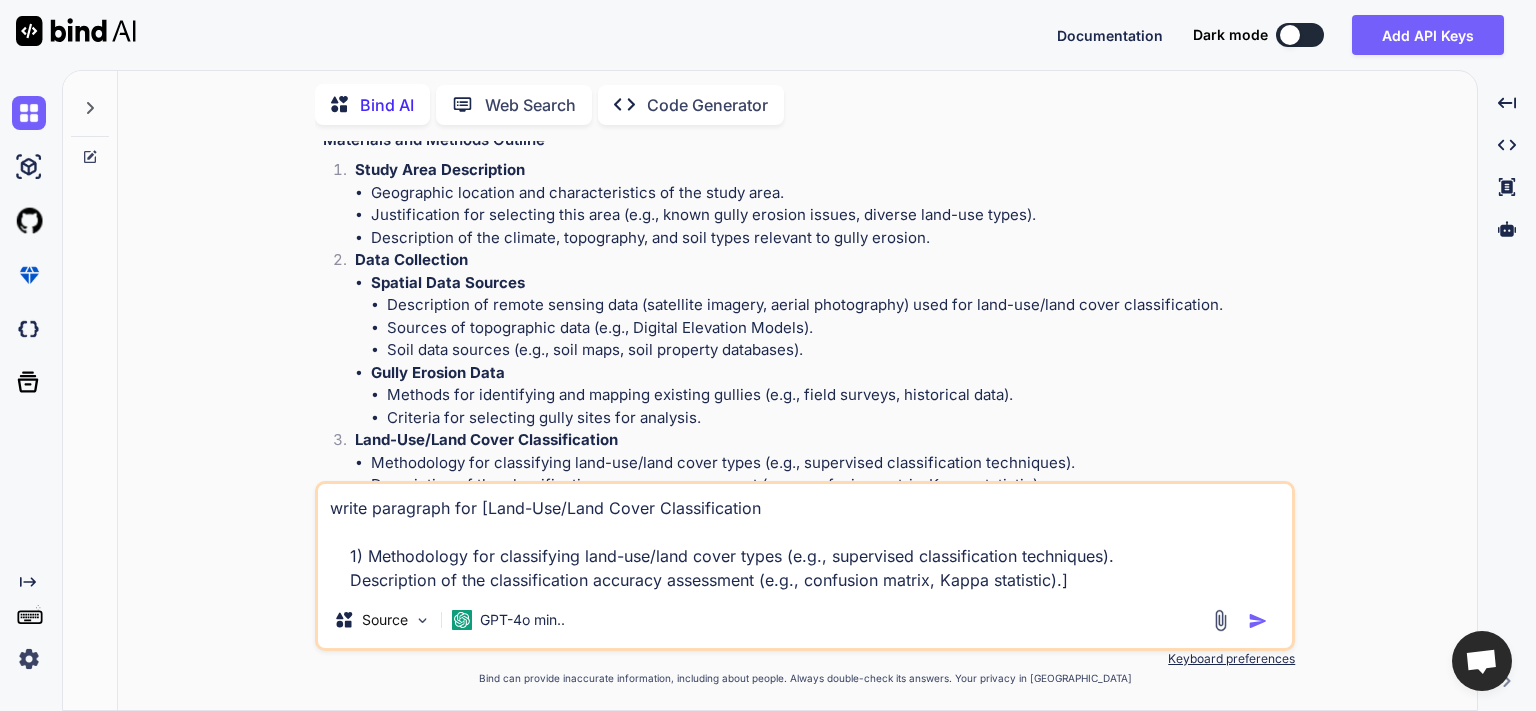 click on "write paragraph for [Land-Use/Land Cover Classification
1) Methodology for classifying land-use/land cover types (e.g., supervised classification techniques).
Description of the classification accuracy assessment (e.g., confusion matrix, Kappa statistic).]" at bounding box center (805, 538) 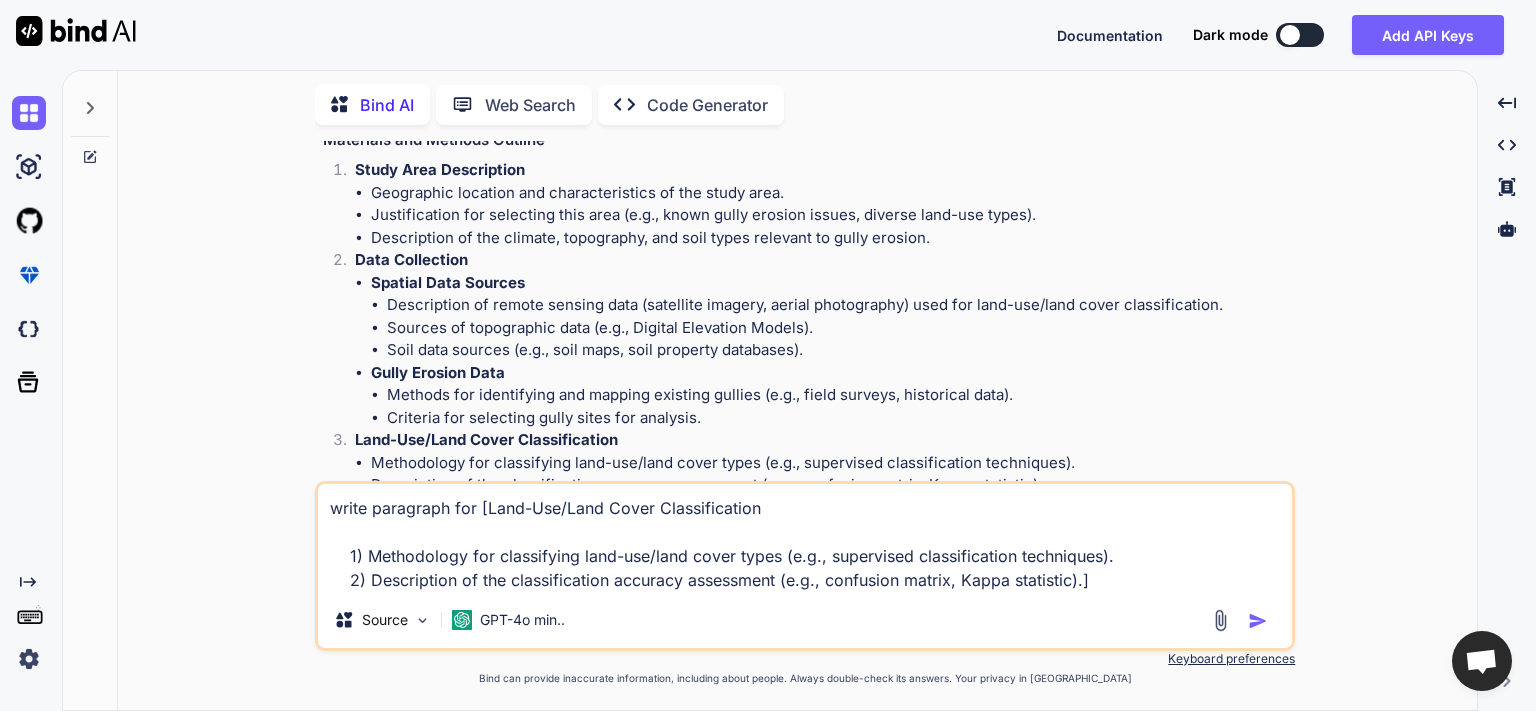 click on "write paragraph for [Land-Use/Land Cover Classification
1) Methodology for classifying land-use/land cover types (e.g., supervised classification techniques).
2) Description of the classification accuracy assessment (e.g., confusion matrix, Kappa statistic).]" at bounding box center (805, 538) 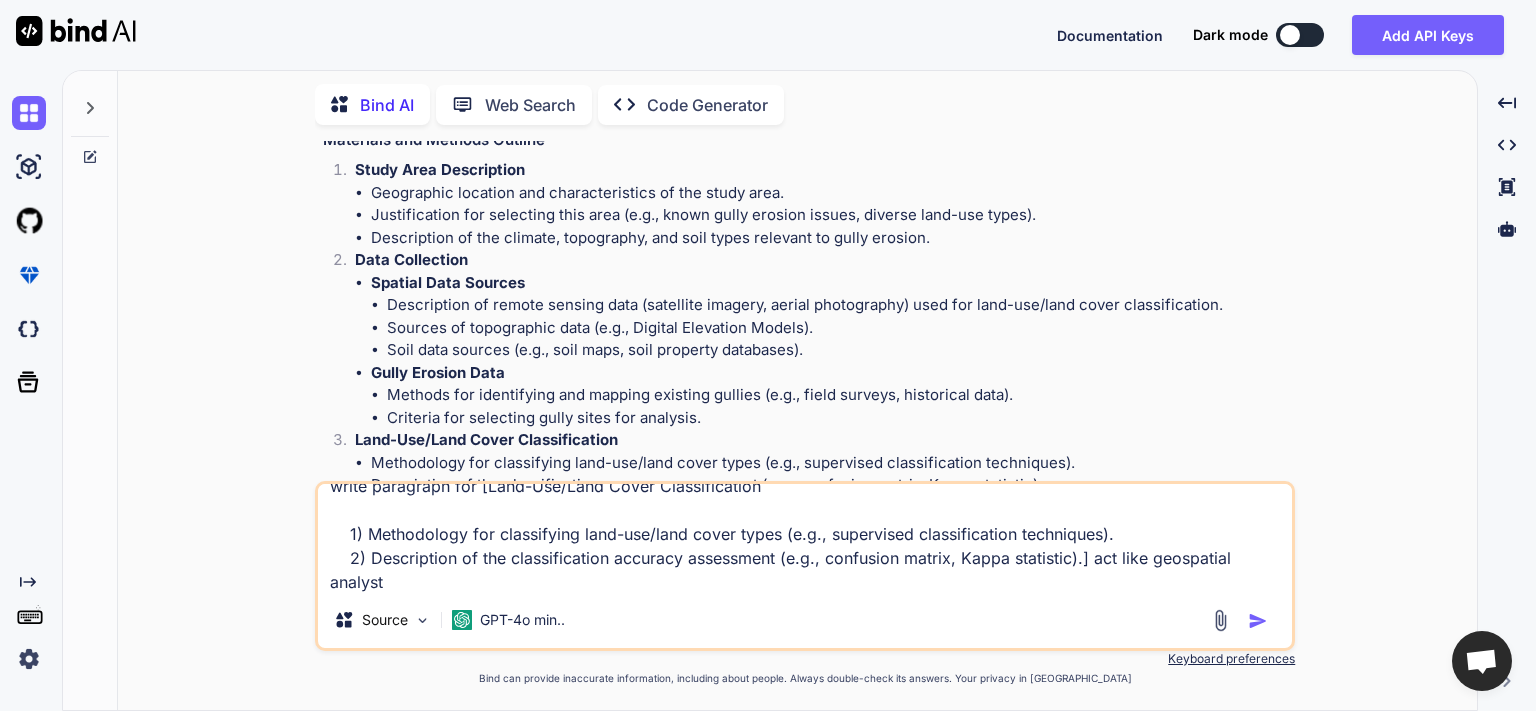 scroll, scrollTop: 0, scrollLeft: 0, axis: both 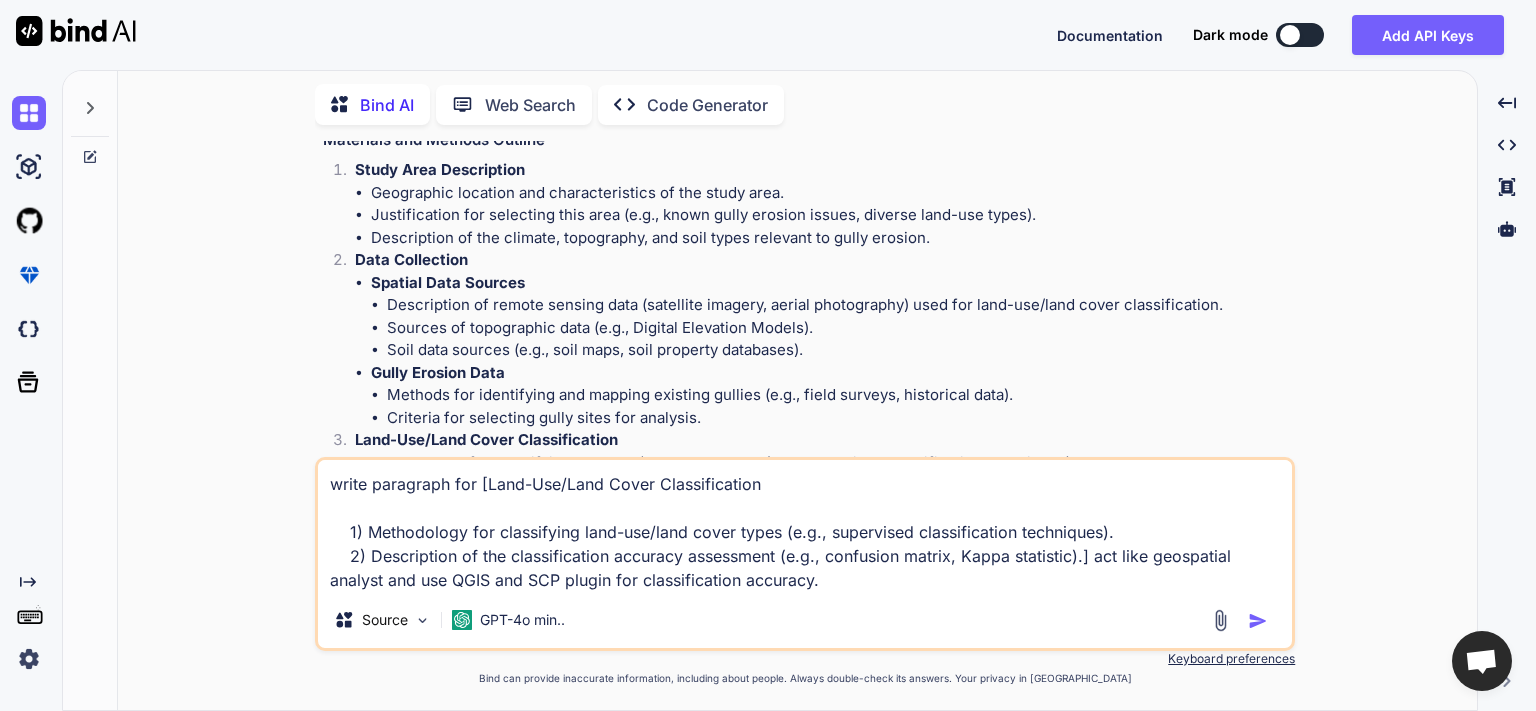 click on "write paragraph for [Land-Use/Land Cover Classification
1) Methodology for classifying land-use/land cover types (e.g., supervised classification techniques).
2) Description of the classification accuracy assessment (e.g., confusion matrix, Kappa statistic).] act like geospatial analyst and use QGIS and SCP plugin for classification accuracy." at bounding box center [805, 526] 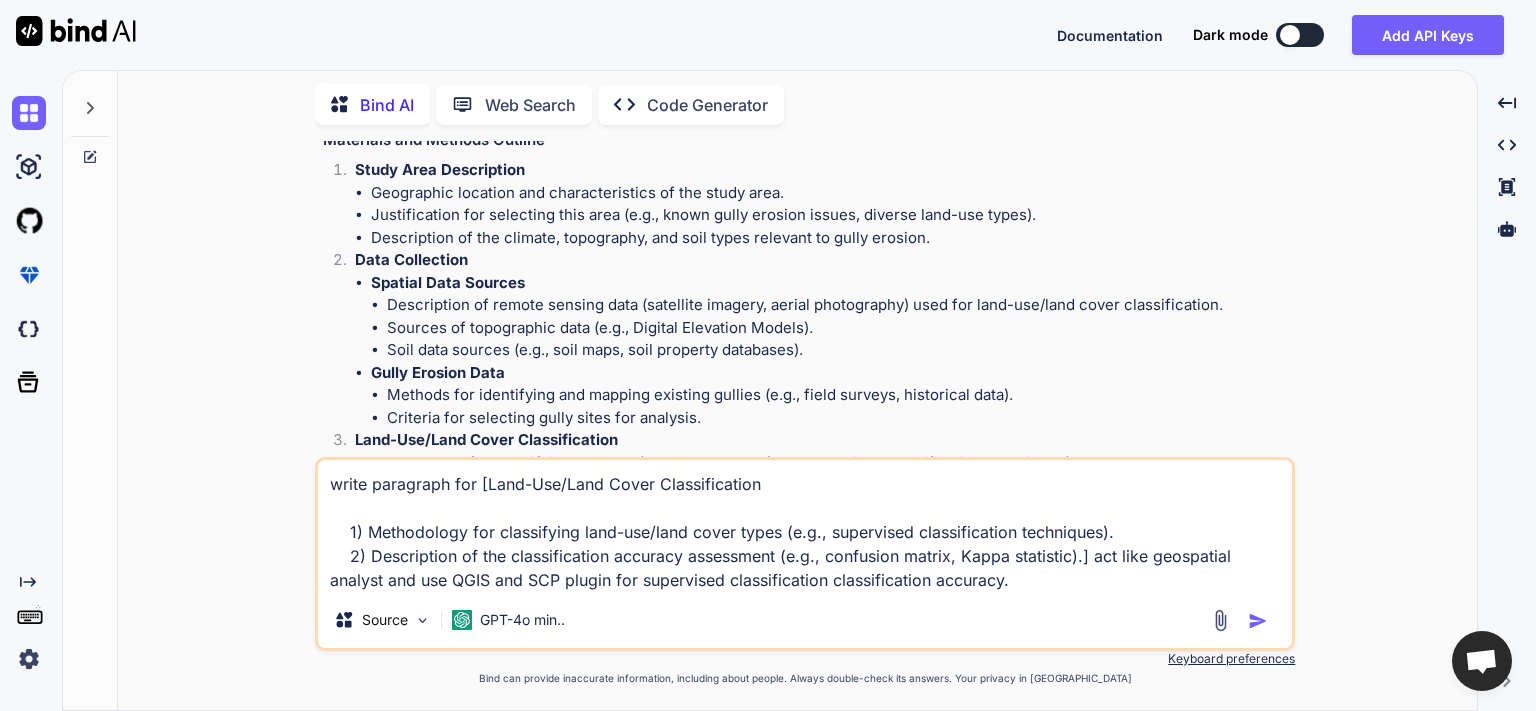 click on "write paragraph for [Land-Use/Land Cover Classification
1) Methodology for classifying land-use/land cover types (e.g., supervised classification techniques).
2) Description of the classification accuracy assessment (e.g., confusion matrix, Kappa statistic).] act like geospatial analyst and use QGIS and SCP plugin for supervised classification classification accuracy." at bounding box center (805, 526) 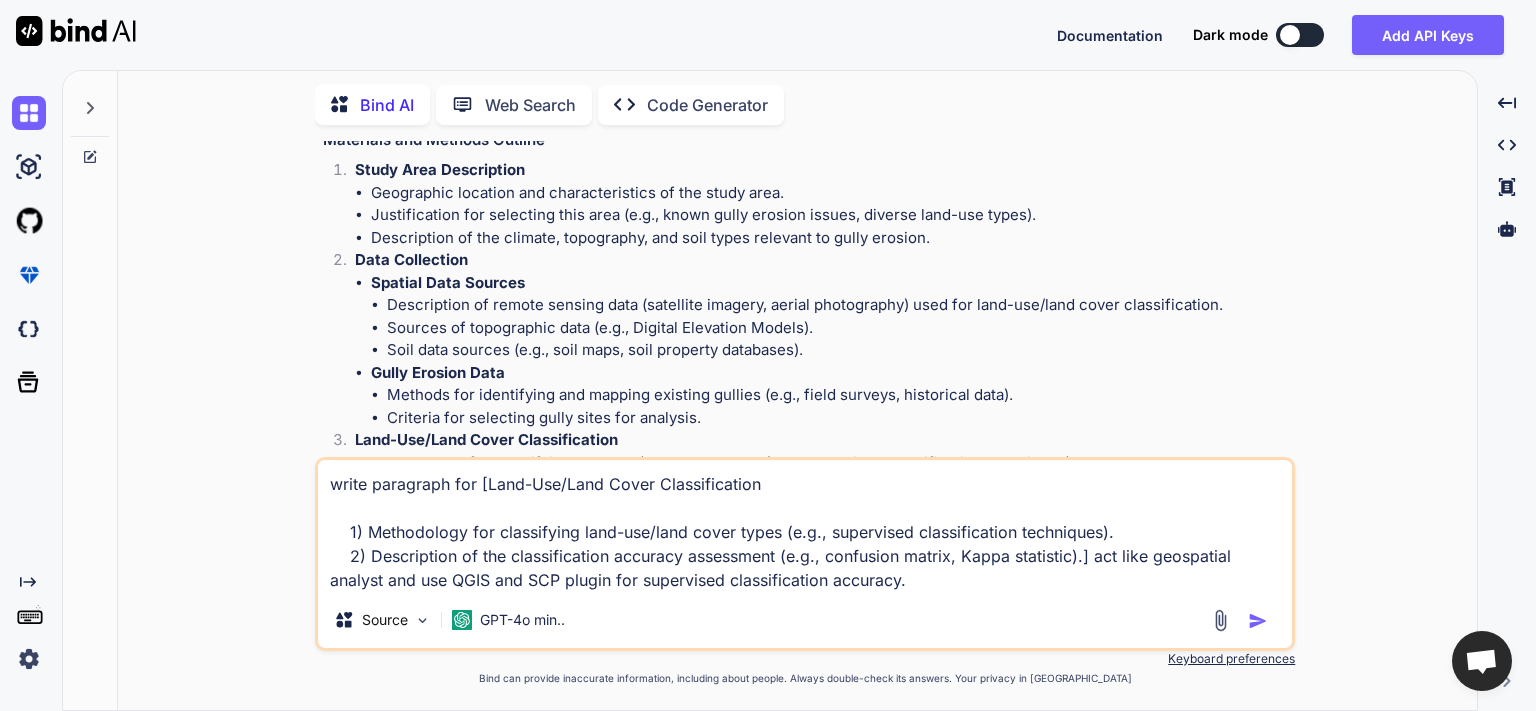 click on "write paragraph for [Land-Use/Land Cover Classification
1) Methodology for classifying land-use/land cover types (e.g., supervised classification techniques).
2) Description of the classification accuracy assessment (e.g., confusion matrix, Kappa statistic).] act like geospatial analyst and use QGIS and SCP plugin for supervised classification accuracy." at bounding box center (805, 526) 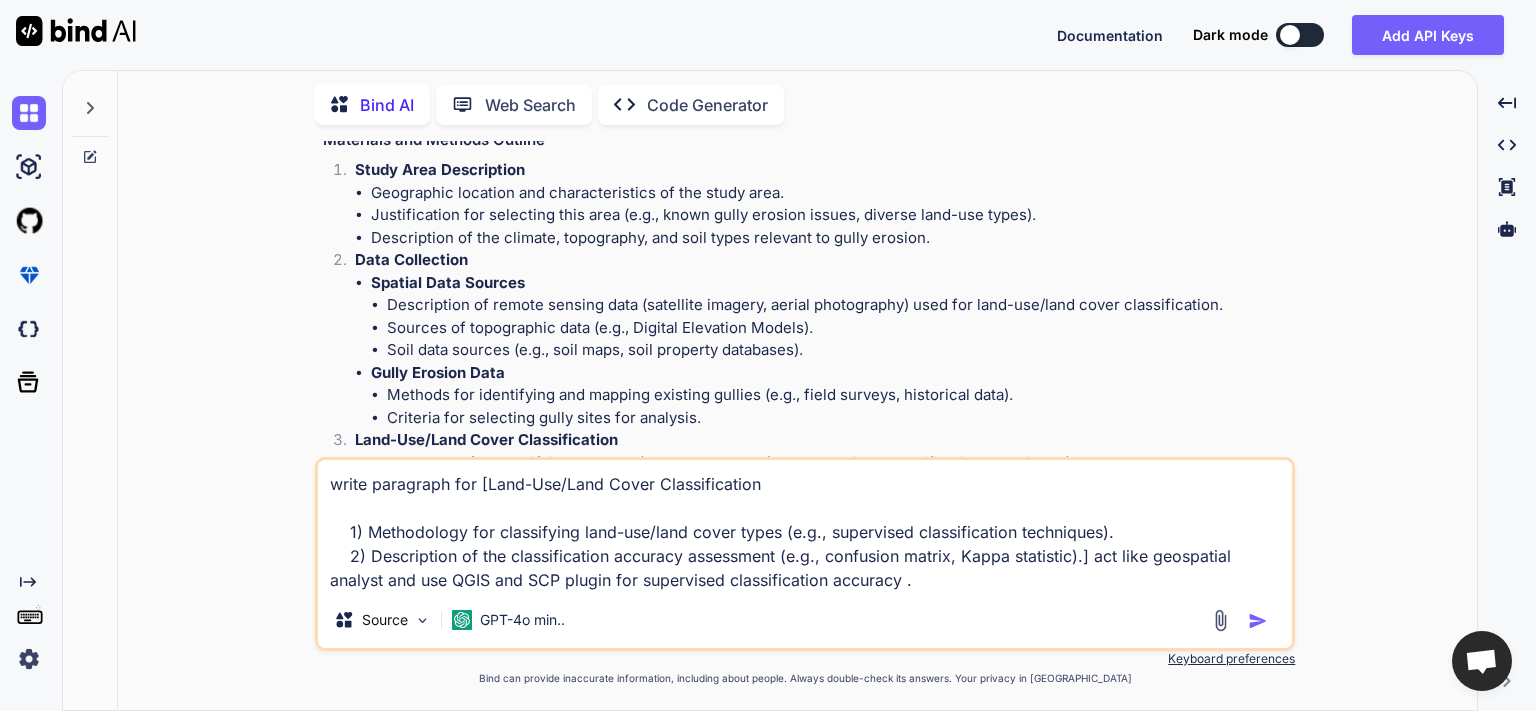 paste on "assessment" 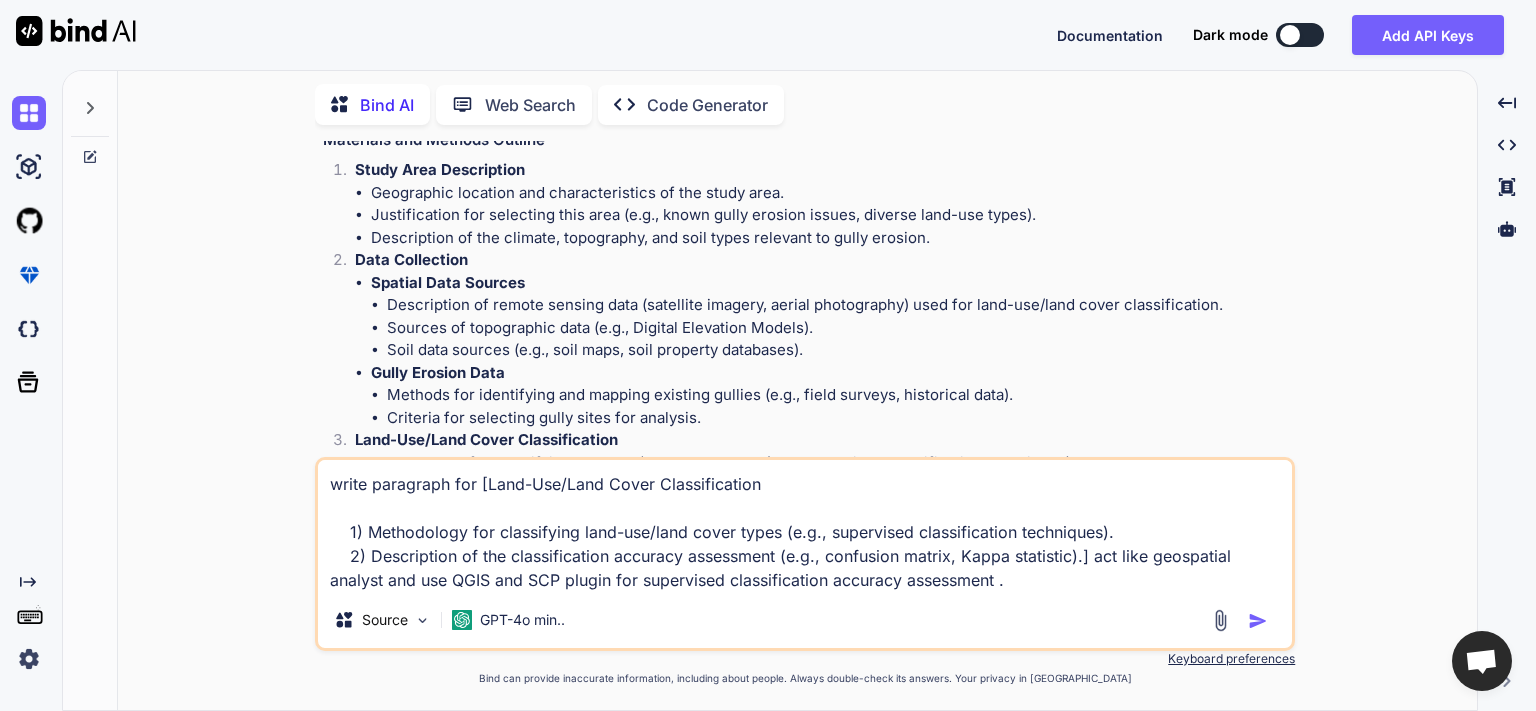 type on "write paragraph for [Land-Use/Land Cover Classification
1) Methodology for classifying land-use/land cover types (e.g., supervised classification techniques).
2) Description of the classification accuracy assessment (e.g., confusion matrix, Kappa statistic).] act like geospatial analyst and use QGIS and SCP plugin for supervised classification accuracy assessment." 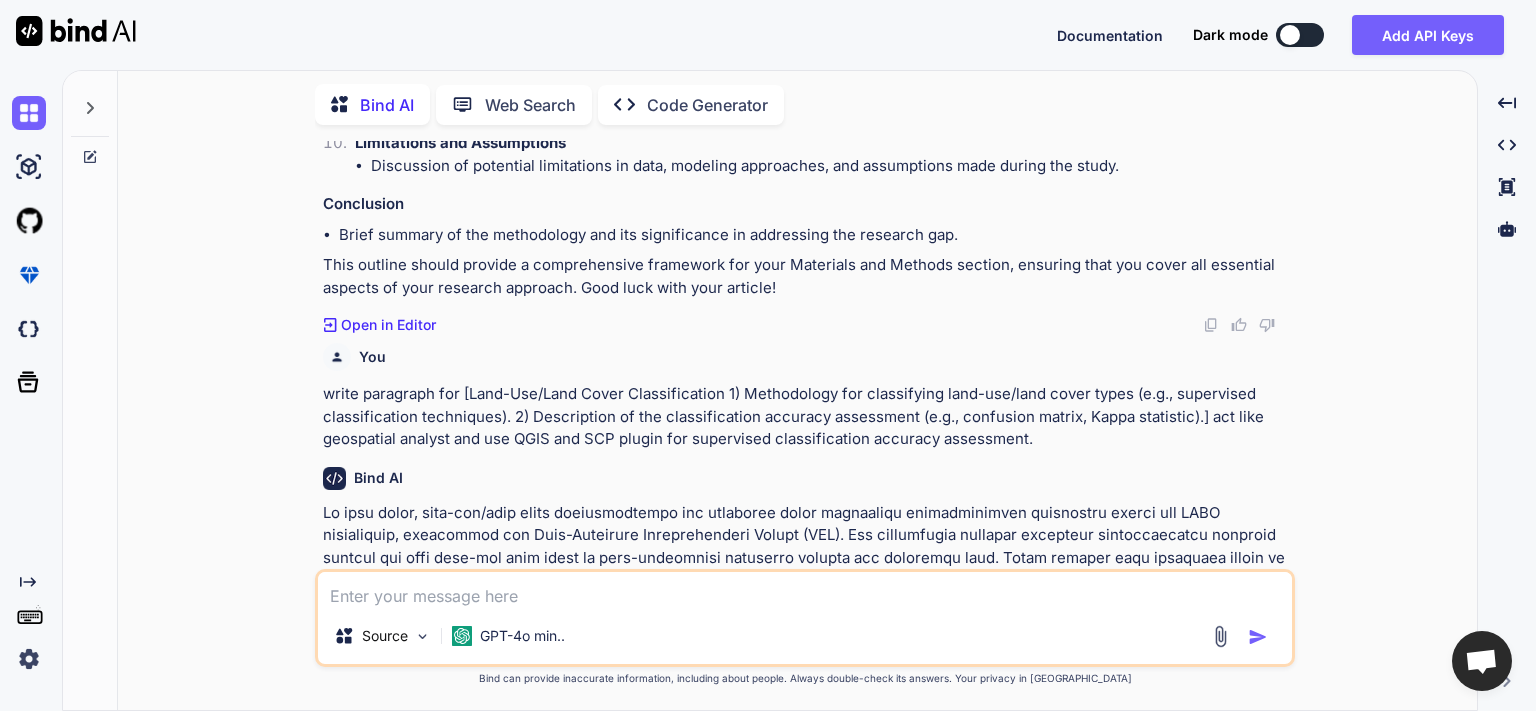 scroll, scrollTop: 2294, scrollLeft: 0, axis: vertical 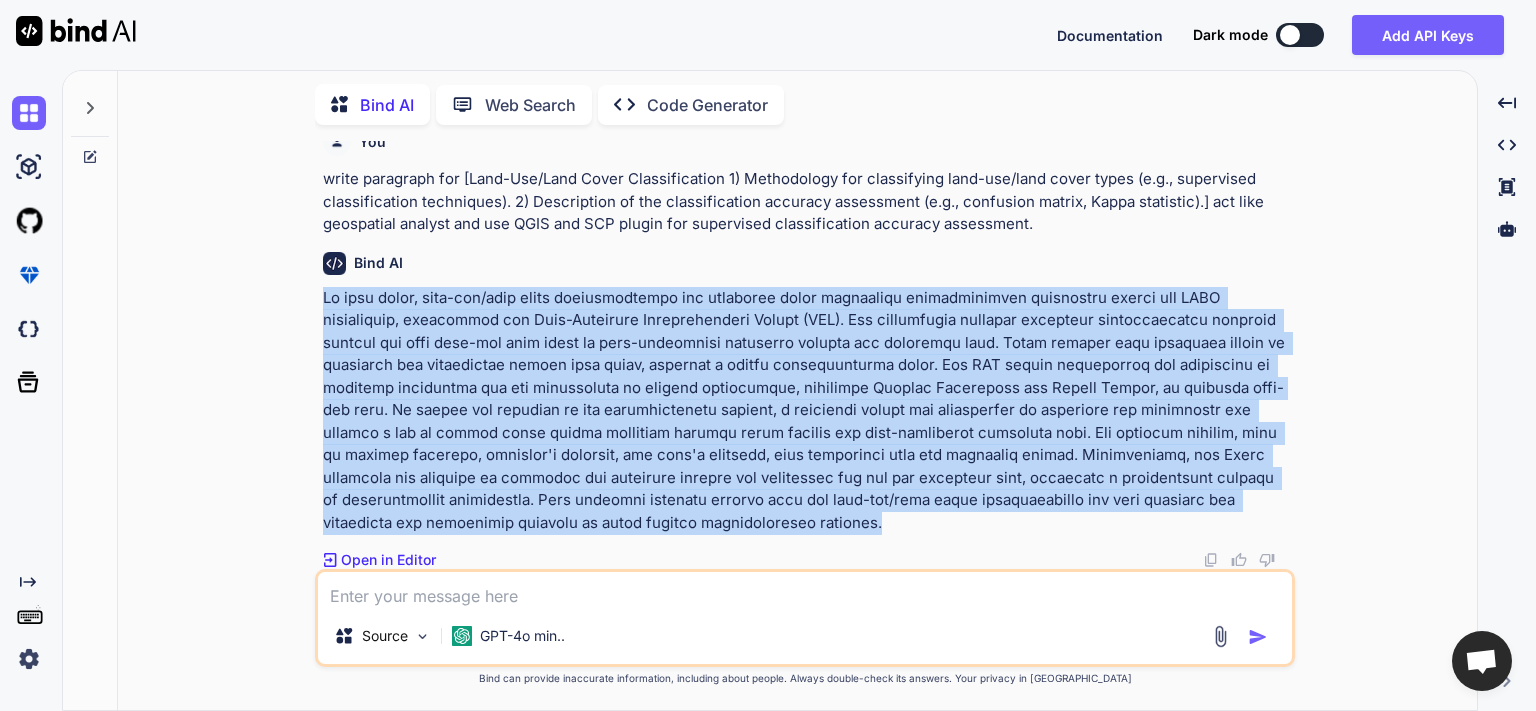 drag, startPoint x: 546, startPoint y: 527, endPoint x: 322, endPoint y: 297, distance: 321.0545 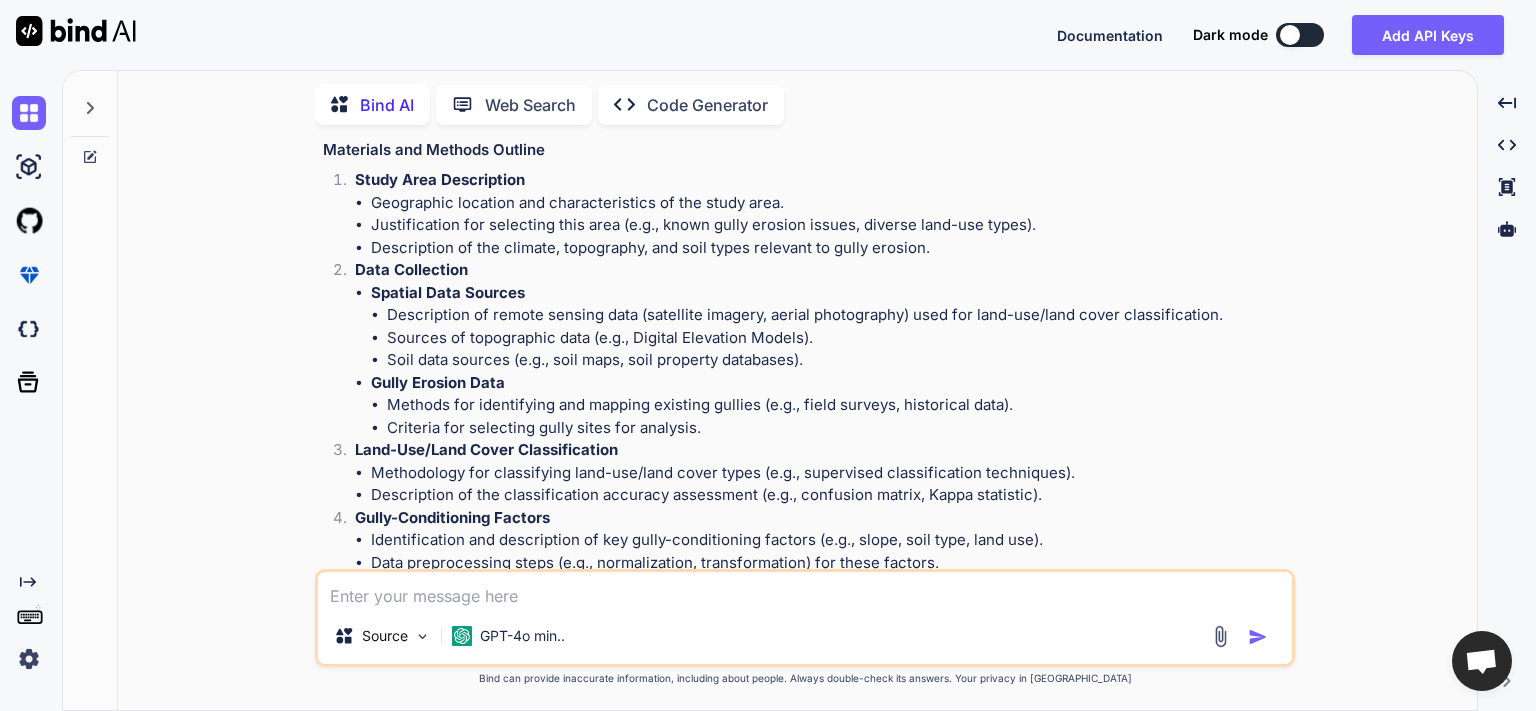 scroll, scrollTop: 911, scrollLeft: 0, axis: vertical 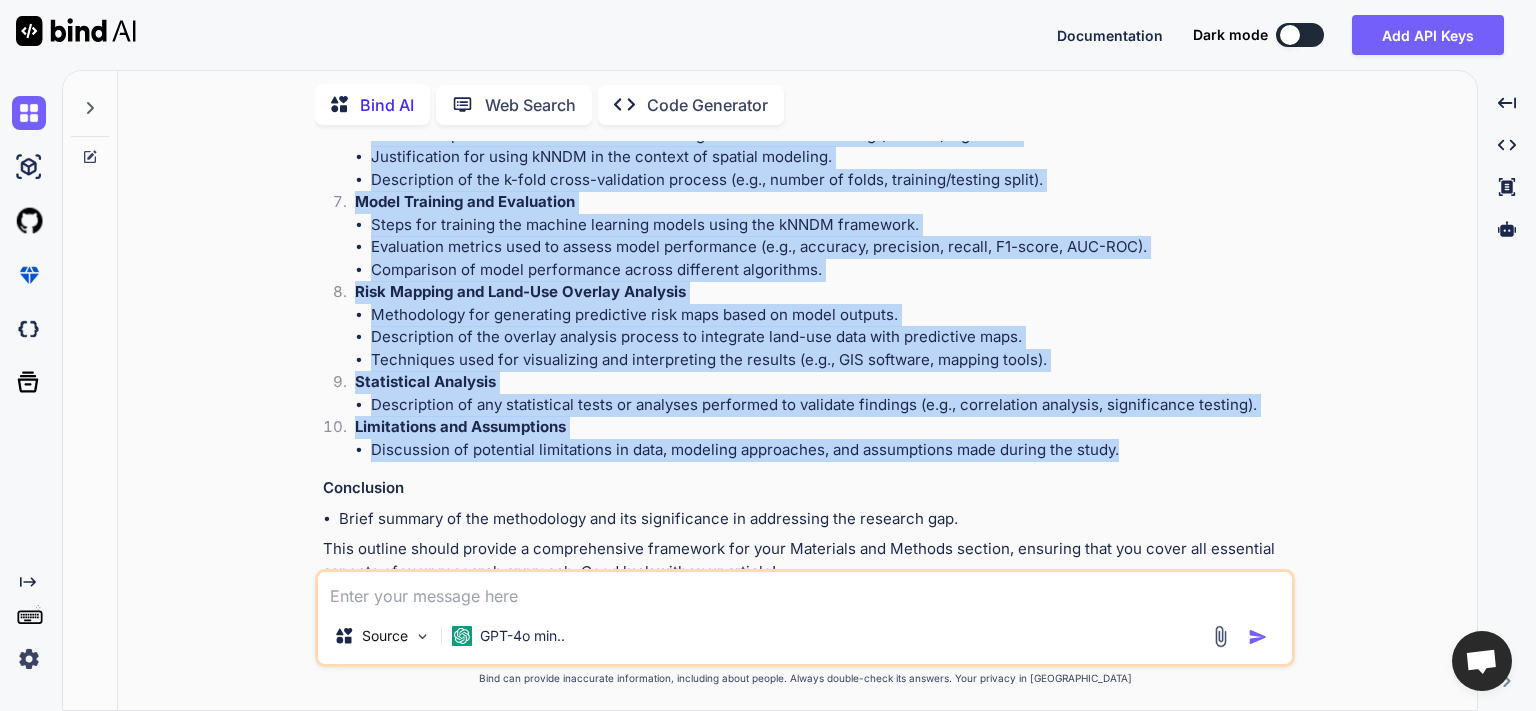 drag, startPoint x: 325, startPoint y: 382, endPoint x: 1150, endPoint y: 458, distance: 828.4932 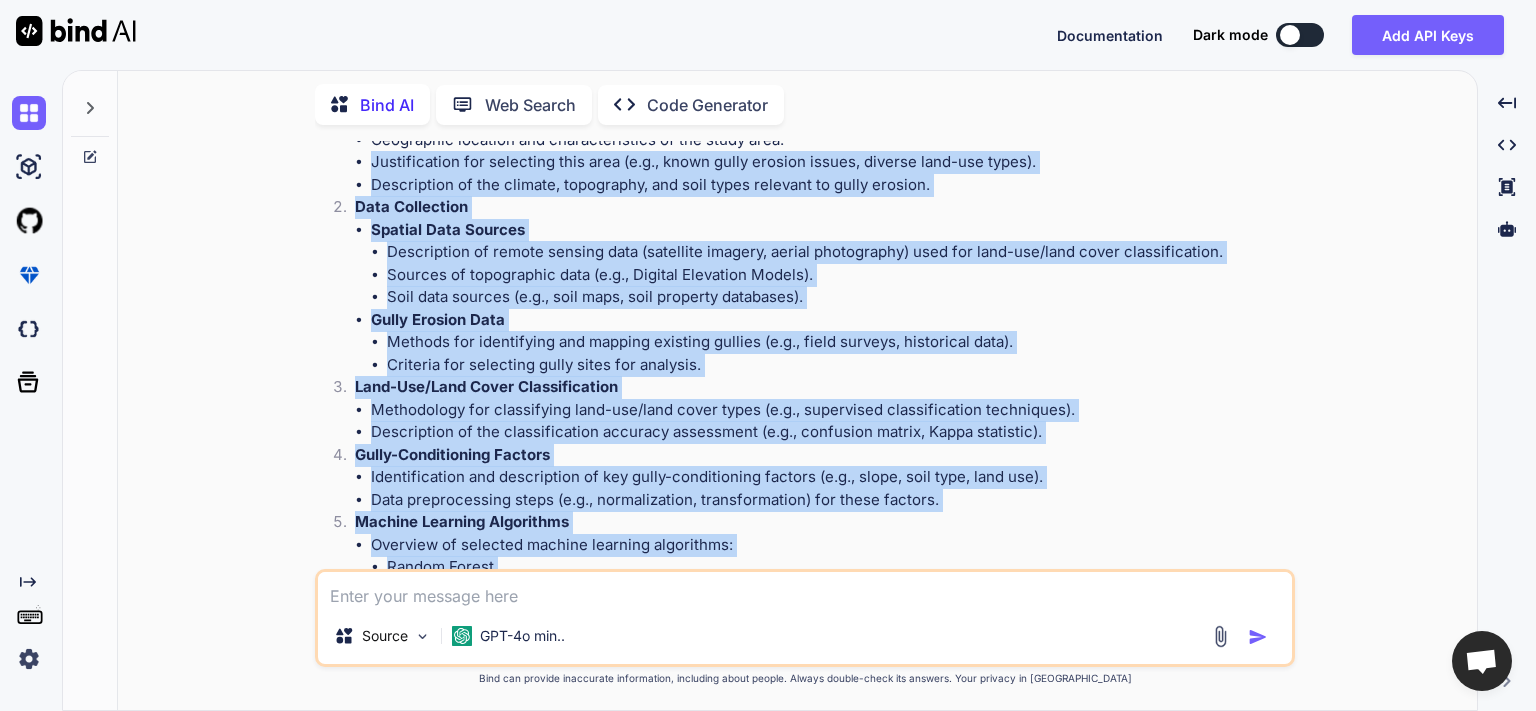 scroll, scrollTop: 1204, scrollLeft: 0, axis: vertical 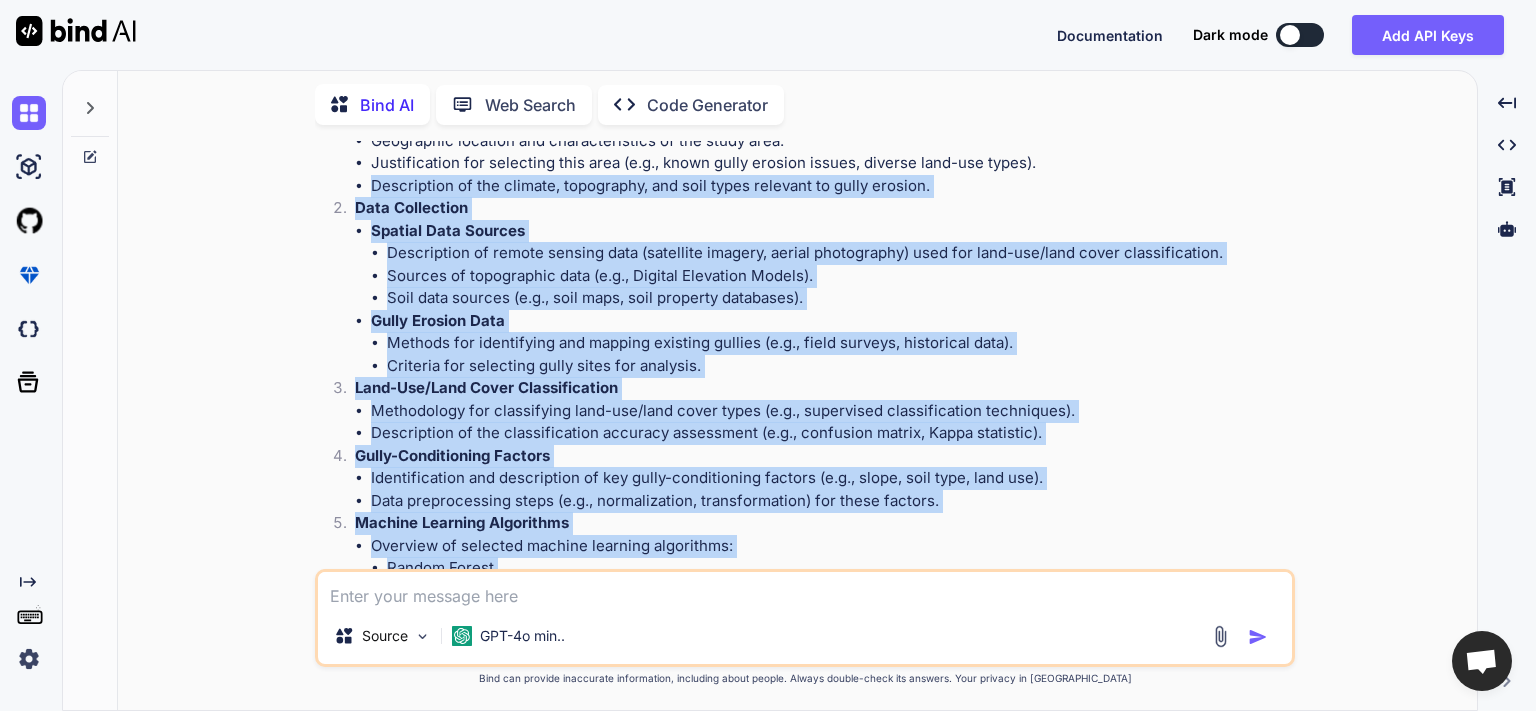 drag, startPoint x: 1148, startPoint y: 458, endPoint x: 344, endPoint y: 187, distance: 848.44385 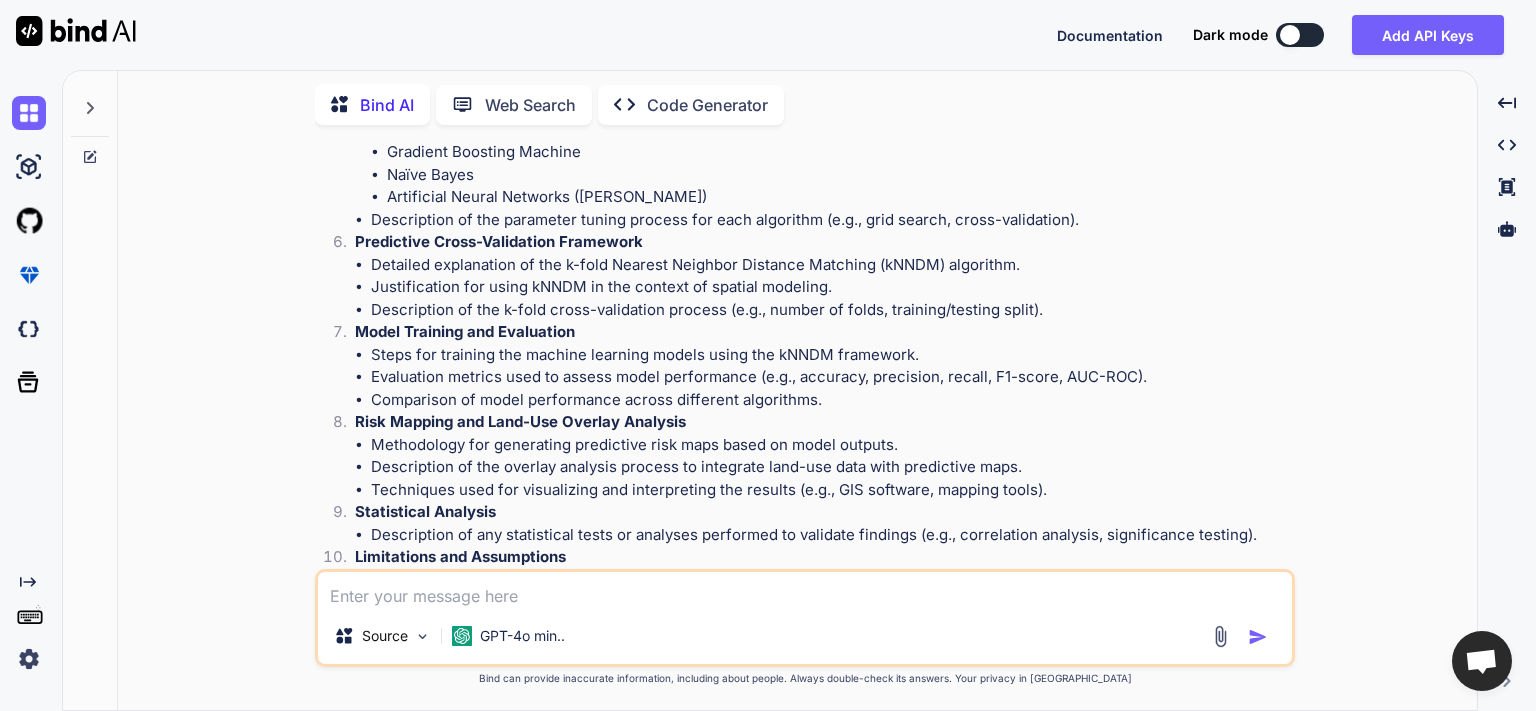 scroll, scrollTop: 1434, scrollLeft: 0, axis: vertical 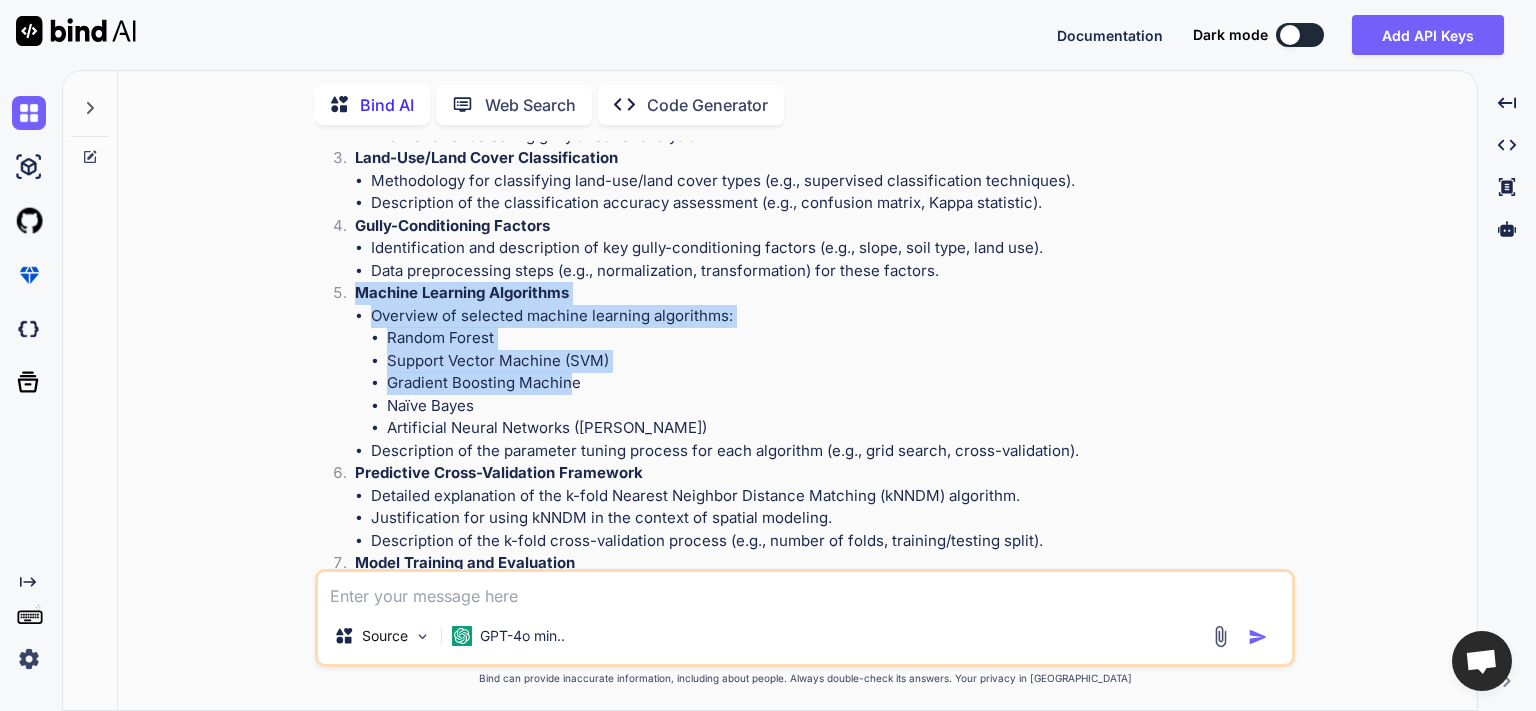 drag, startPoint x: 356, startPoint y: 293, endPoint x: 574, endPoint y: 381, distance: 235.09148 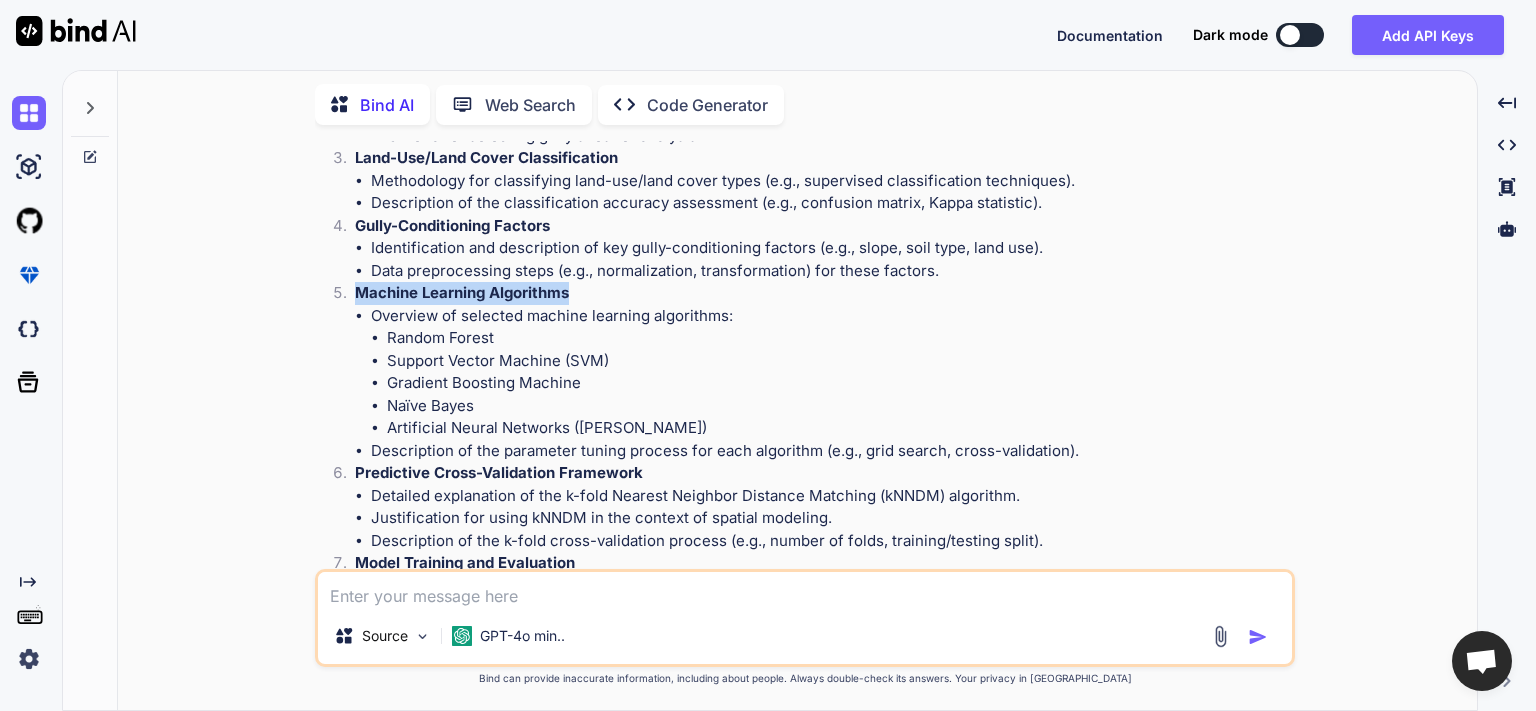 drag, startPoint x: 357, startPoint y: 293, endPoint x: 571, endPoint y: 296, distance: 214.02103 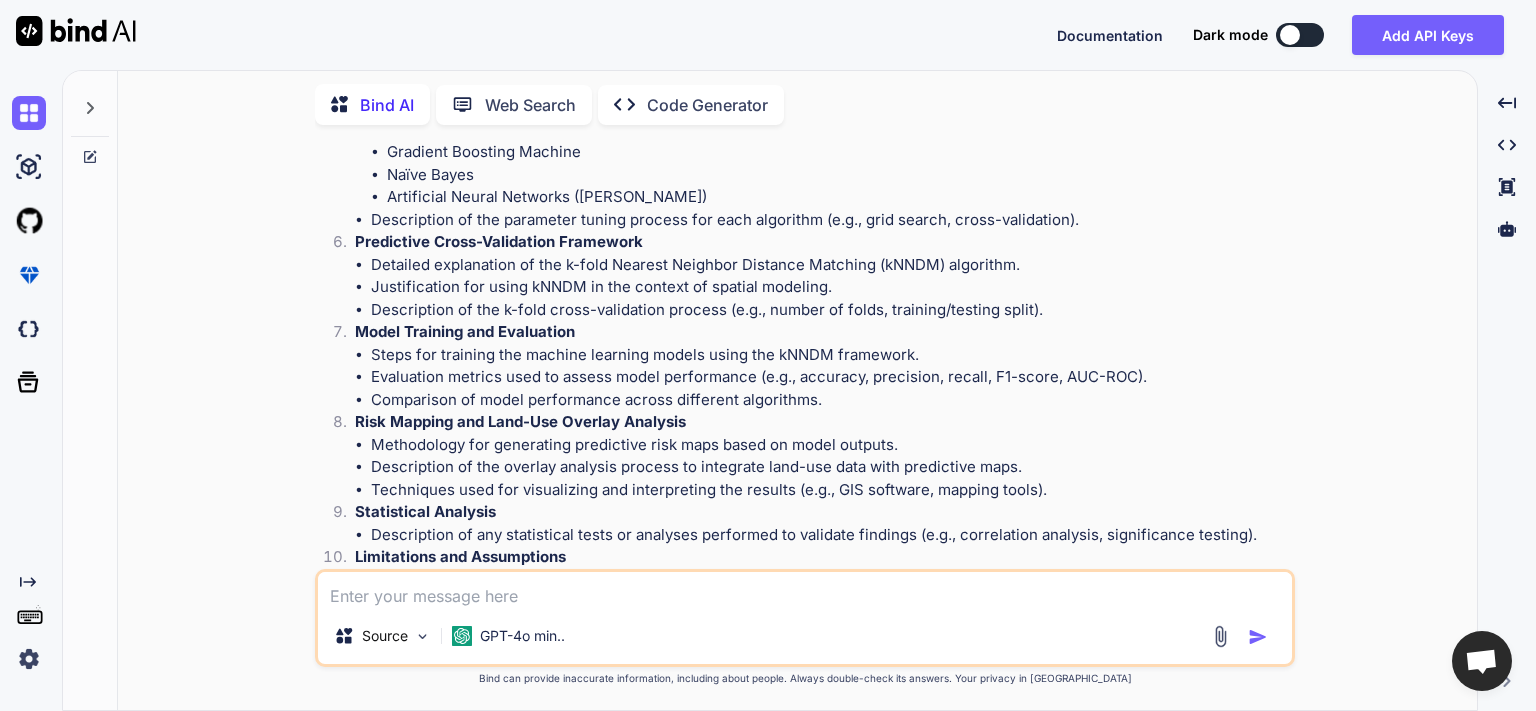 scroll, scrollTop: 1434, scrollLeft: 0, axis: vertical 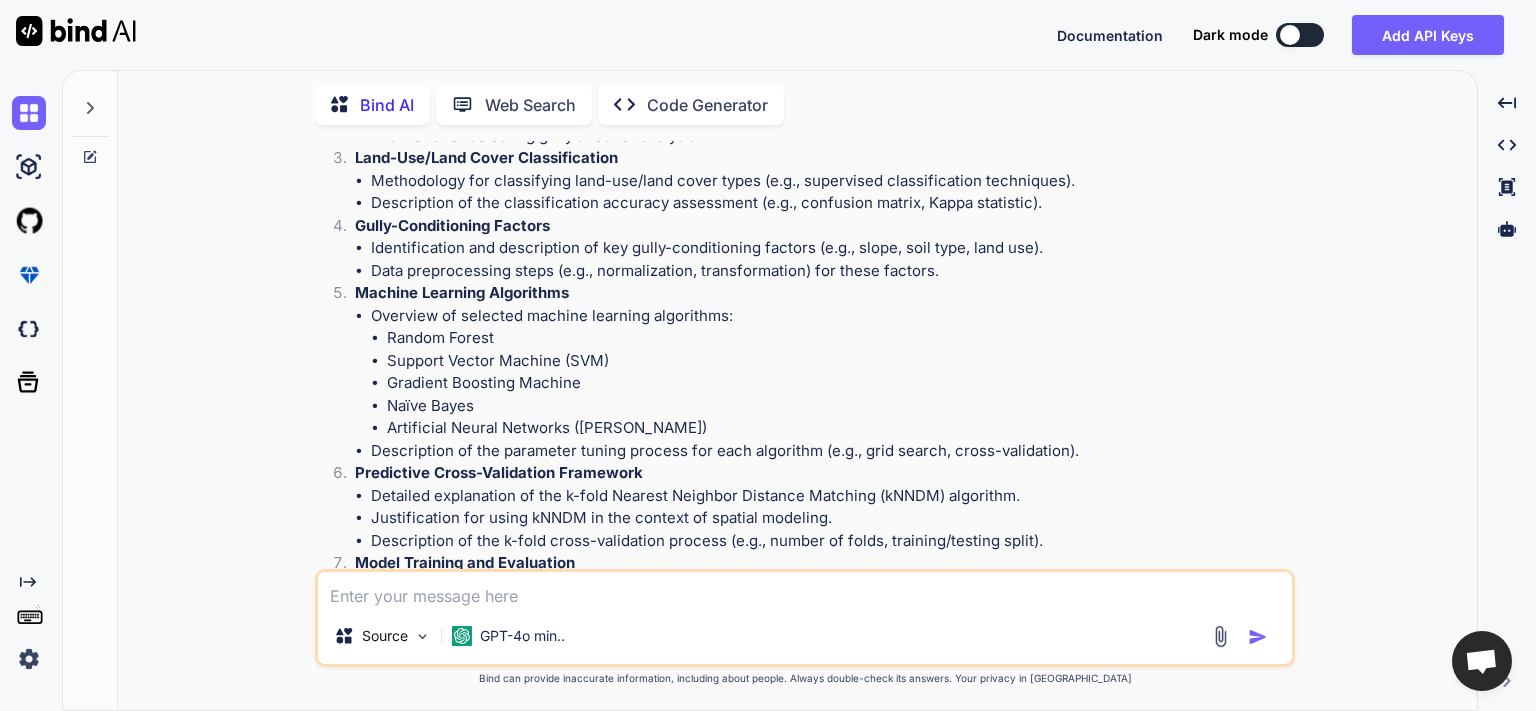 click at bounding box center (805, 590) 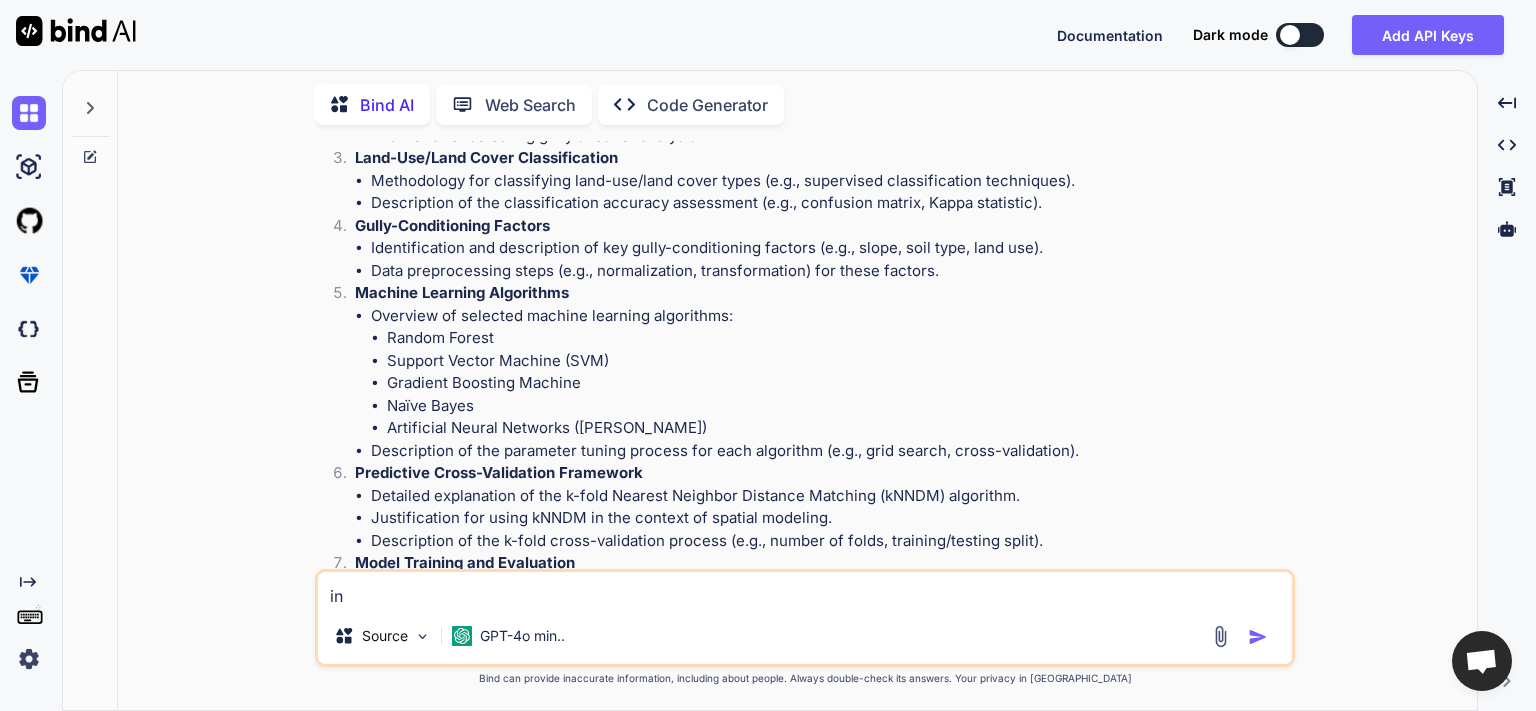 type on "i" 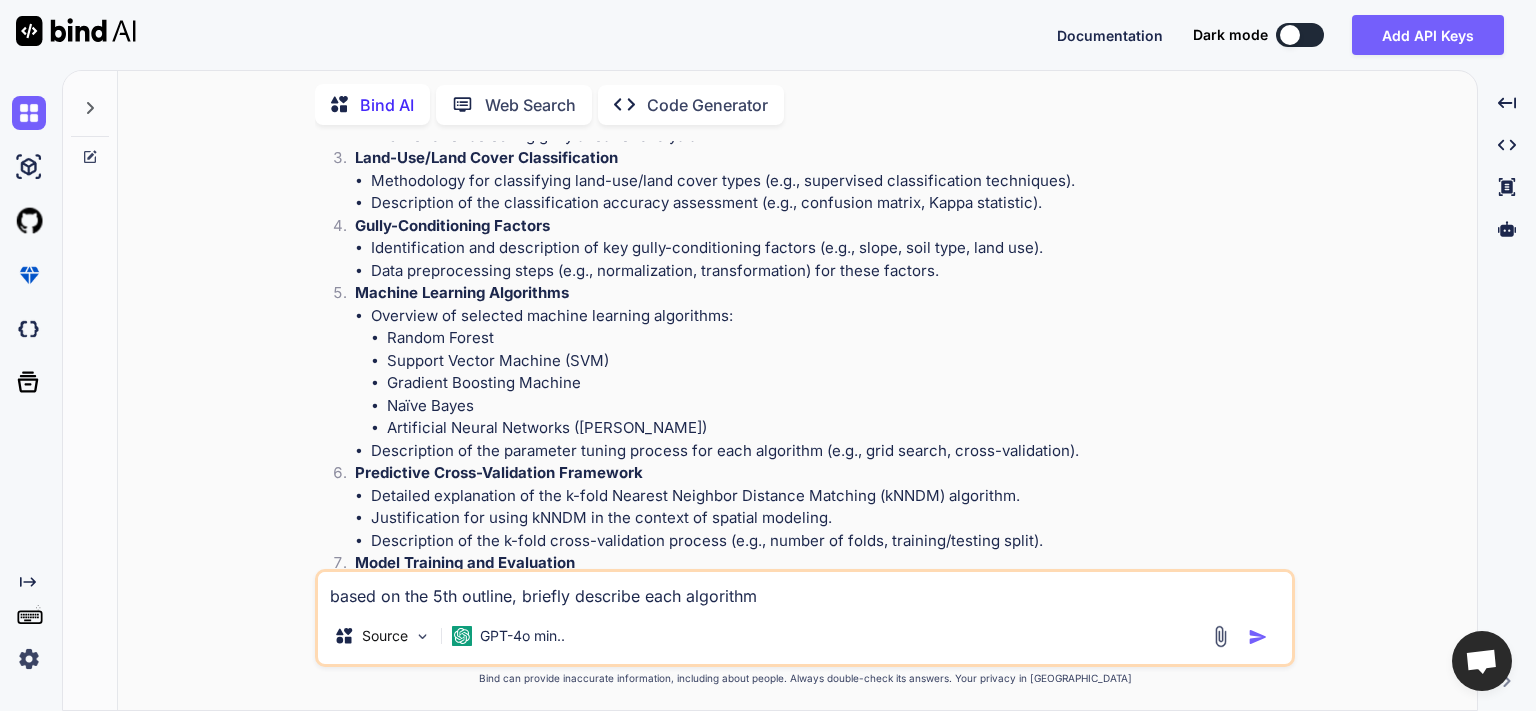 click on "based on the 5th outline, briefly describe each algorithm" at bounding box center (805, 590) 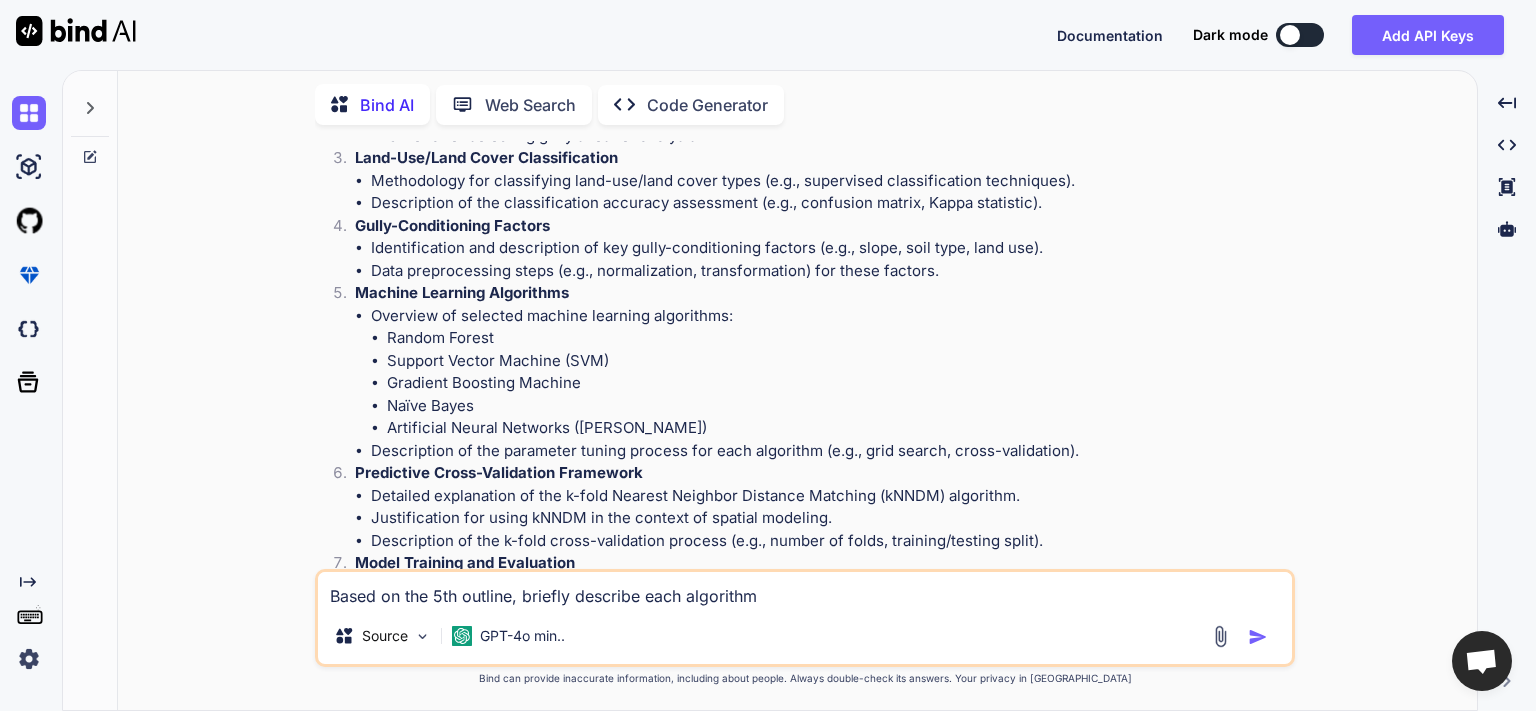 click on "Based on the 5th outline, briefly describe each algorithm" at bounding box center (805, 590) 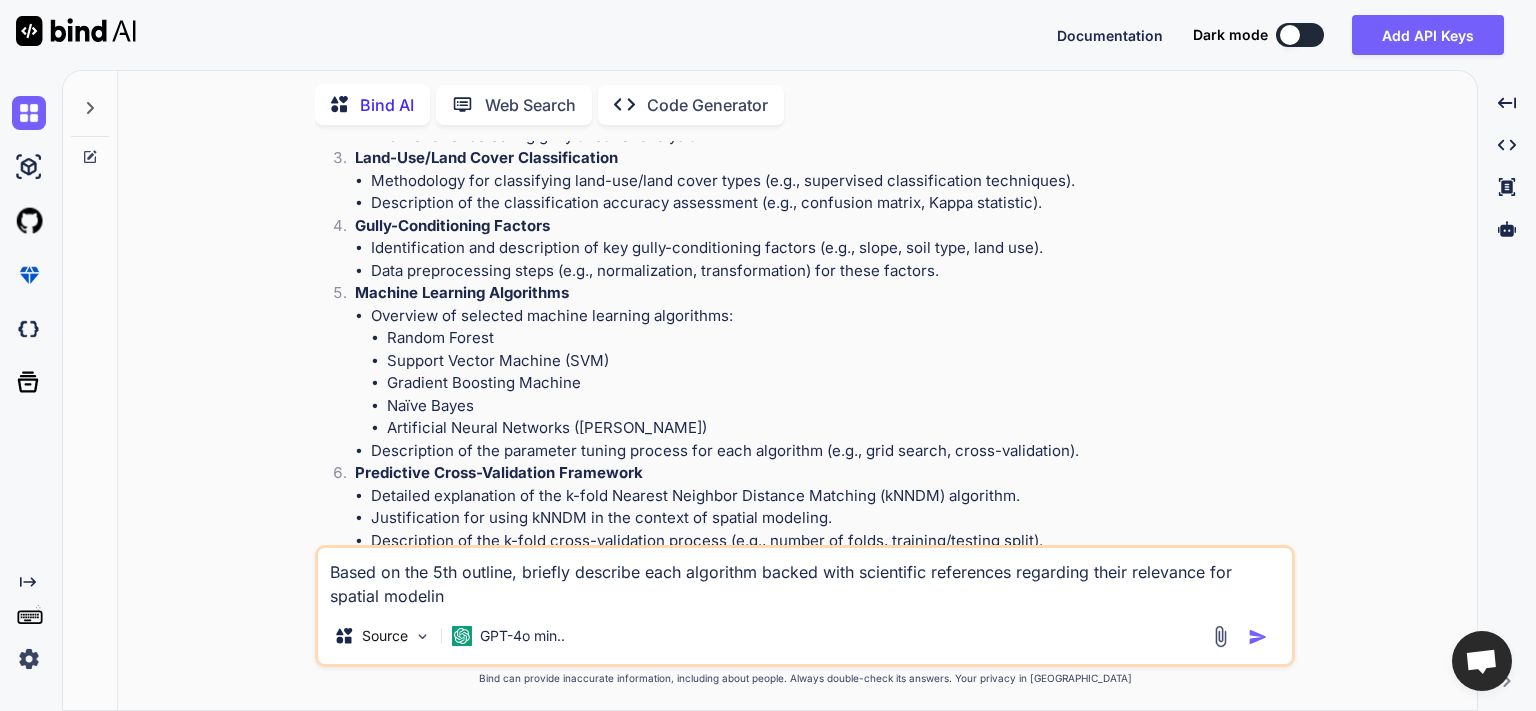 type on "Based on the 5th outline, briefly describe each algorithm backed with scientific references regarding their relevance for spatial modeling" 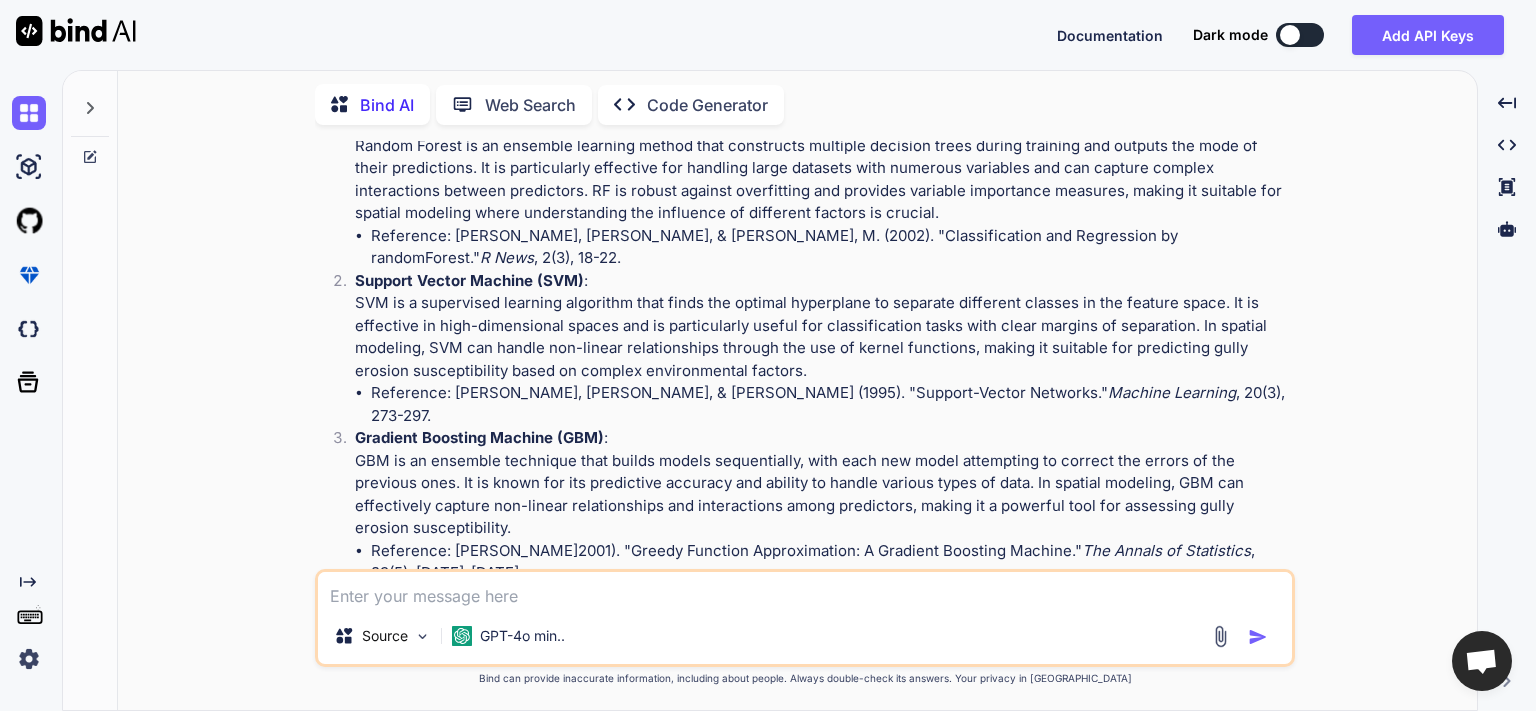 scroll, scrollTop: 3273, scrollLeft: 0, axis: vertical 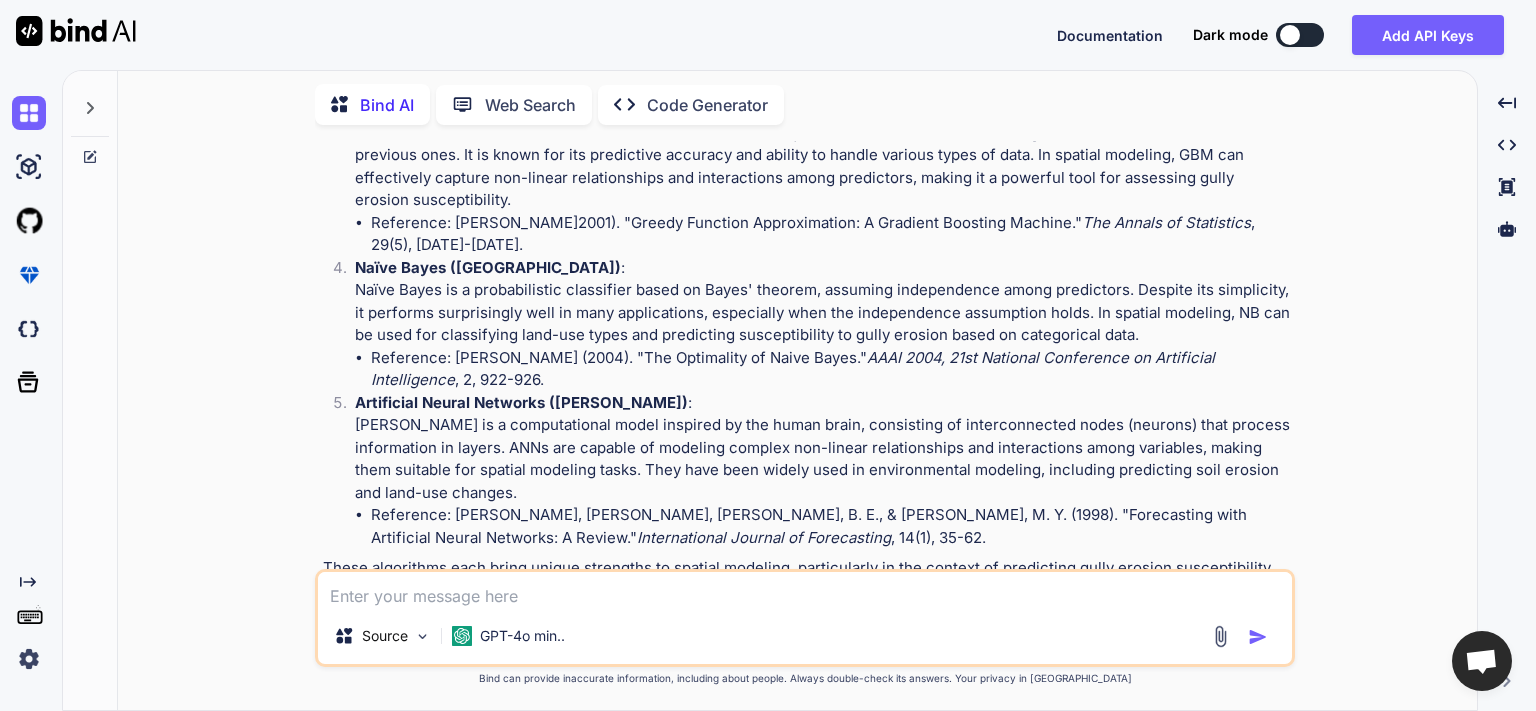 click at bounding box center (805, 590) 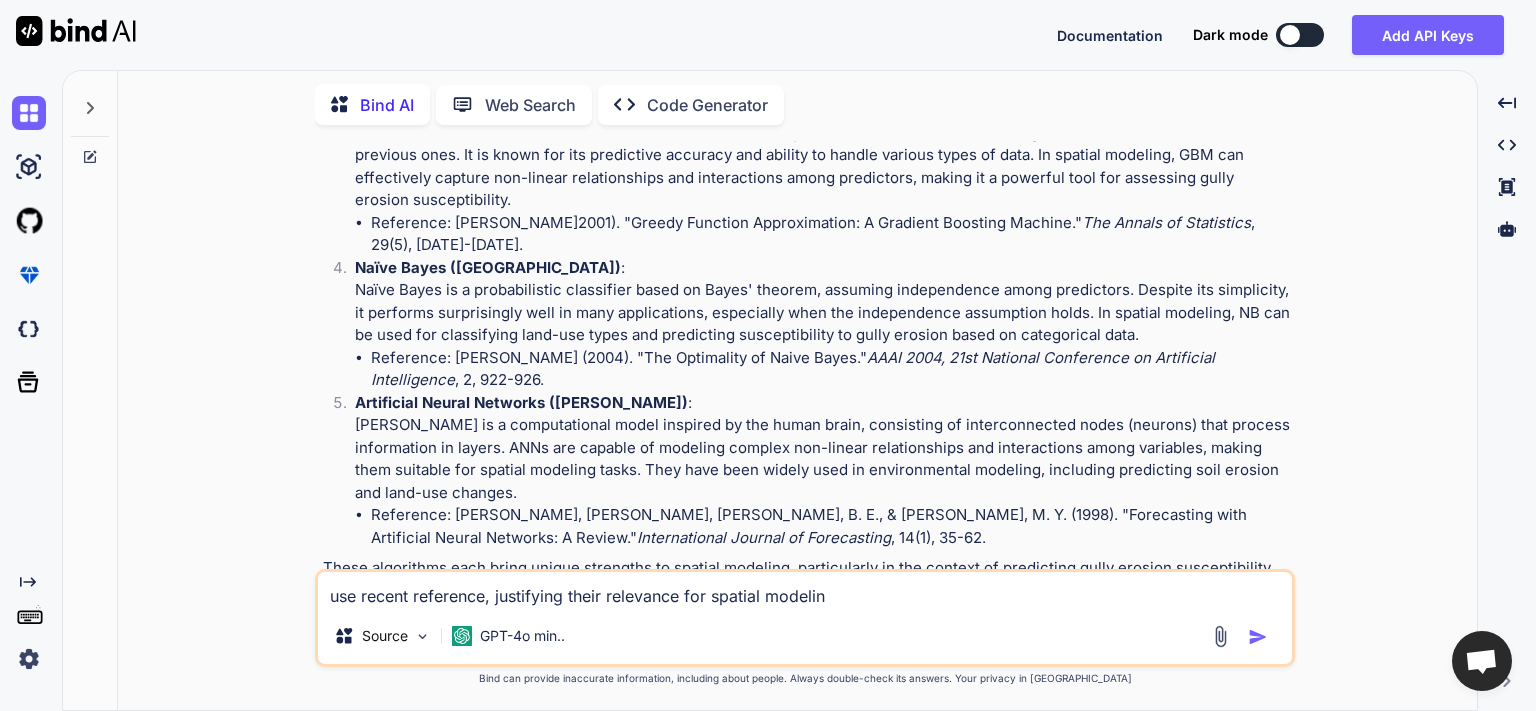 type on "use recent reference, justifying their relevance for spatial modeling" 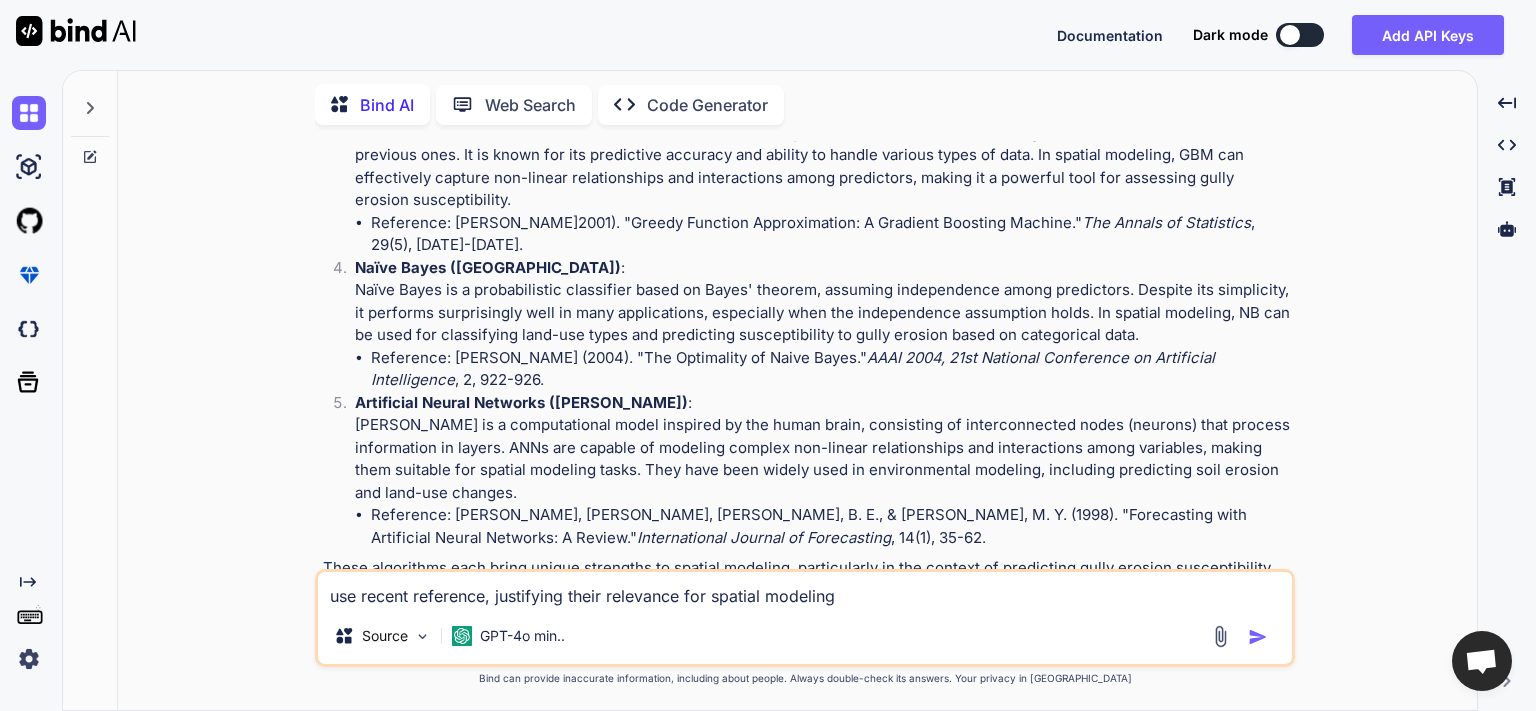 type 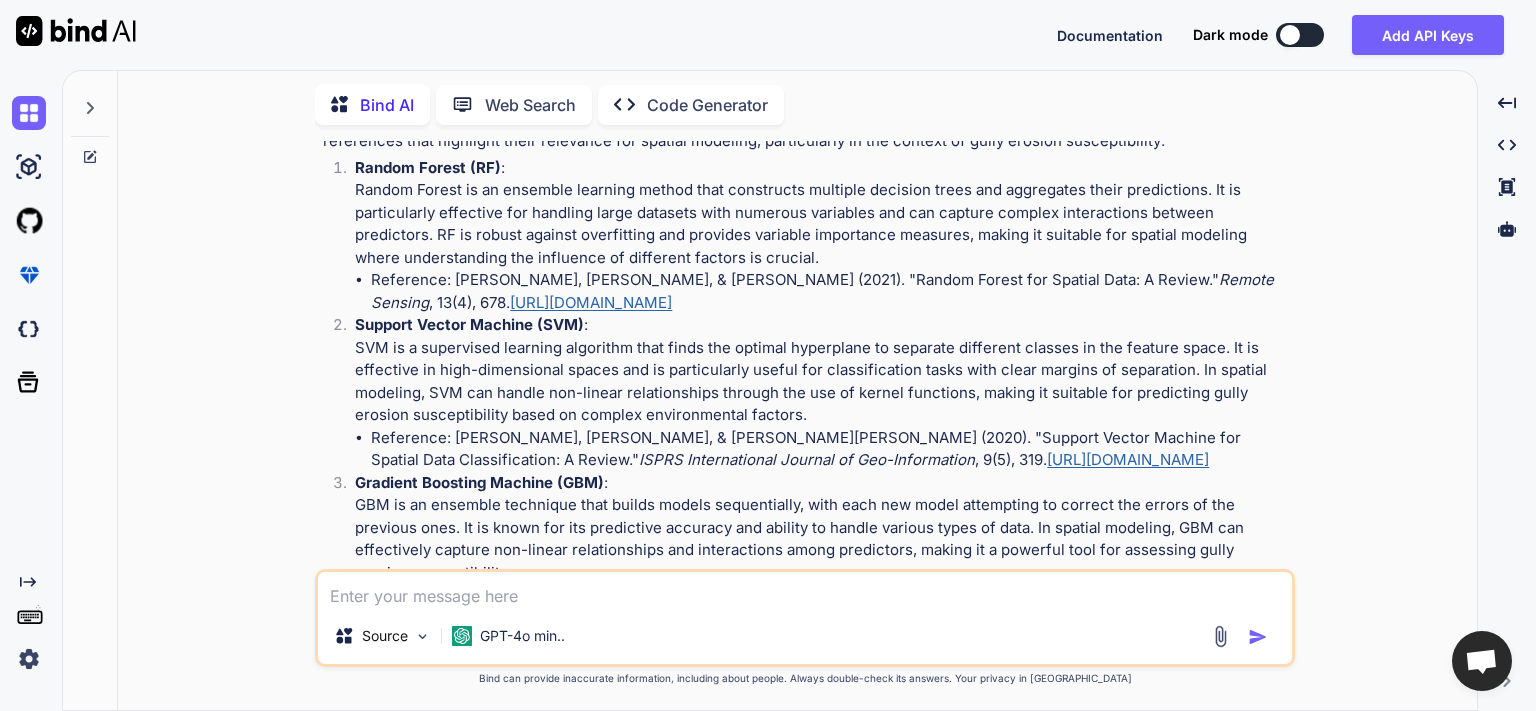 scroll, scrollTop: 3694, scrollLeft: 0, axis: vertical 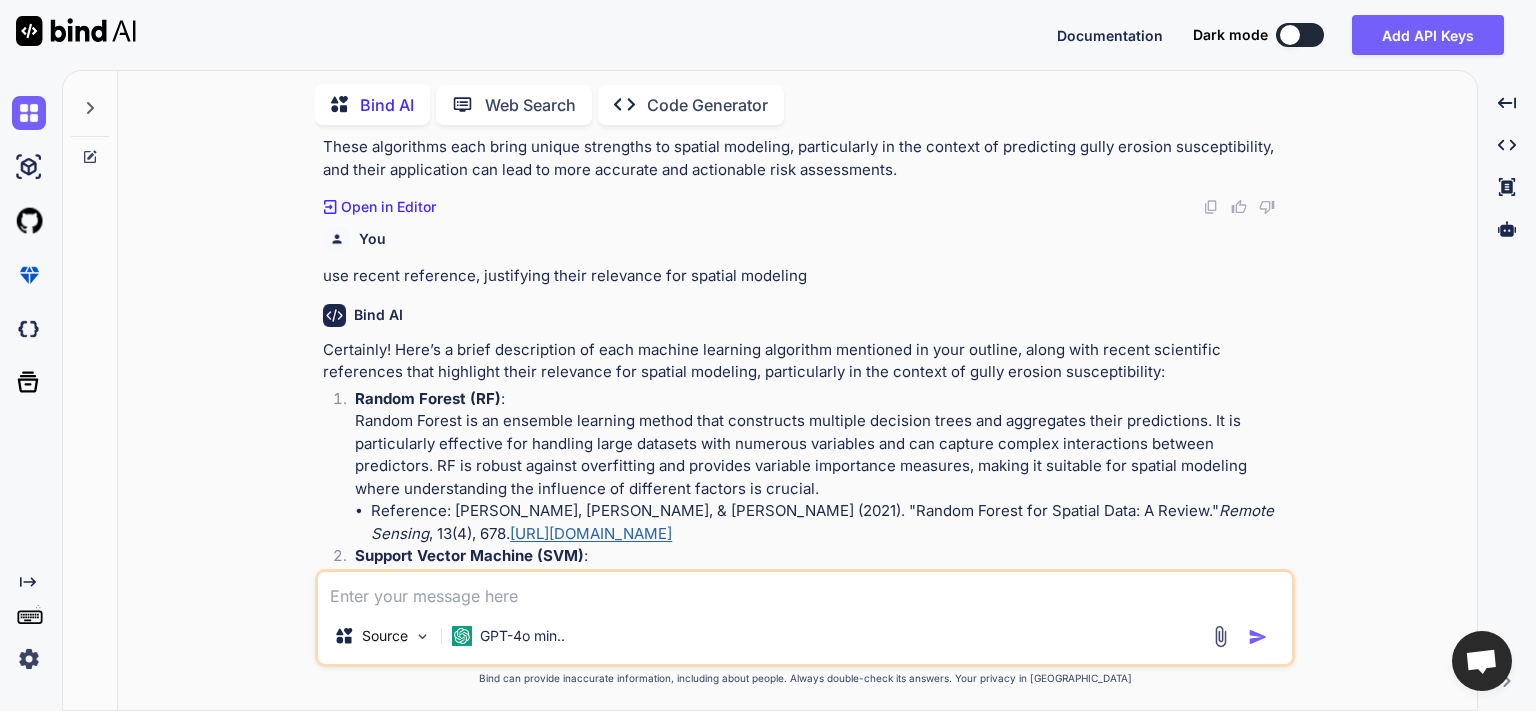 click on "[URL][DOMAIN_NAME]" at bounding box center (591, 533) 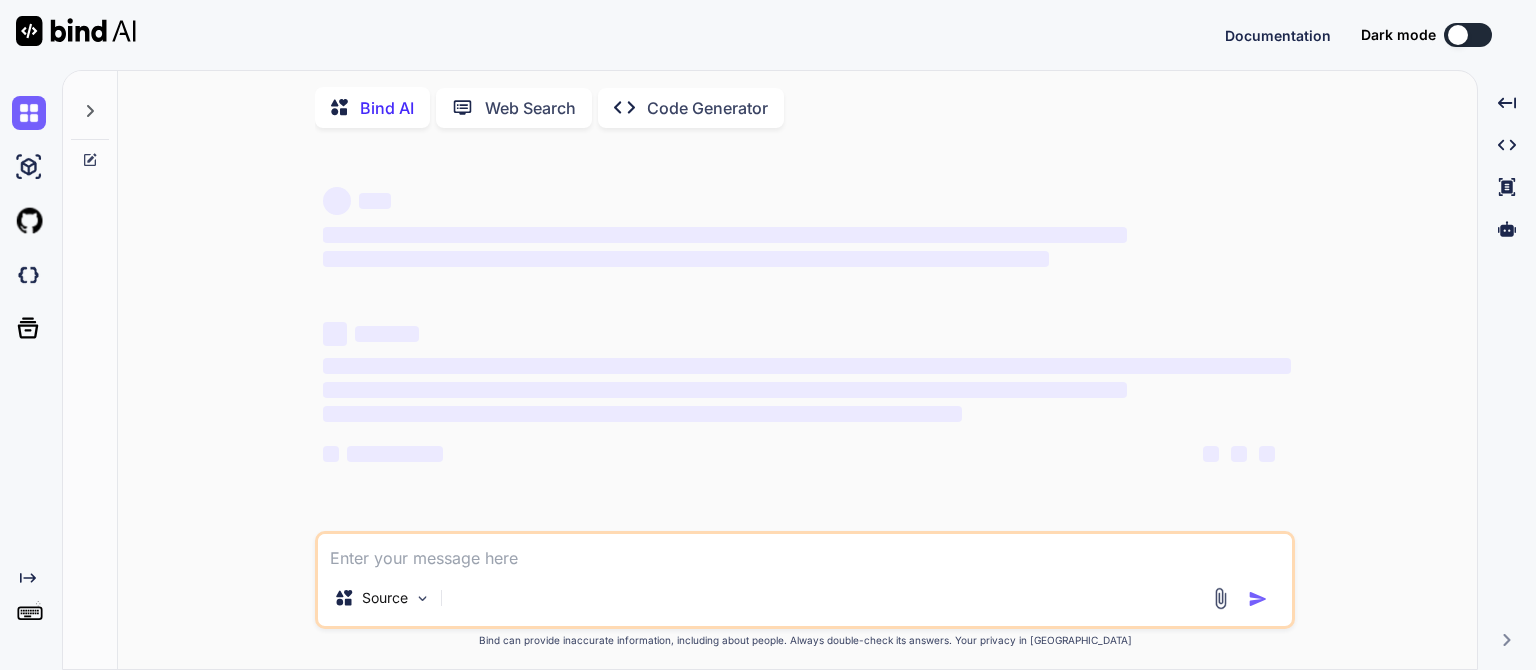 scroll, scrollTop: 0, scrollLeft: 0, axis: both 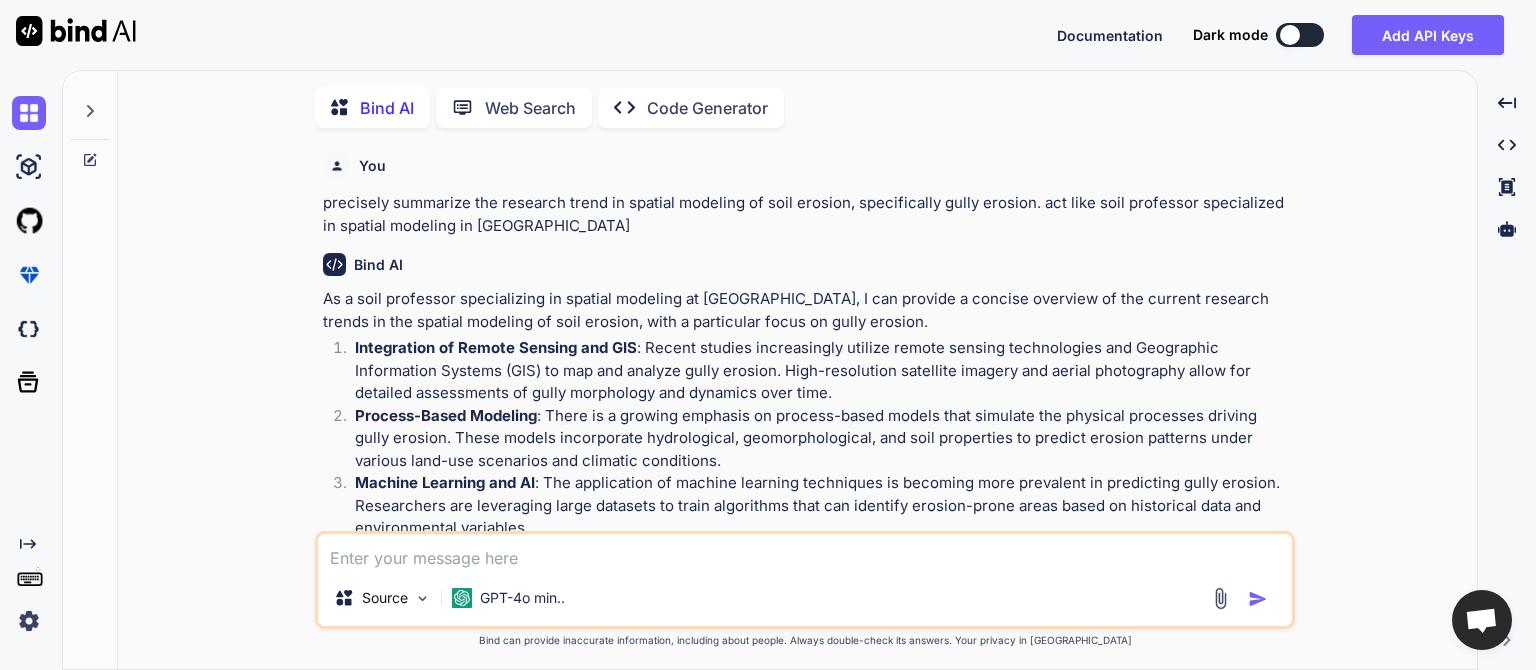 type on "x" 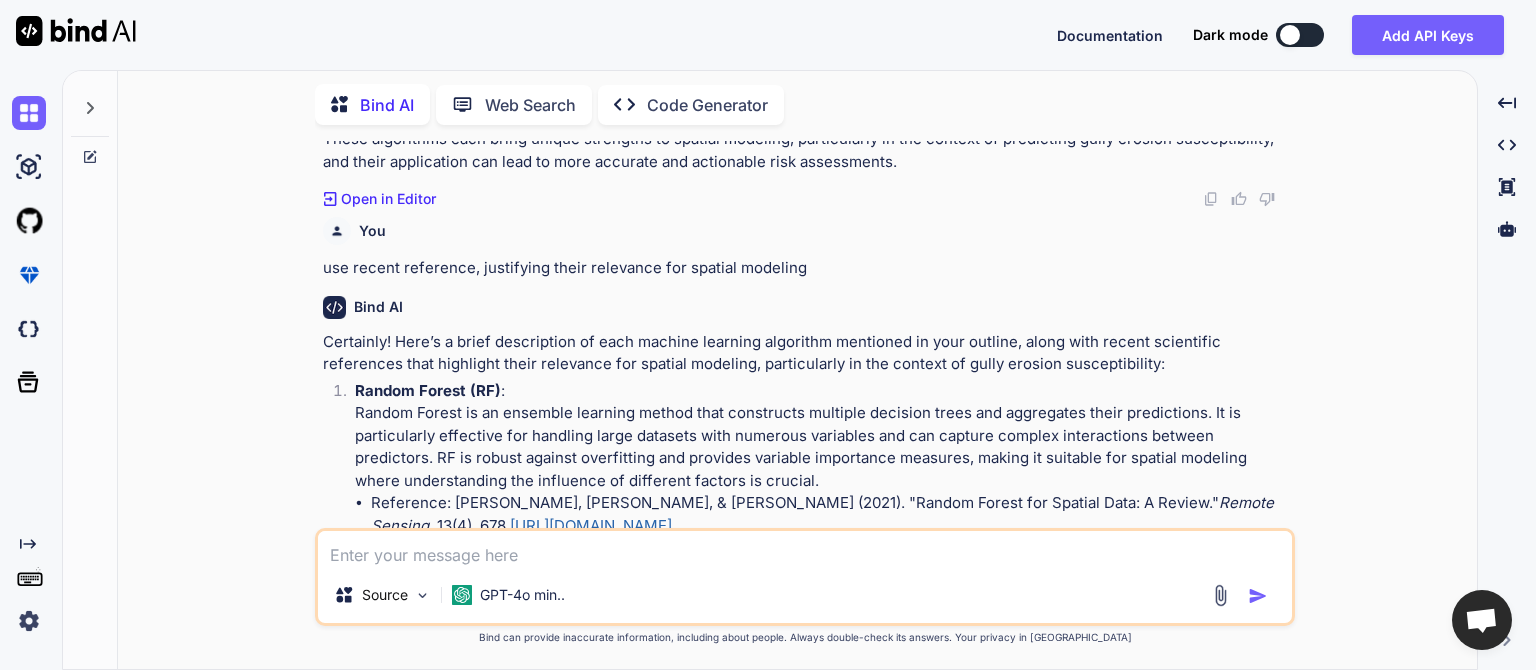 click on "Random Forest (RF) :
Random Forest is an ensemble learning method that constructs multiple decision trees and aggregates their predictions. It is particularly effective for handling large datasets with numerous variables and can capture complex interactions between predictors. RF is robust against overfitting and provides variable importance measures, making it suitable for spatial modeling where understanding the influence of different factors is crucial." at bounding box center (823, 436) 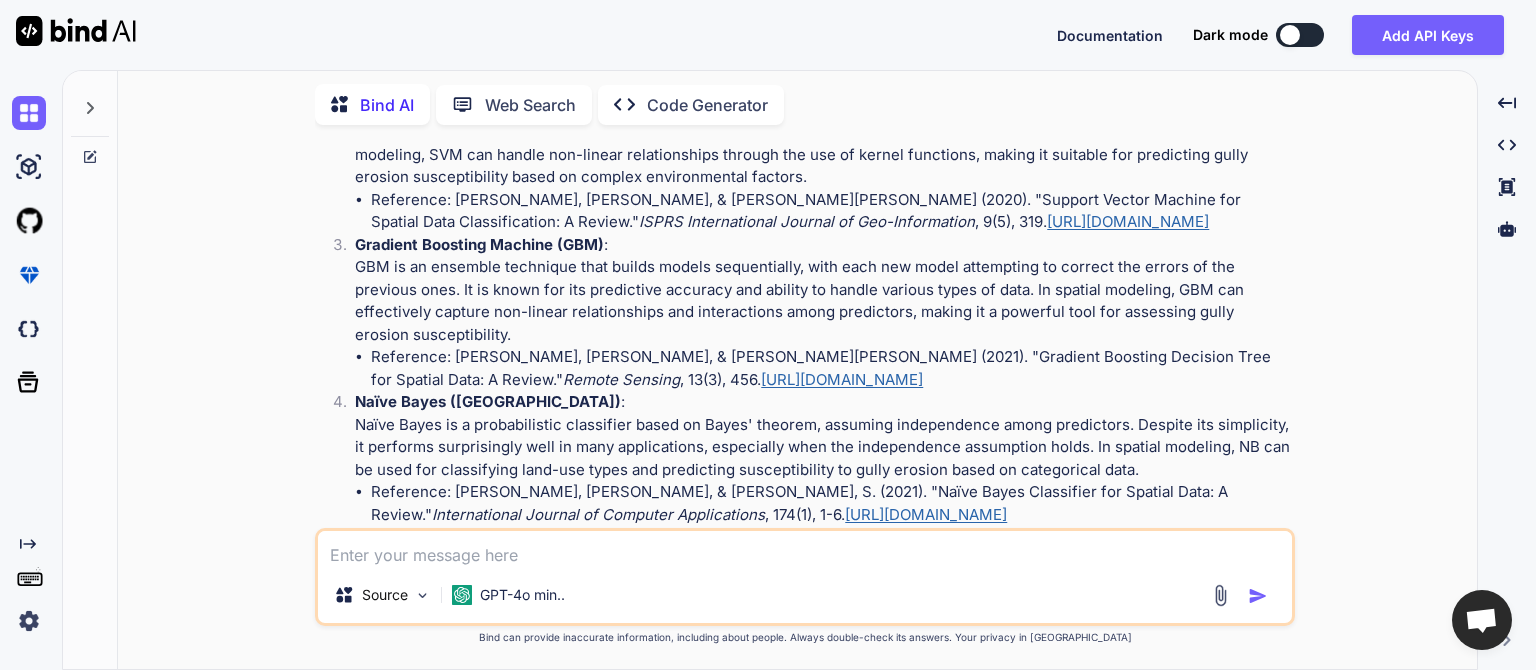 click on "[URL][DOMAIN_NAME]" at bounding box center [842, 379] 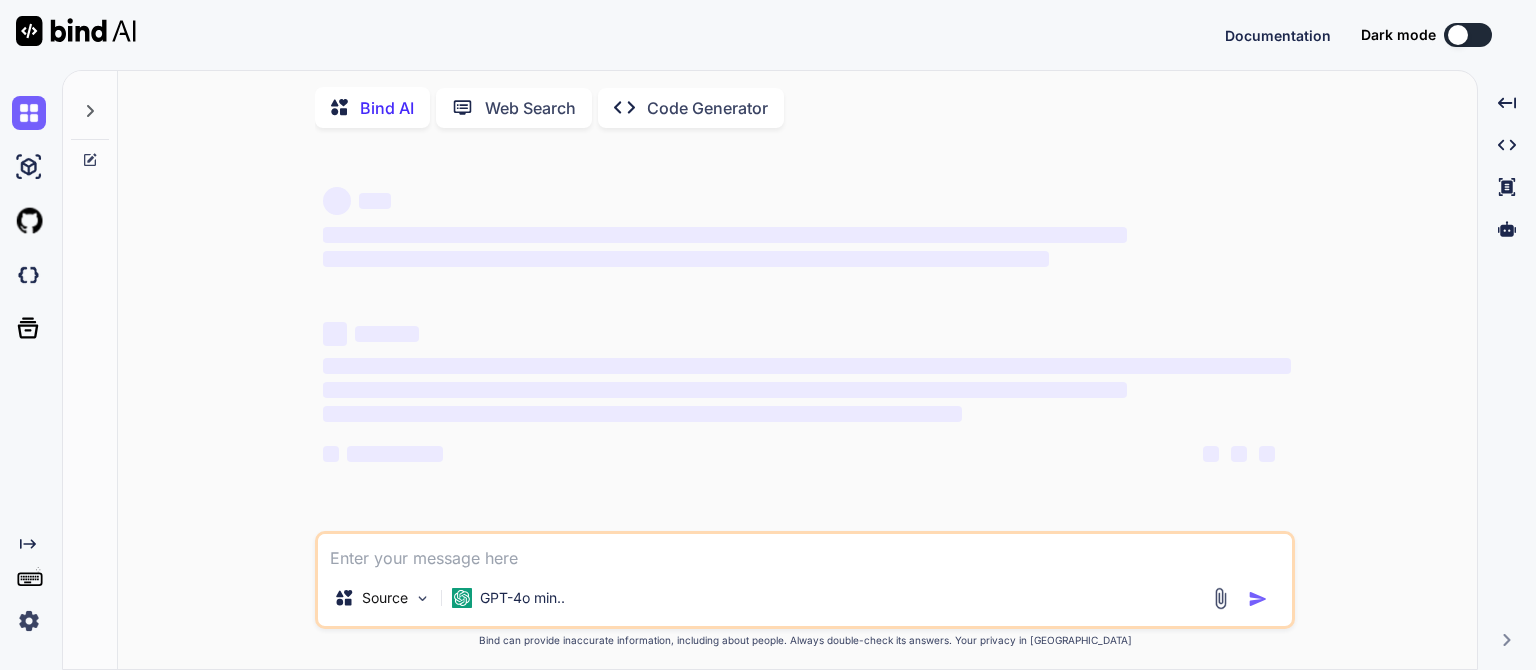 scroll, scrollTop: 0, scrollLeft: 0, axis: both 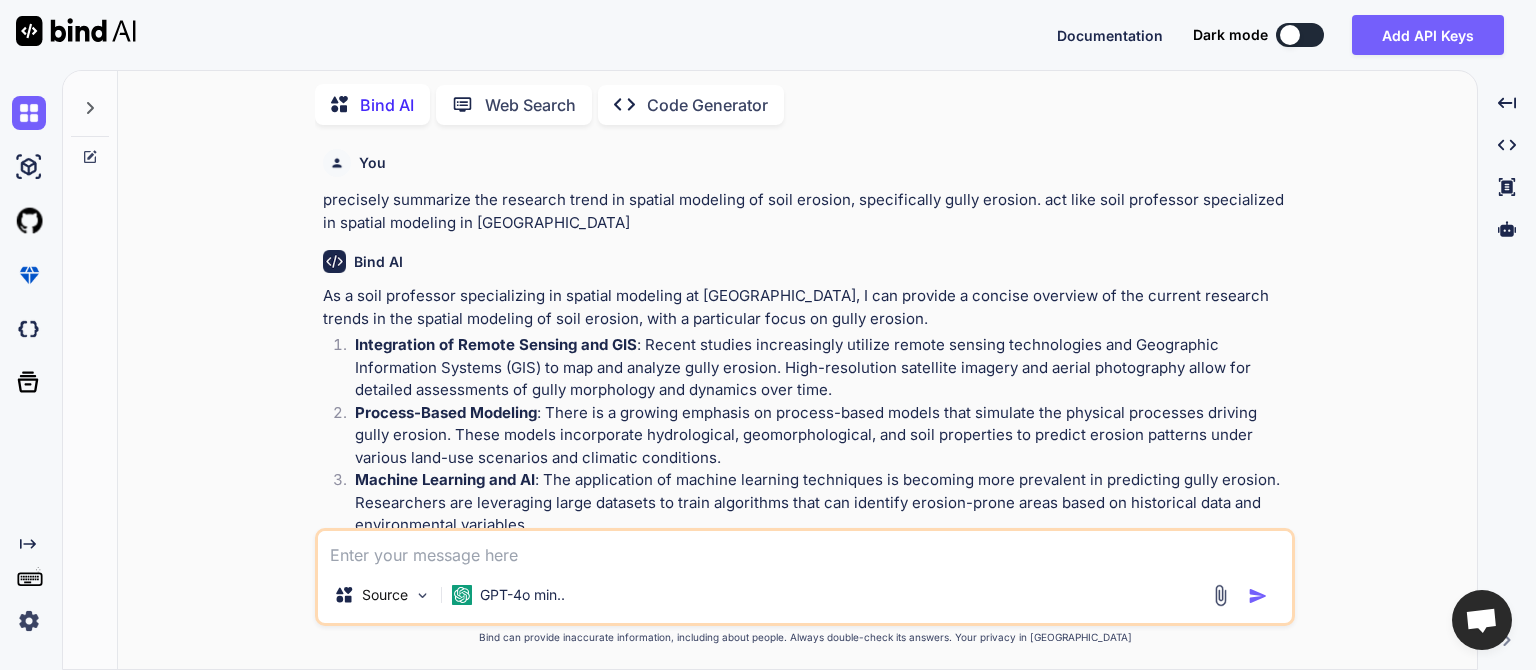 type on "x" 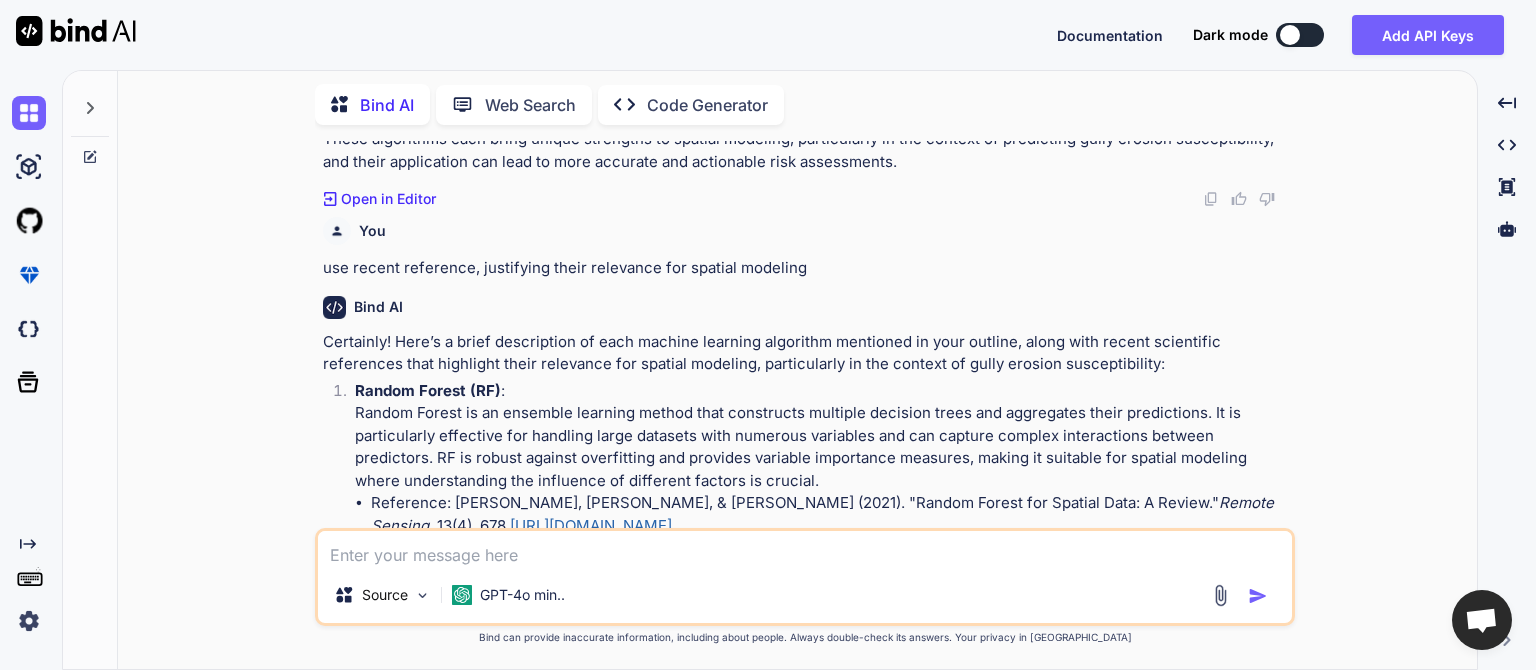 click on "You precisely summarize the research trend in spatial modeling of soil erosion, specifically gully erosion. act like soil professor specialized in spatial modeling in [GEOGRAPHIC_DATA] Bind AI As a soil professor specializing in spatial modeling at [GEOGRAPHIC_DATA], I can provide a concise overview of the current research trends in the spatial modeling of soil erosion, with a particular focus on gully erosion.
Integration of Remote Sensing and GIS : Recent studies increasingly utilize remote sensing technologies and Geographic Information Systems (GIS) to map and analyze gully erosion. High-resolution satellite imagery and aerial photography allow for detailed assessments of gully morphology and dynamics over time.
Process-Based Modeling
Machine Learning and AI
Multi-Scale Approaches
Climate Change Impacts
Sustainable Land Management Practices
Community Engagement and Citizen Science
Created with Pixso. Open in Editor You Bind AI" at bounding box center (805, 405) 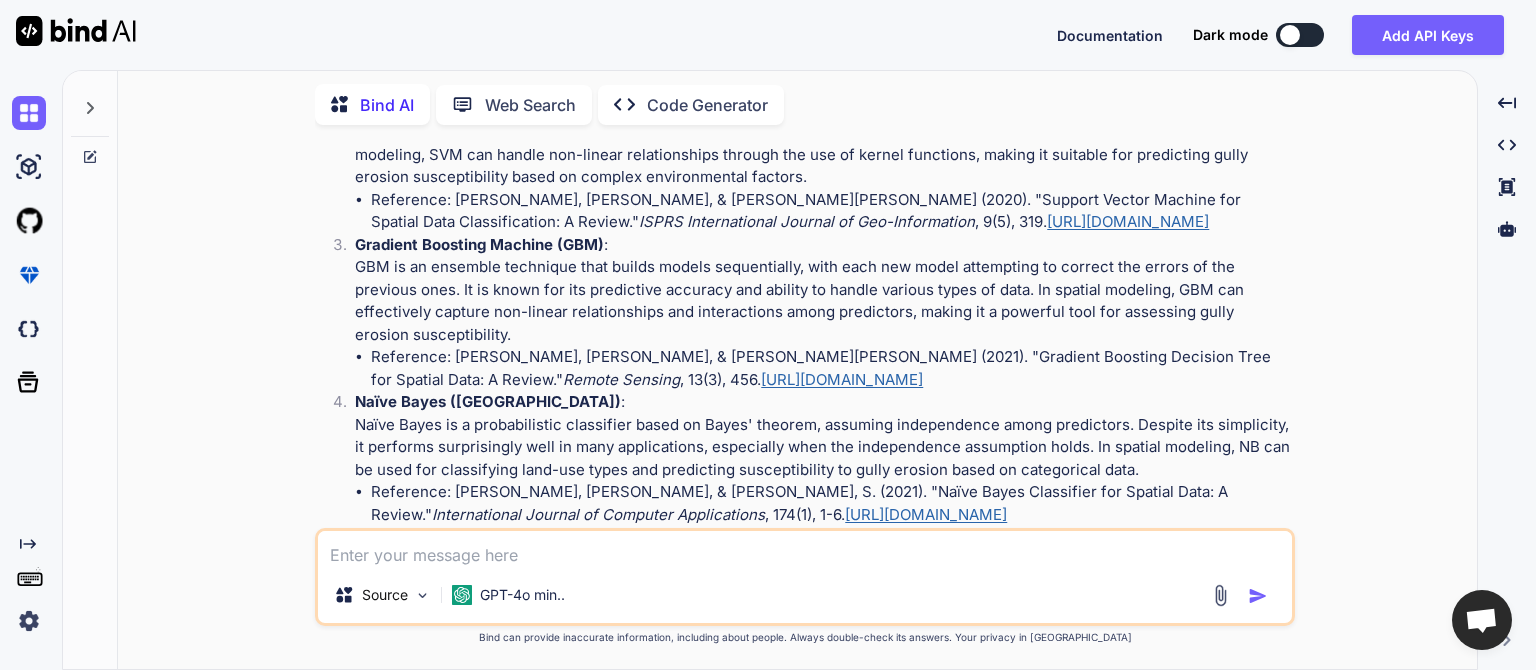 scroll, scrollTop: 4338, scrollLeft: 0, axis: vertical 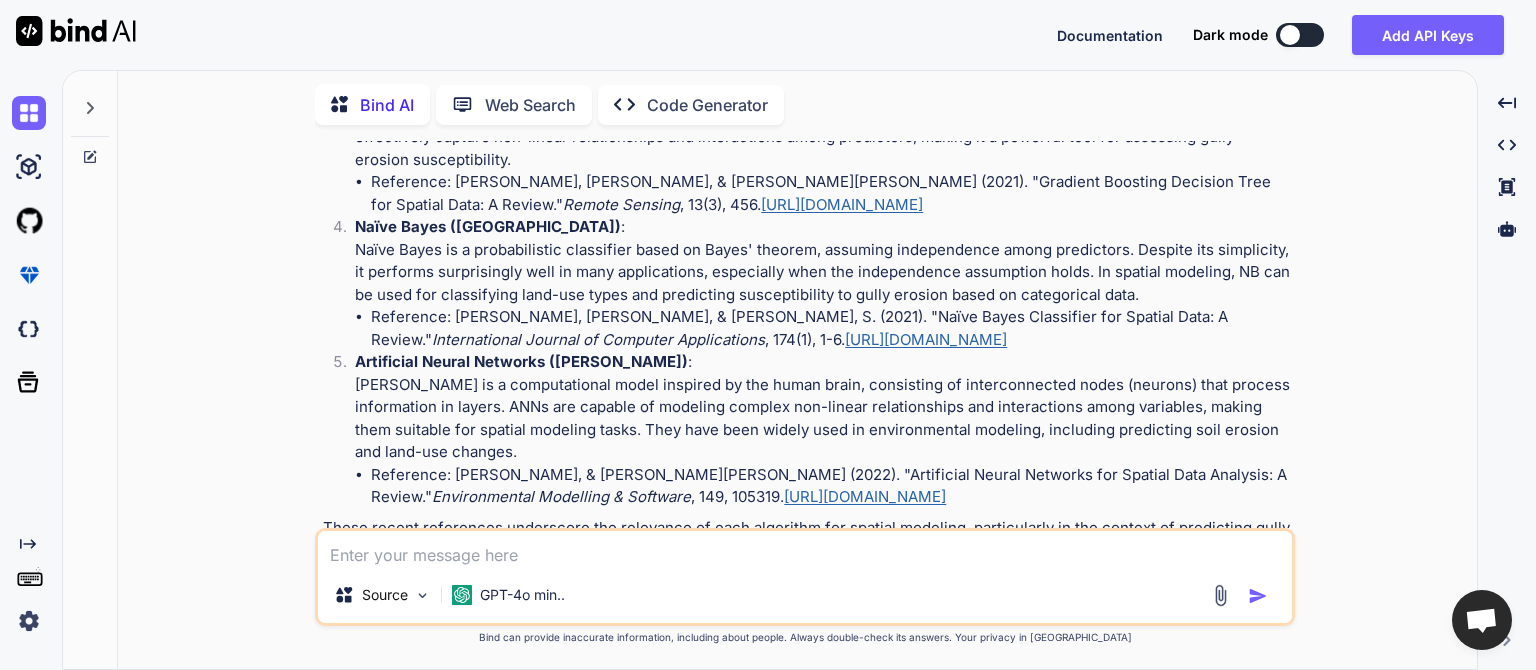 click on "[URL][DOMAIN_NAME]" at bounding box center [865, 496] 